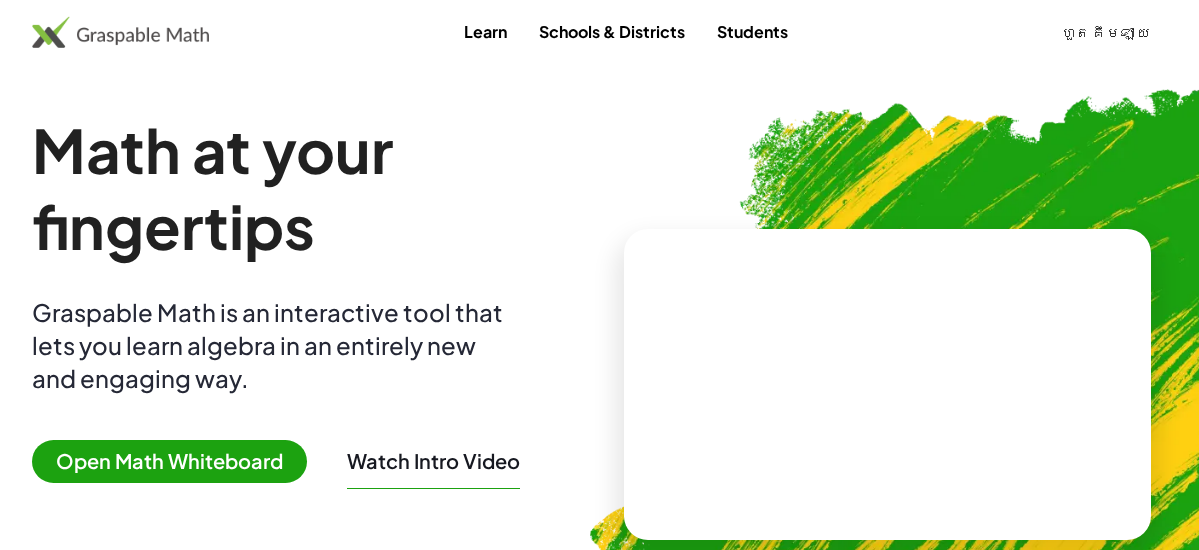 scroll, scrollTop: 0, scrollLeft: 0, axis: both 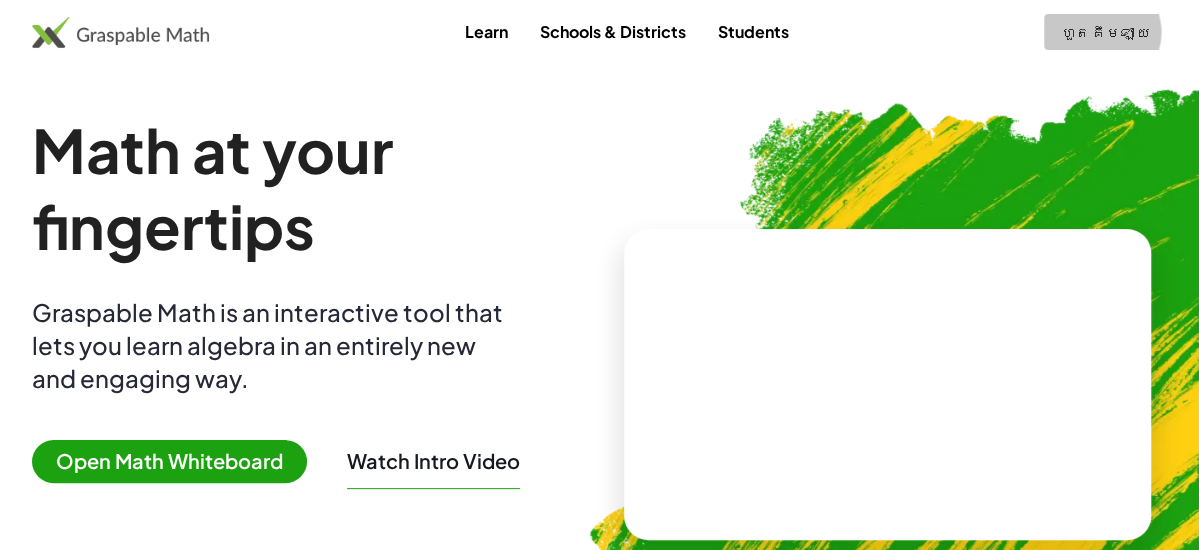 click on "ហួត គឹមឡាយ" 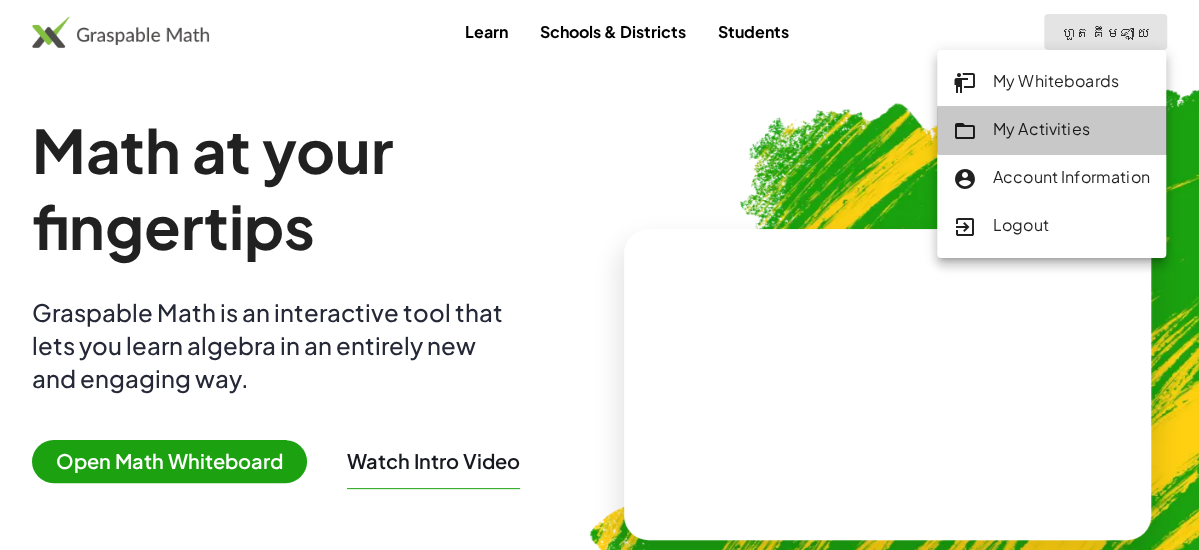 click on "My Activities" 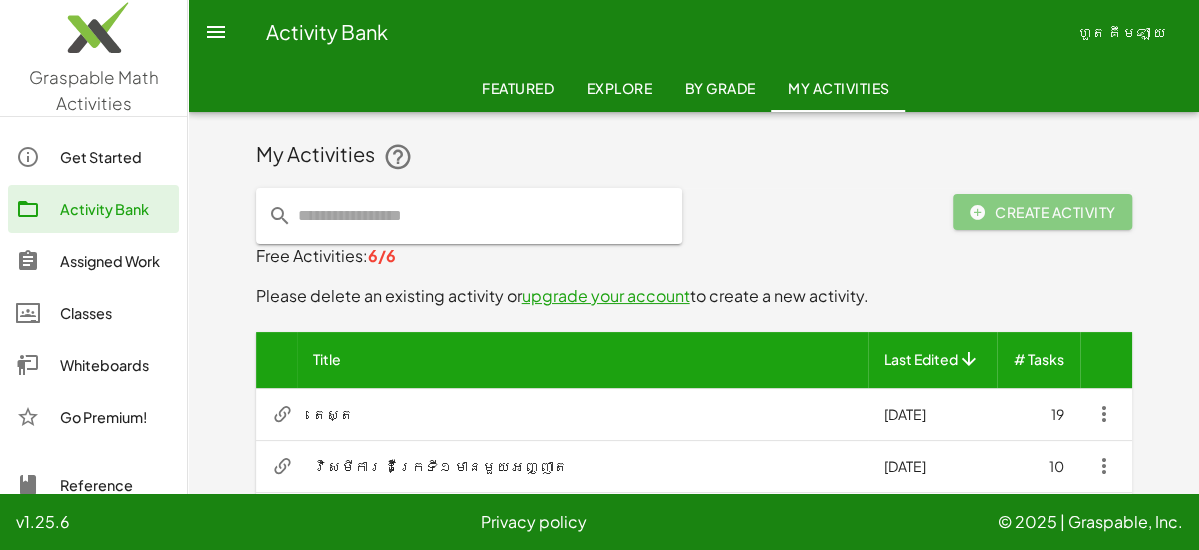 click on "តេស្ត" at bounding box center [582, 414] 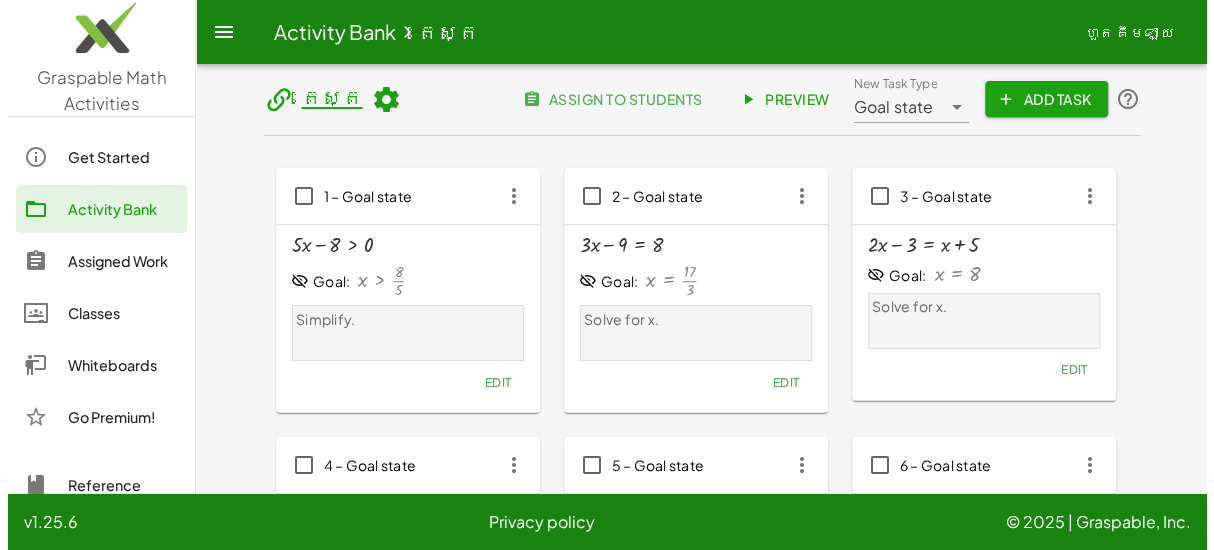 scroll, scrollTop: 0, scrollLeft: 0, axis: both 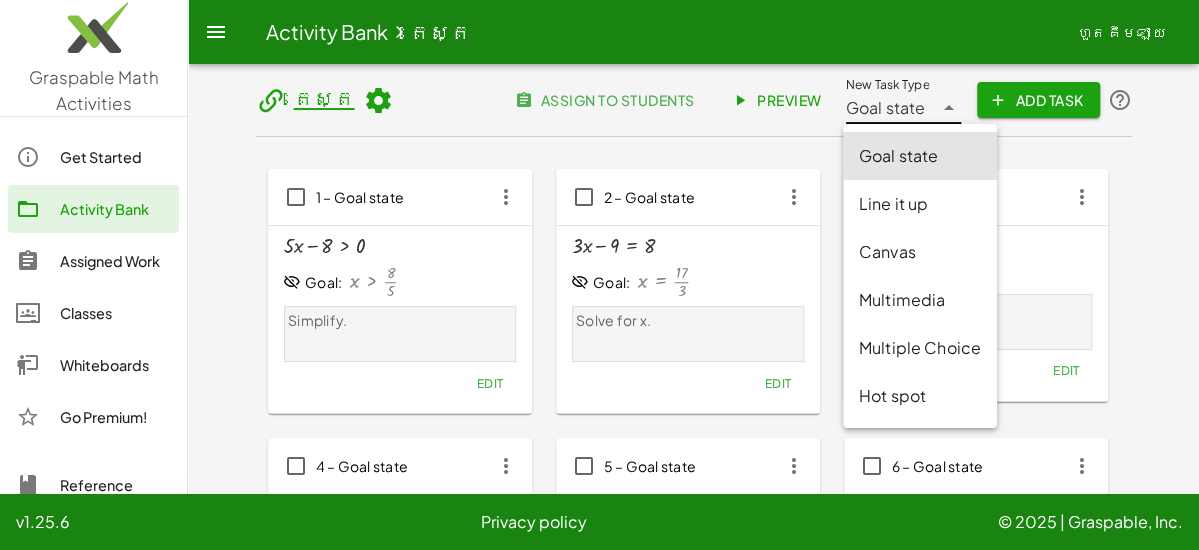 click 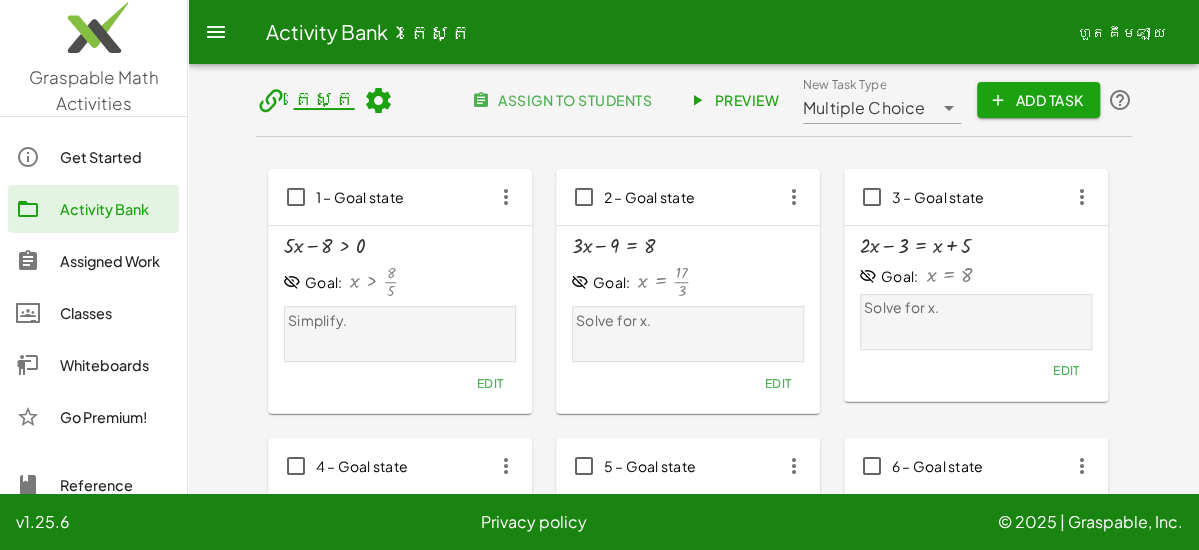 click on "Add Task" 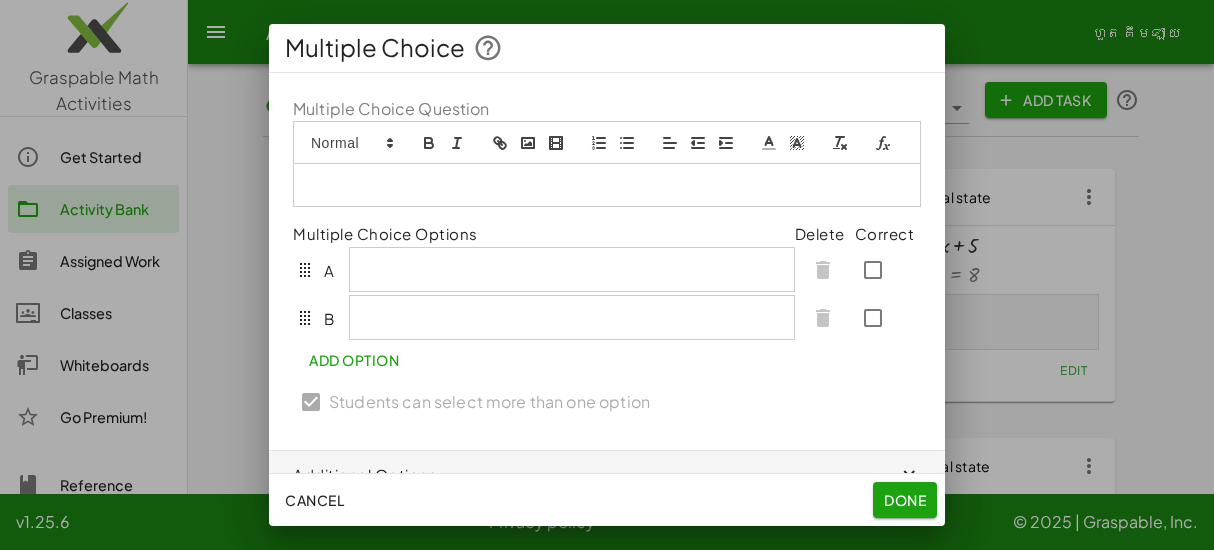 type 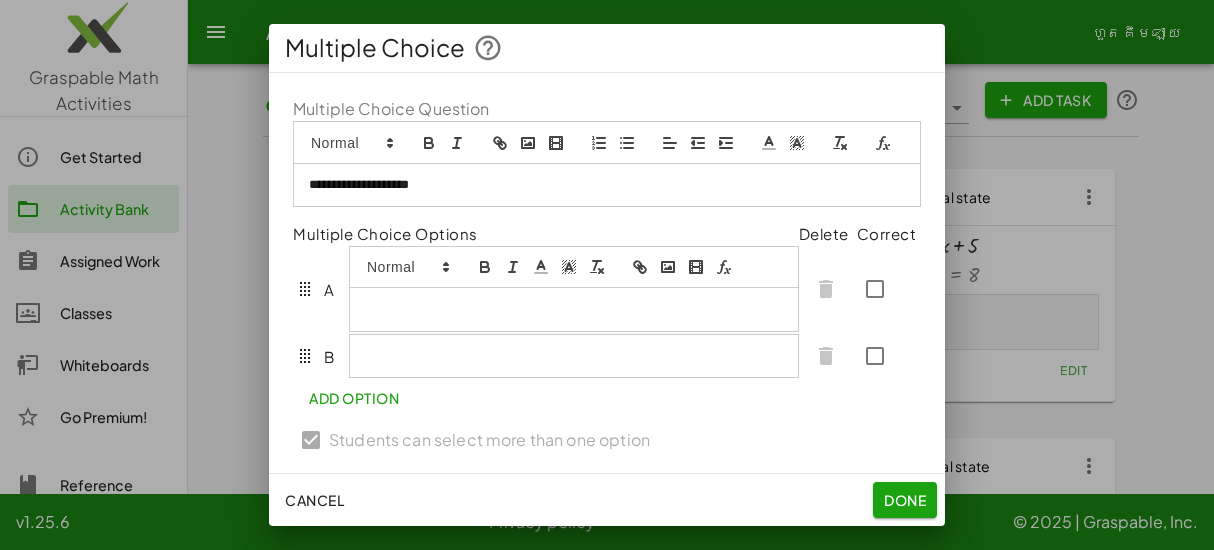 click at bounding box center [574, 289] 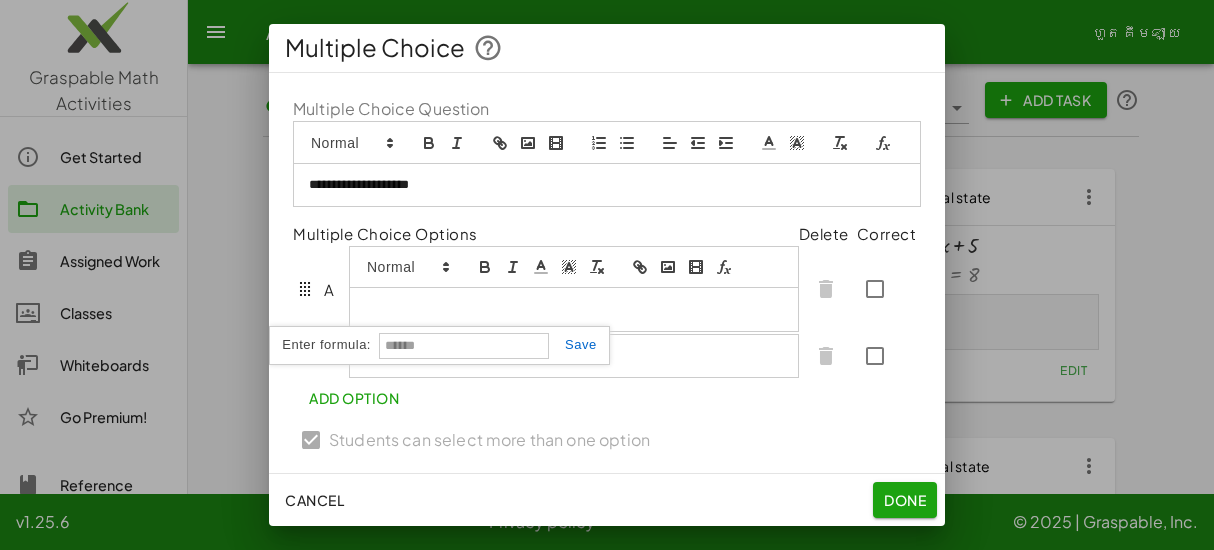 type on "*" 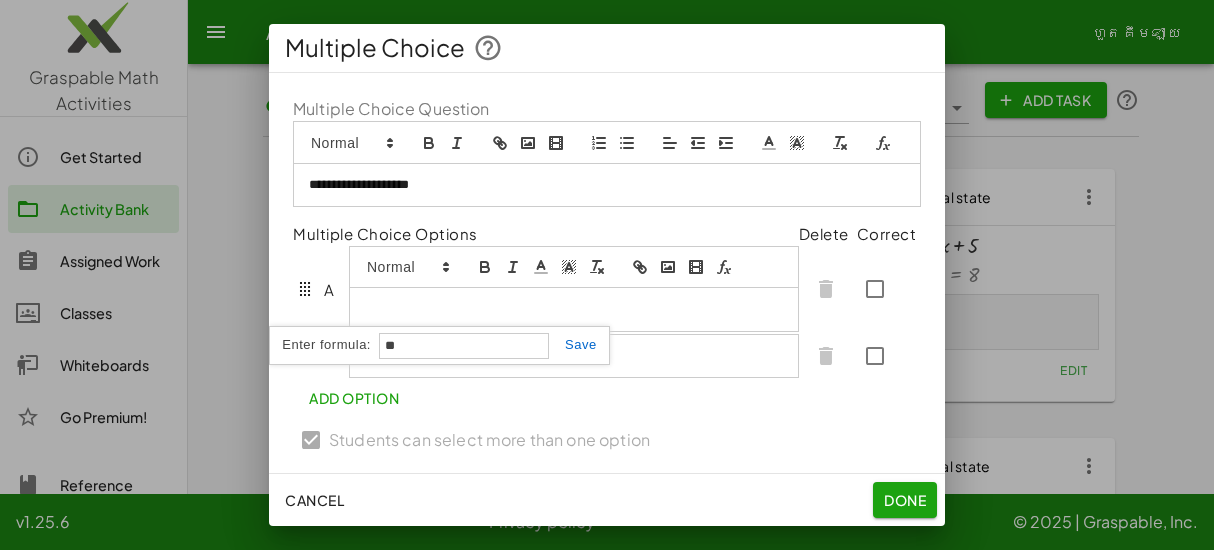 type on "***" 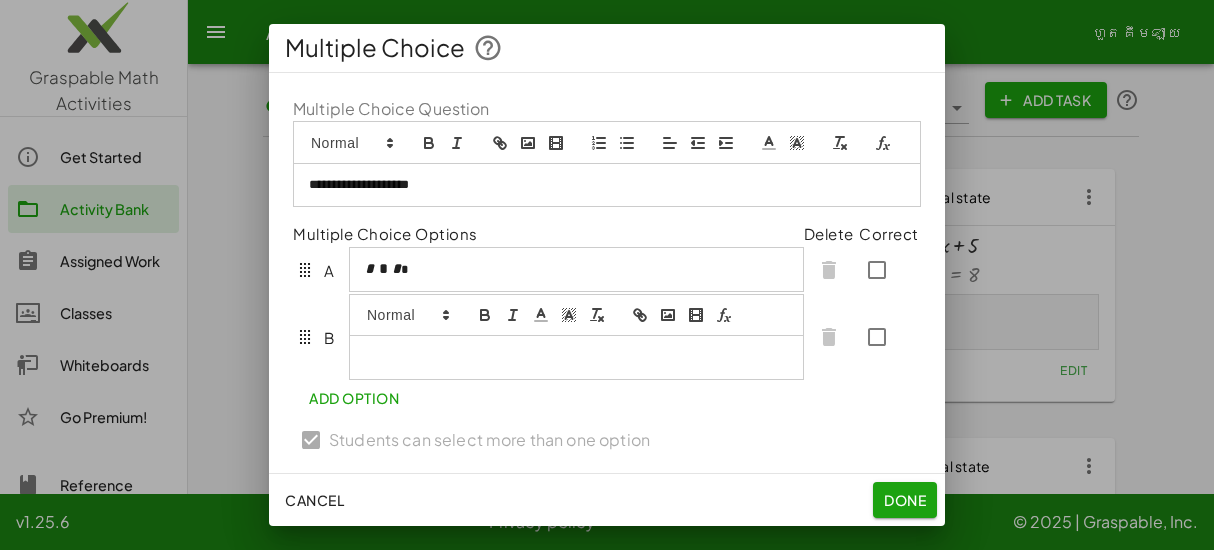 click at bounding box center (576, 357) 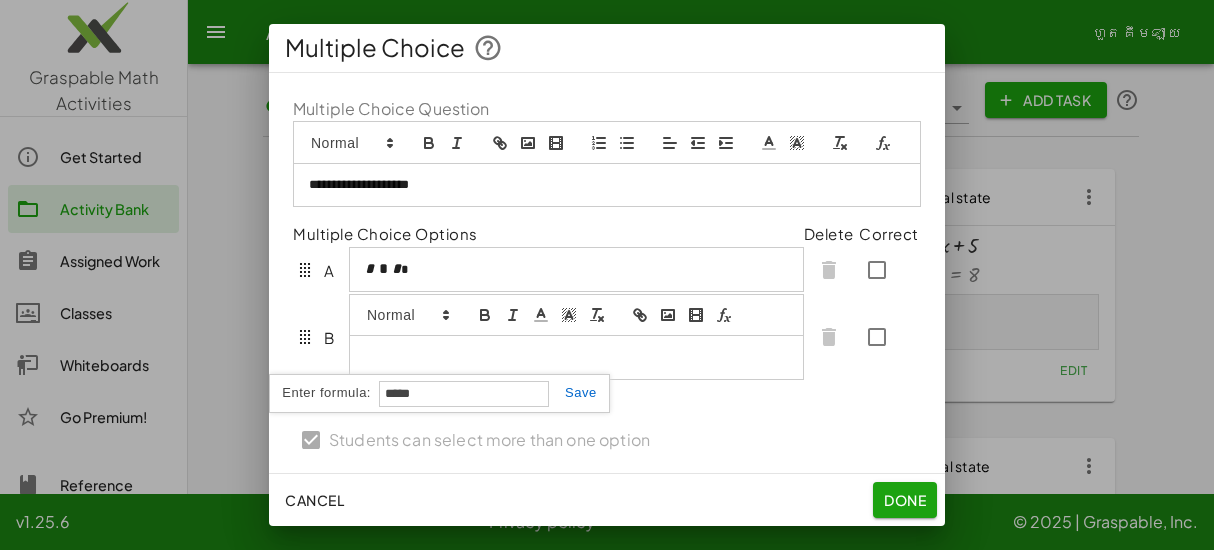 type on "******" 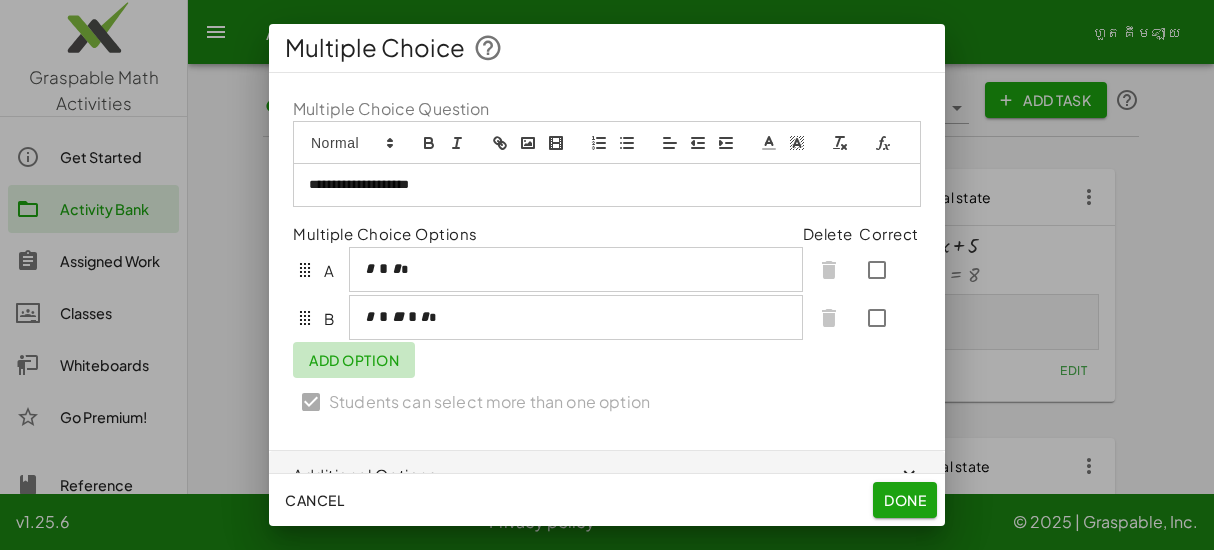 click on "**********" at bounding box center [607, 261] 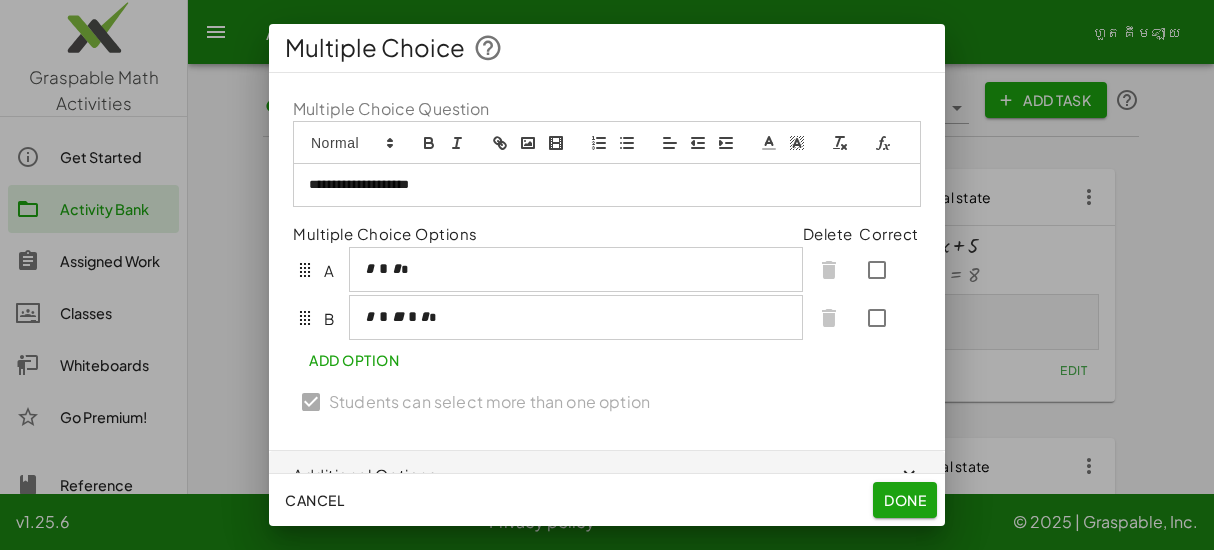 click on "Add Option" 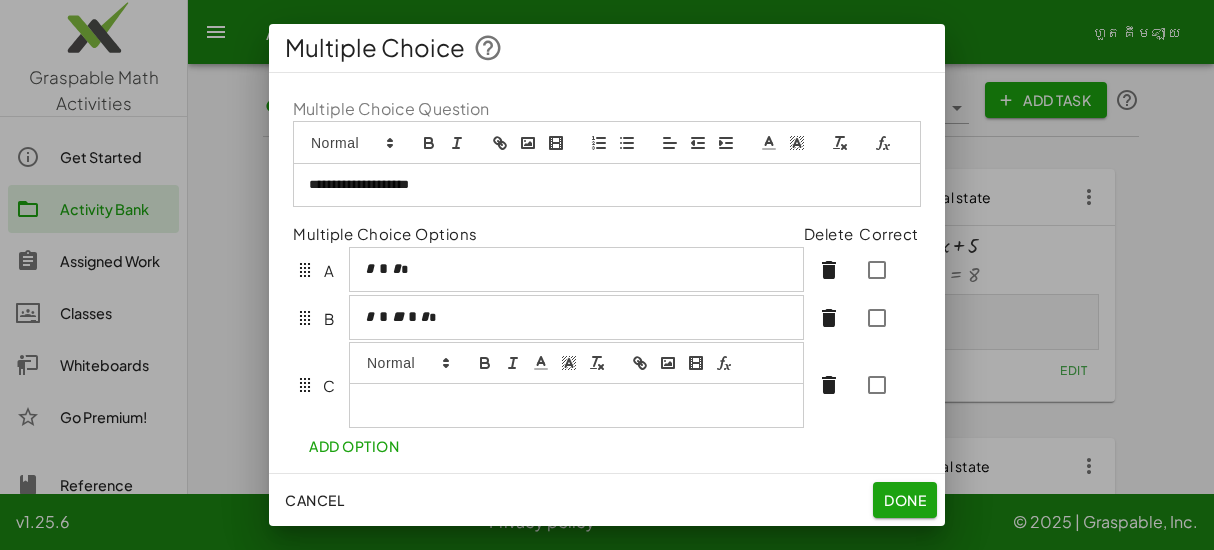 click 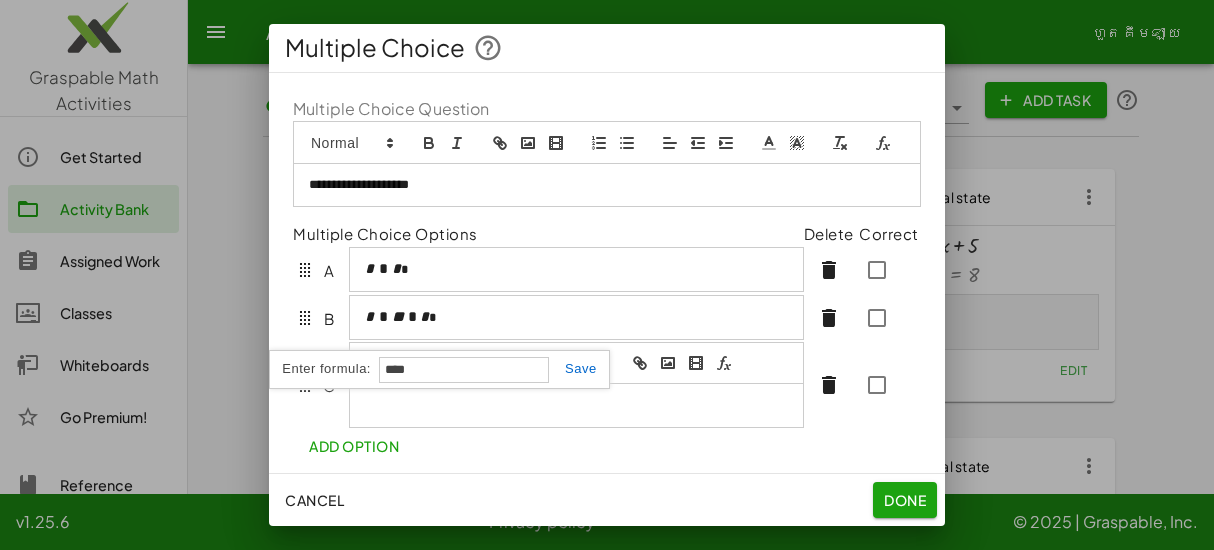 type on "*****" 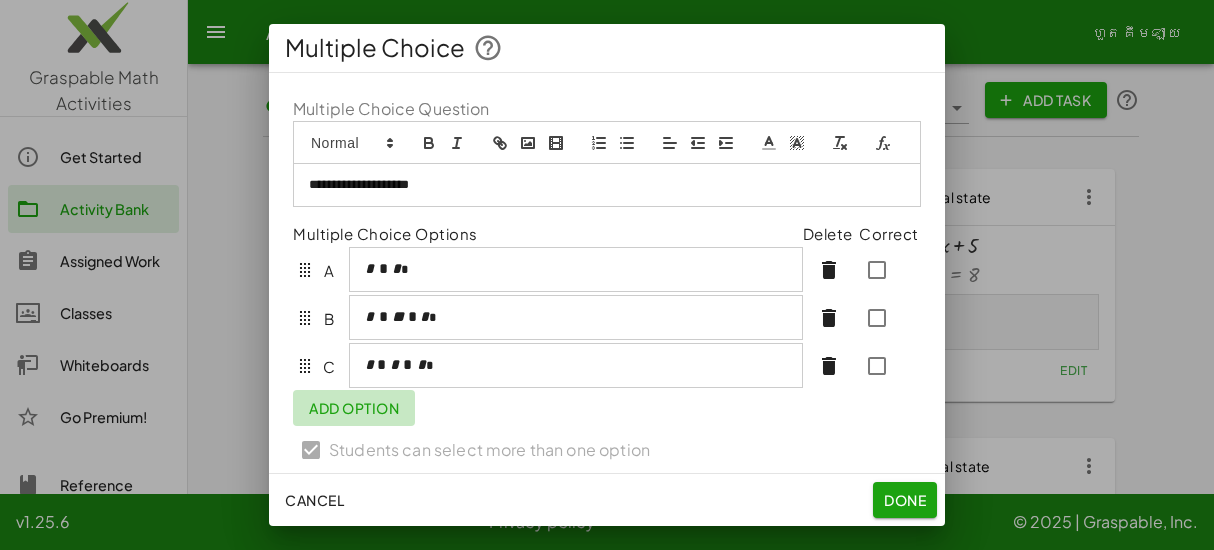 click on "**********" at bounding box center (607, 285) 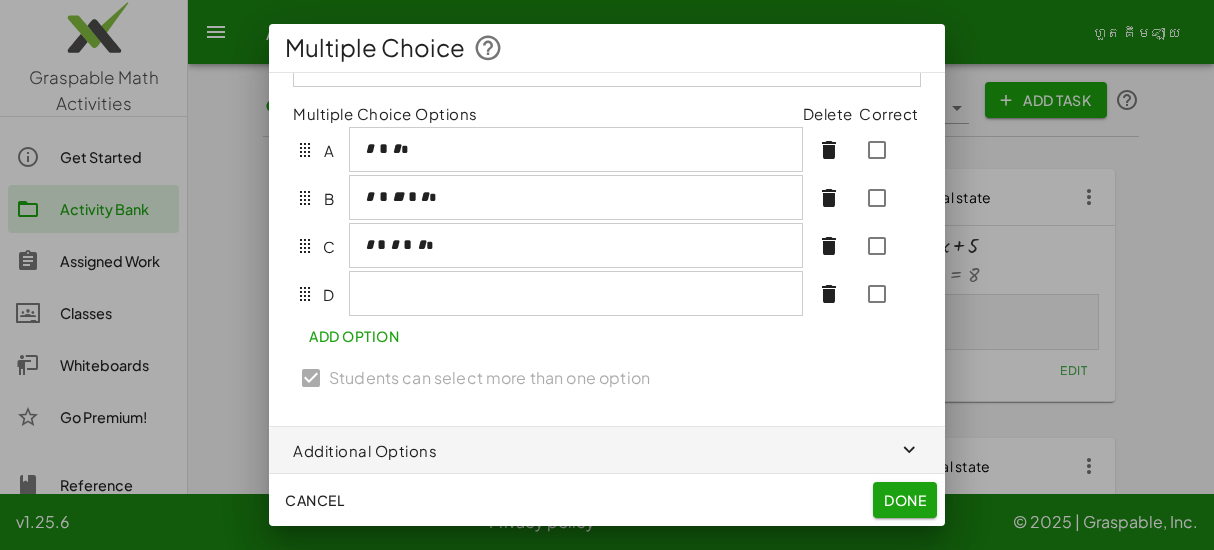 scroll, scrollTop: 123, scrollLeft: 0, axis: vertical 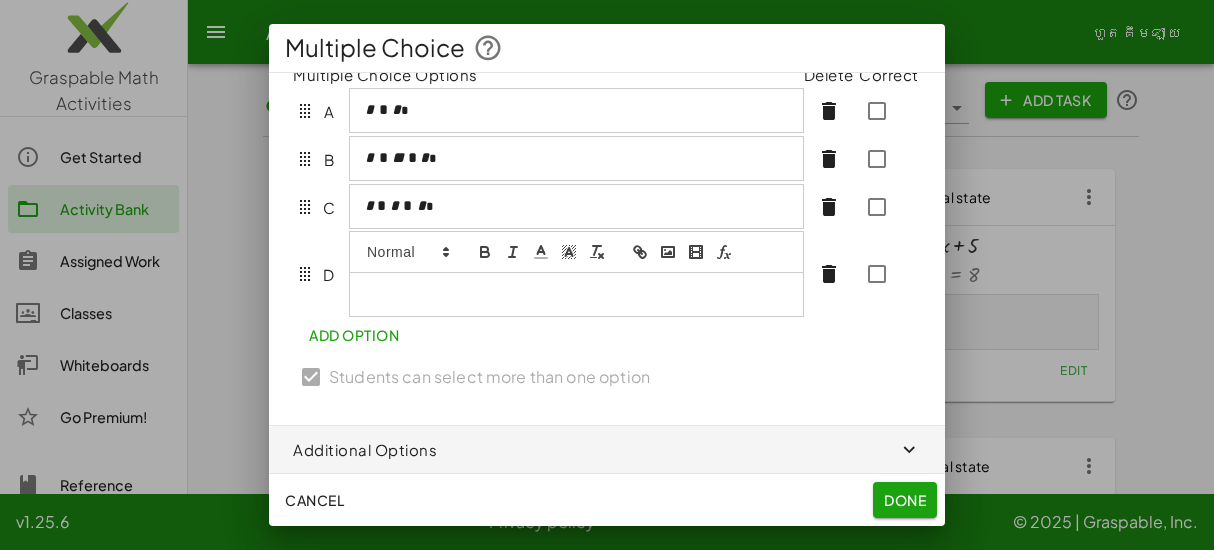 click at bounding box center [576, 294] 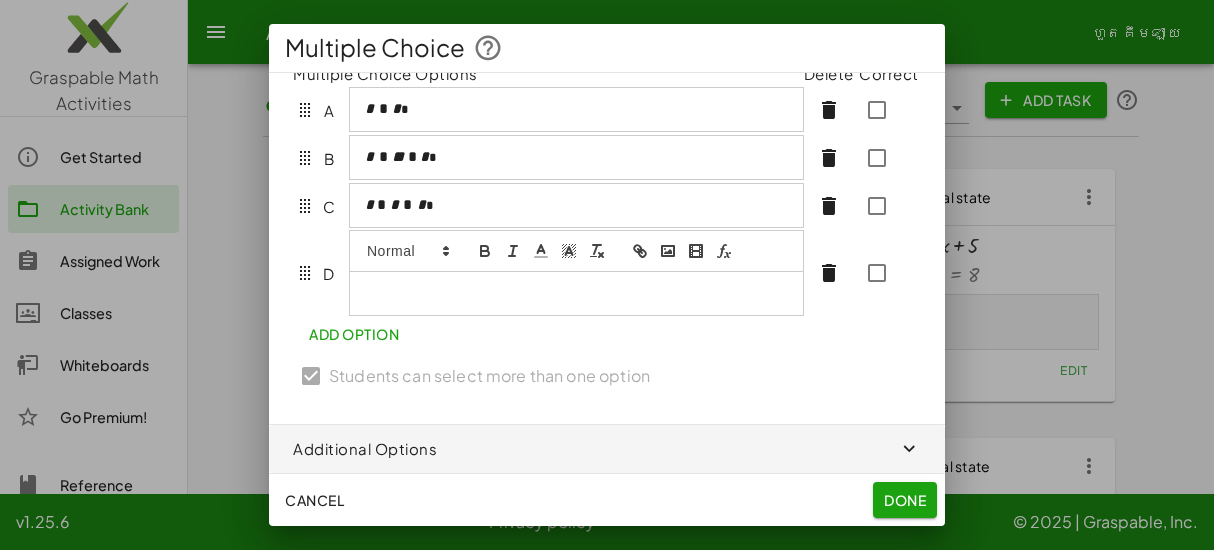 click 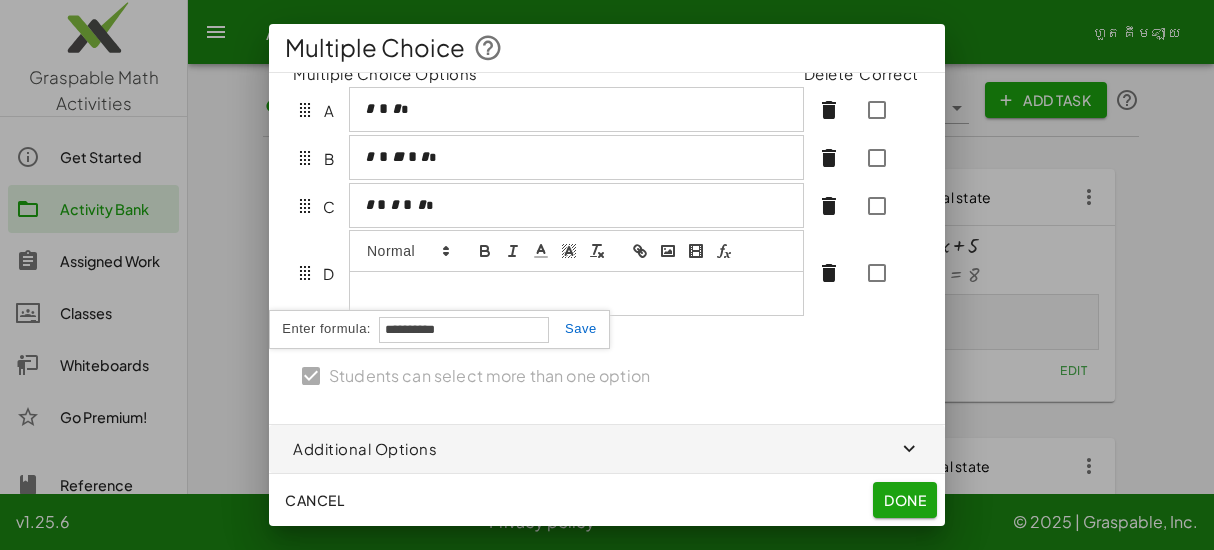 type on "**********" 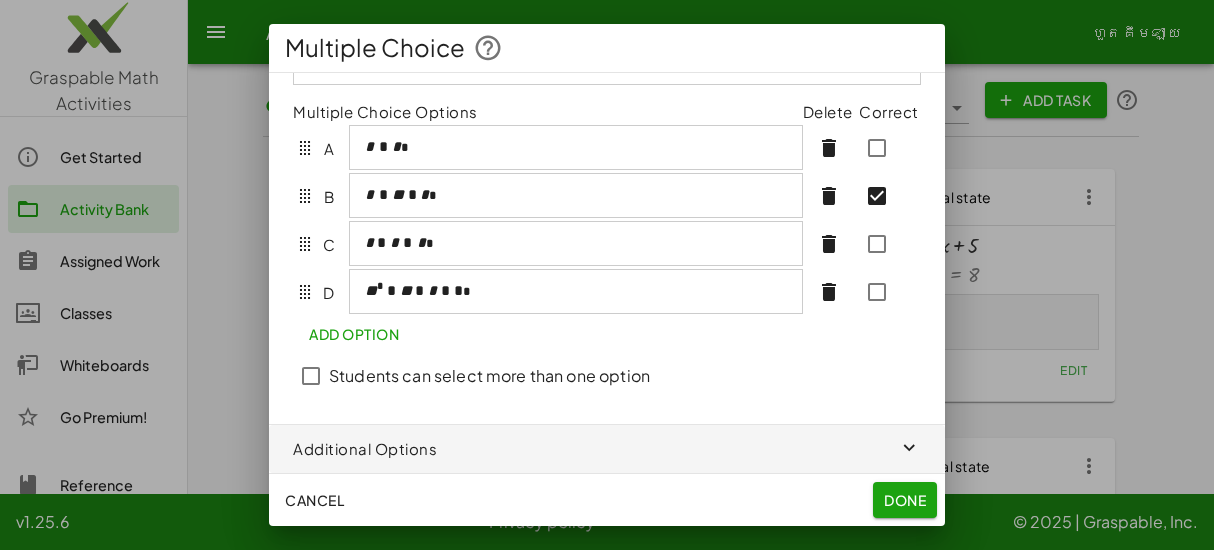 scroll, scrollTop: 145, scrollLeft: 0, axis: vertical 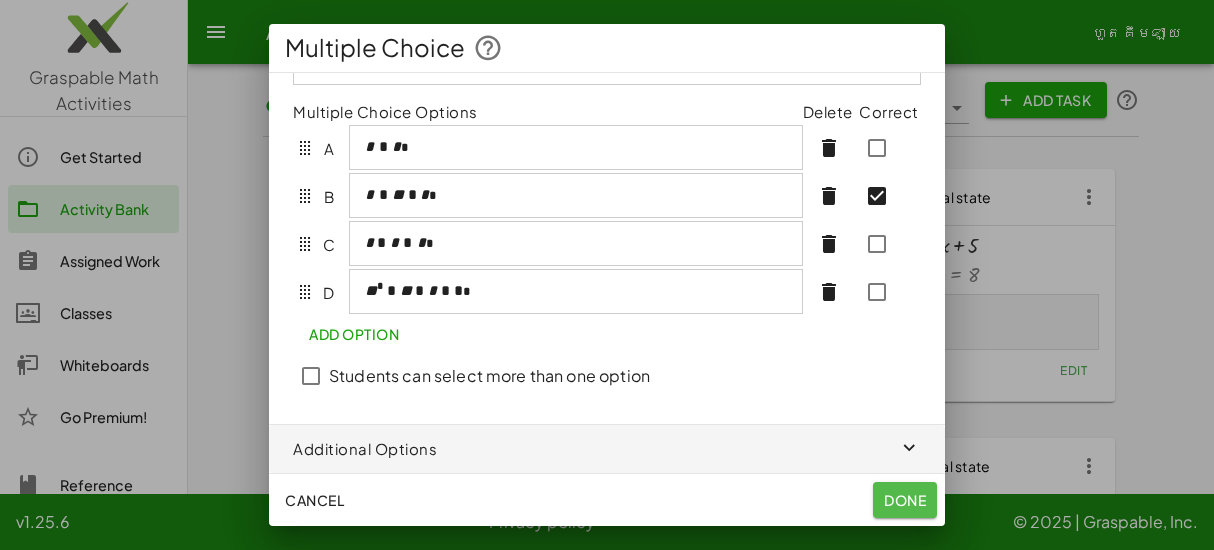 click on "Done" 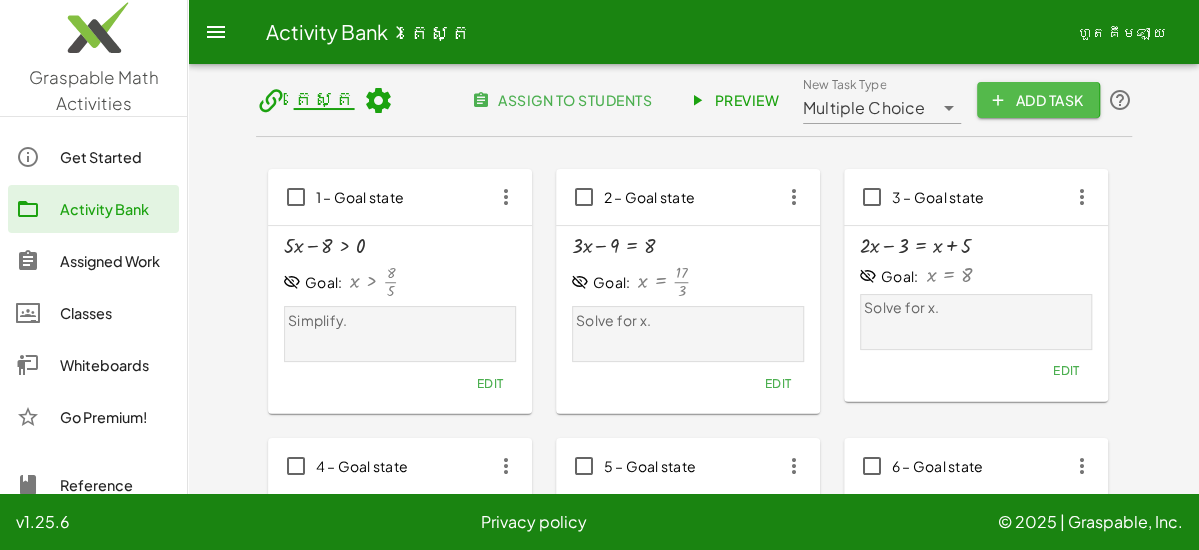 click on "Add Task" at bounding box center [1038, 100] 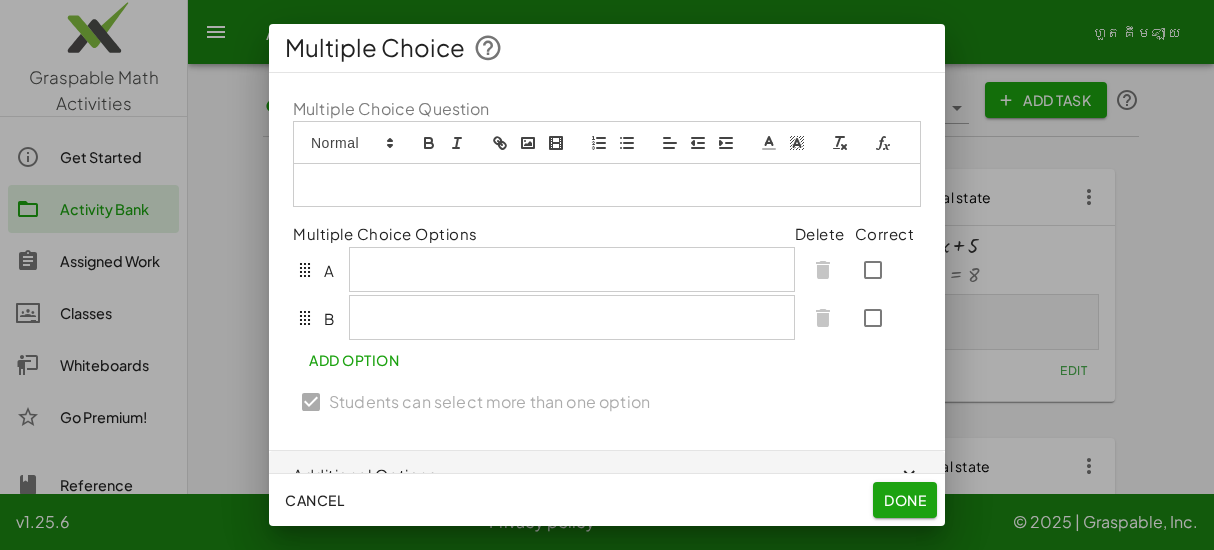 type 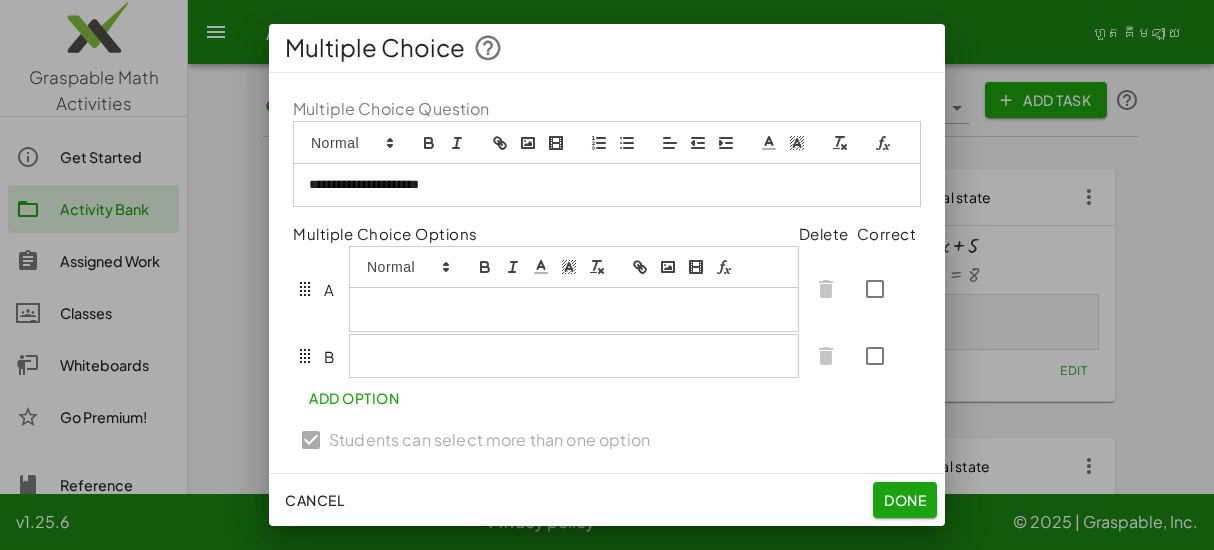 click at bounding box center (574, 289) 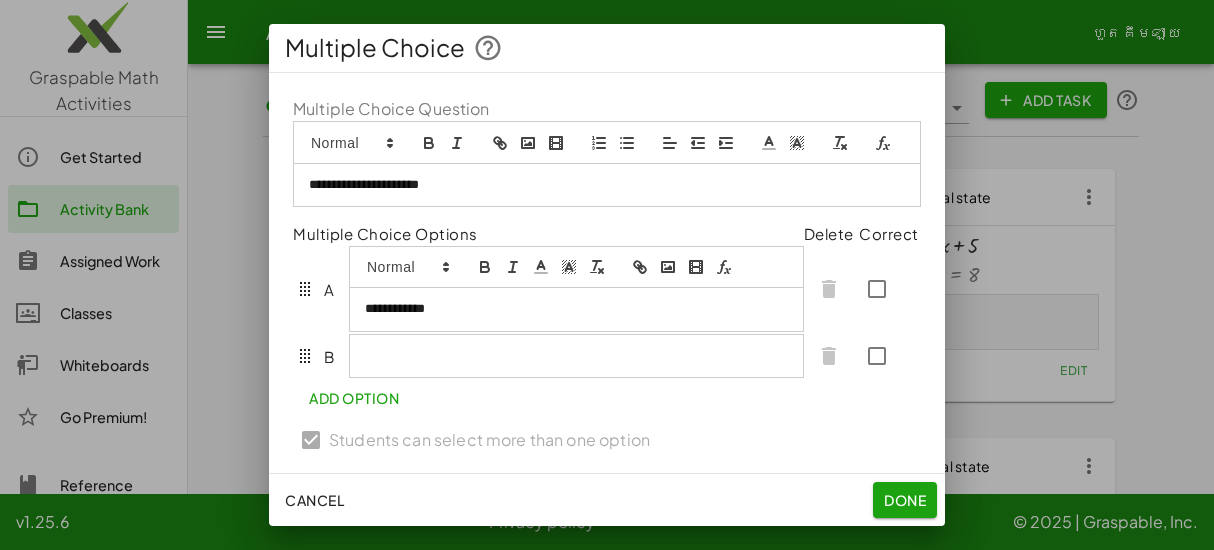 click at bounding box center (576, 356) 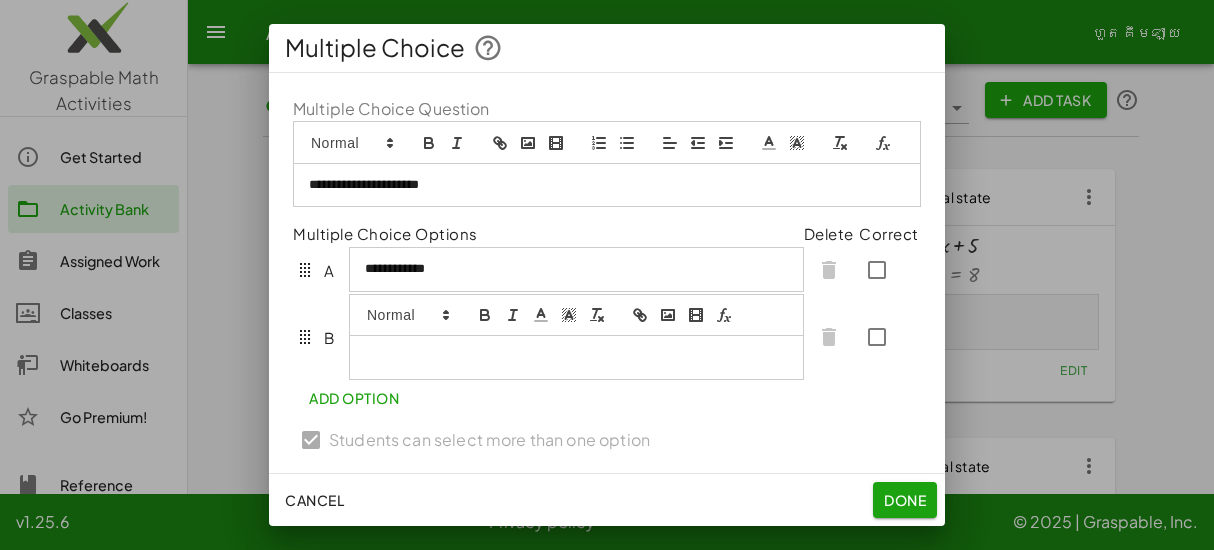 type 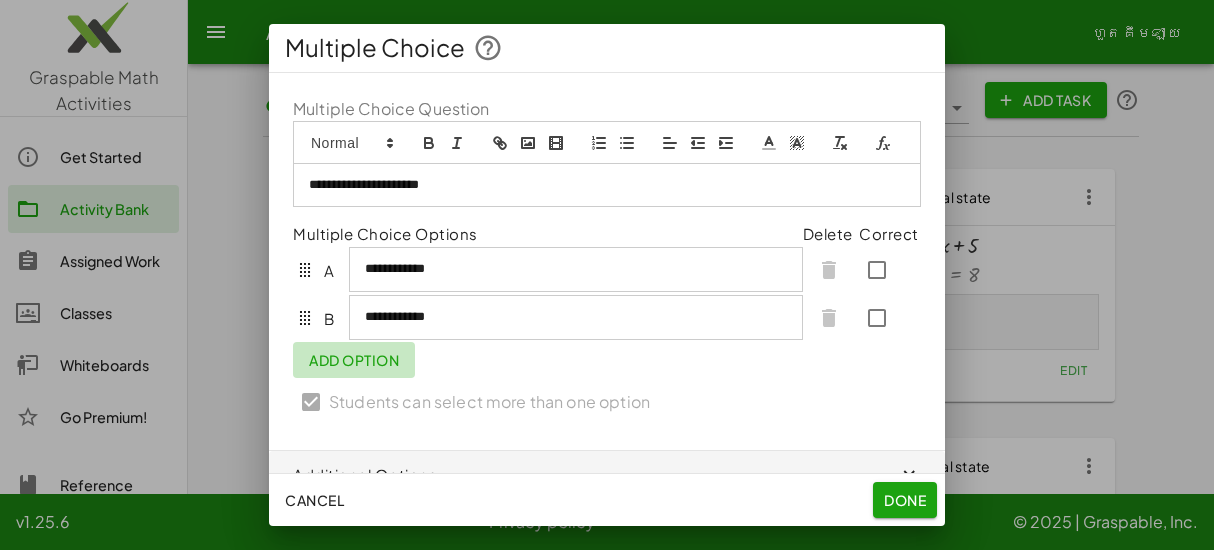 click on "**********" at bounding box center [607, 261] 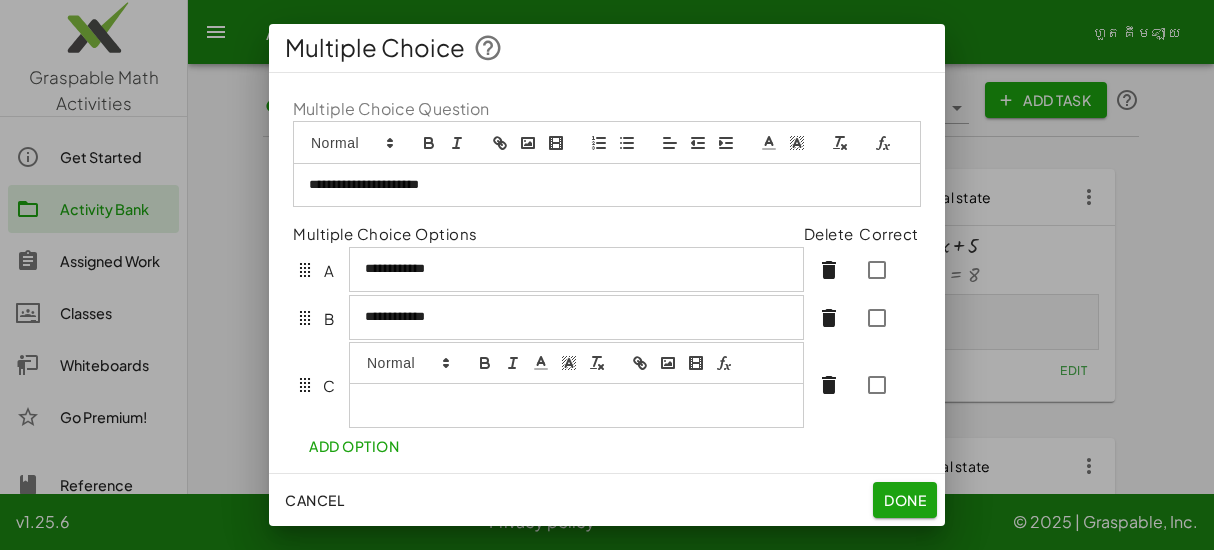type 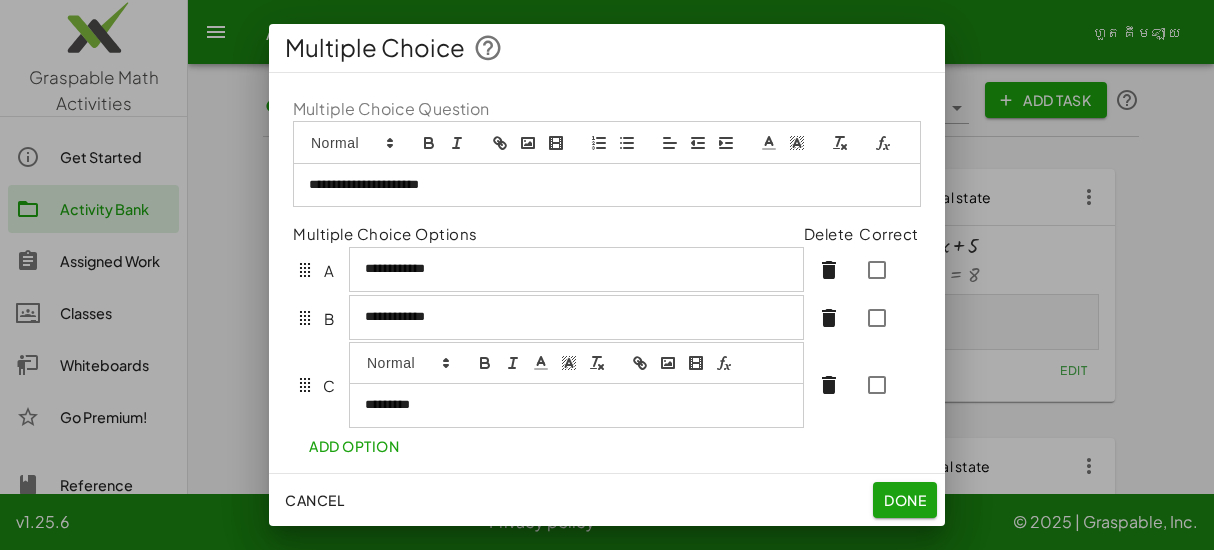 click on "**********" at bounding box center [607, 304] 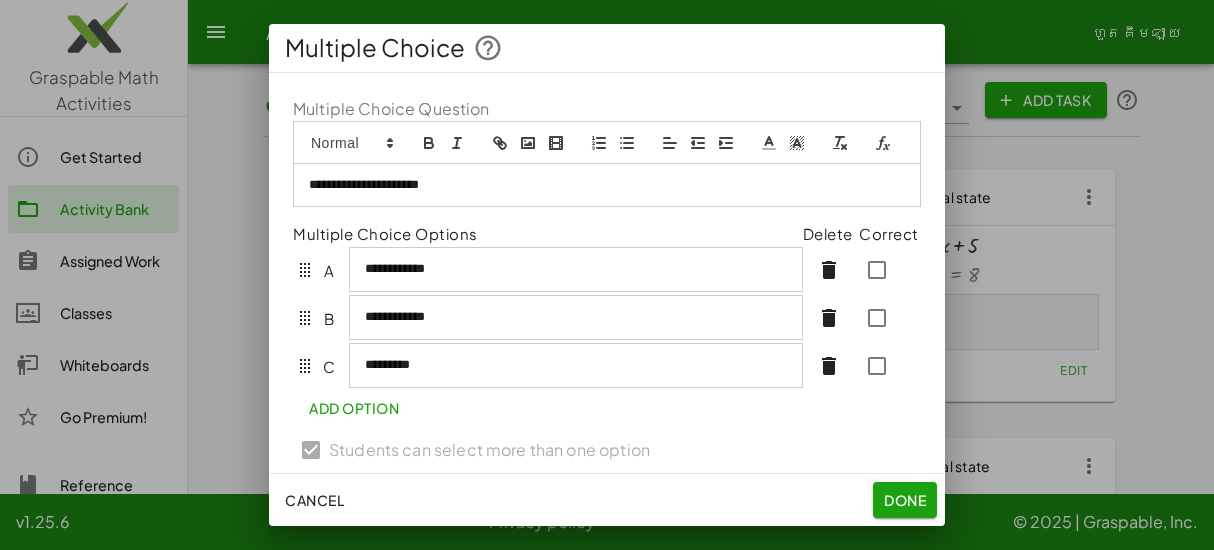 click on "Add Option" 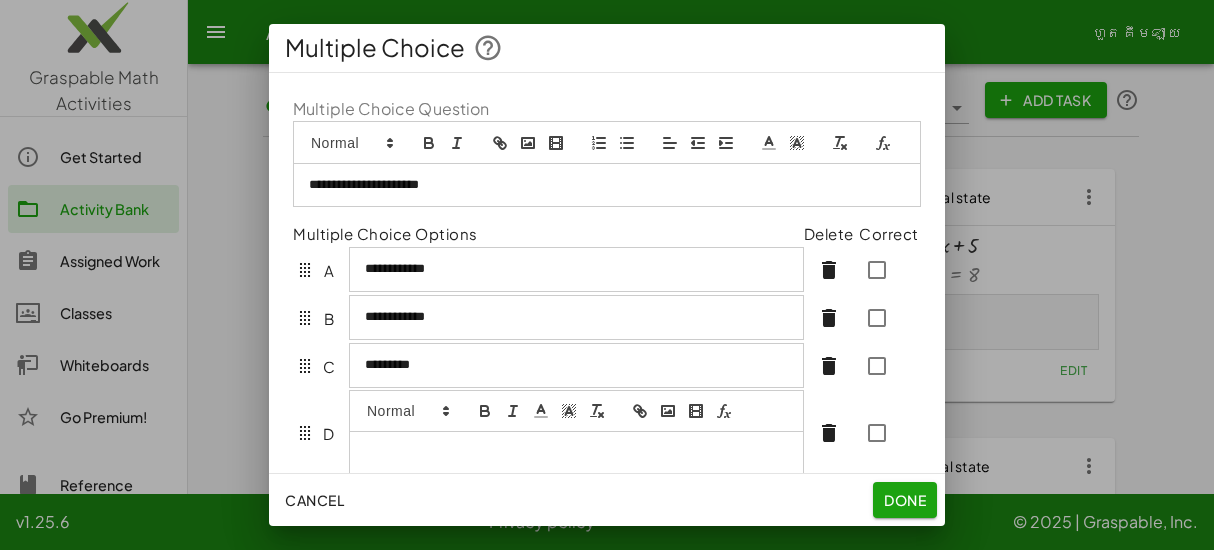 type 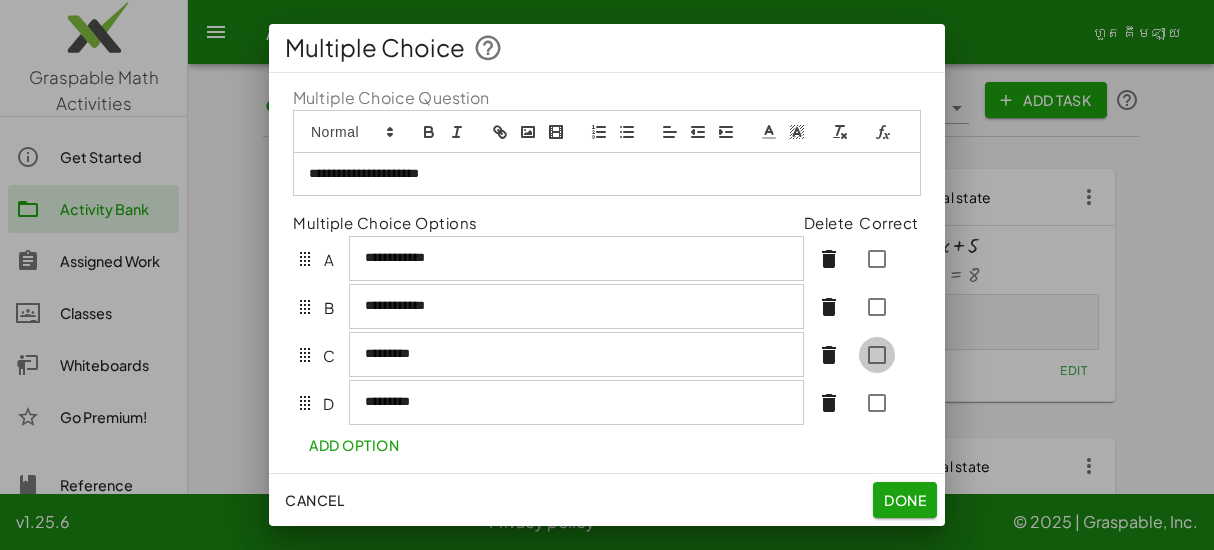 scroll, scrollTop: 0, scrollLeft: 0, axis: both 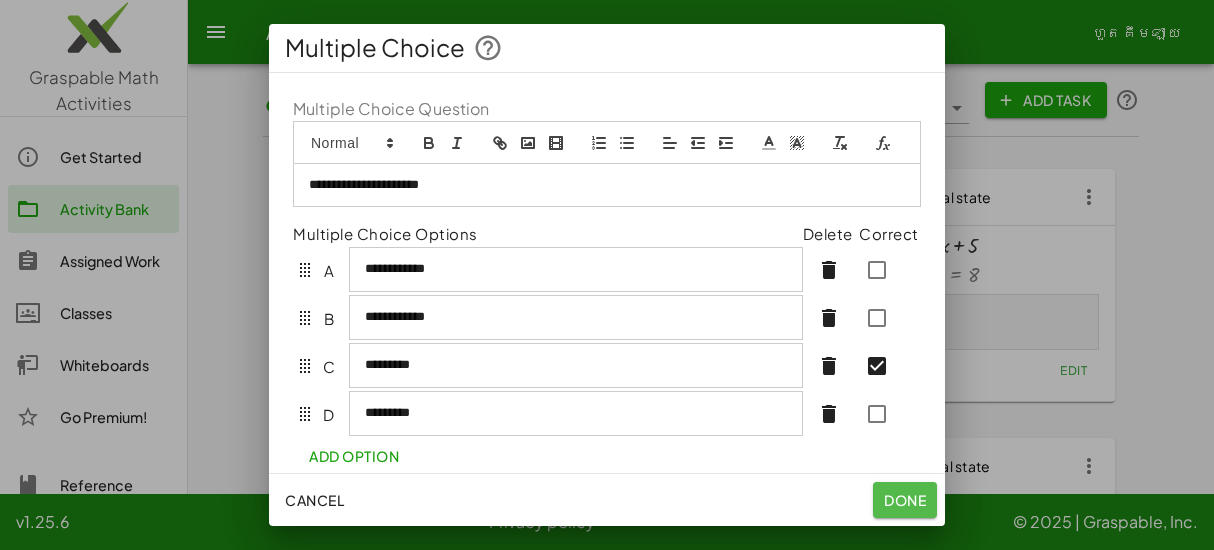 click on "Done" 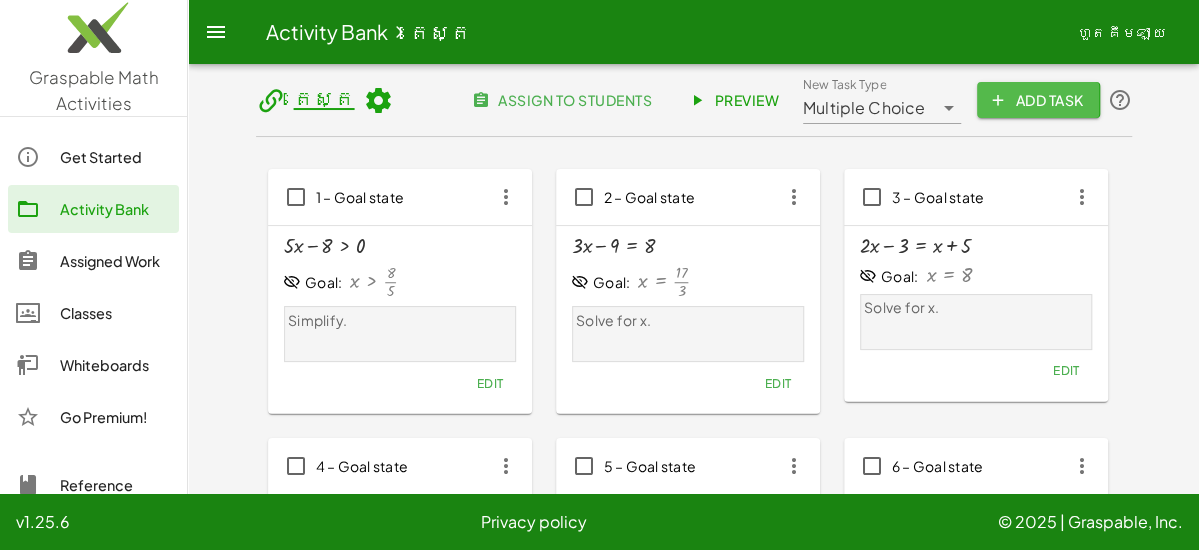 click on "Add Task" 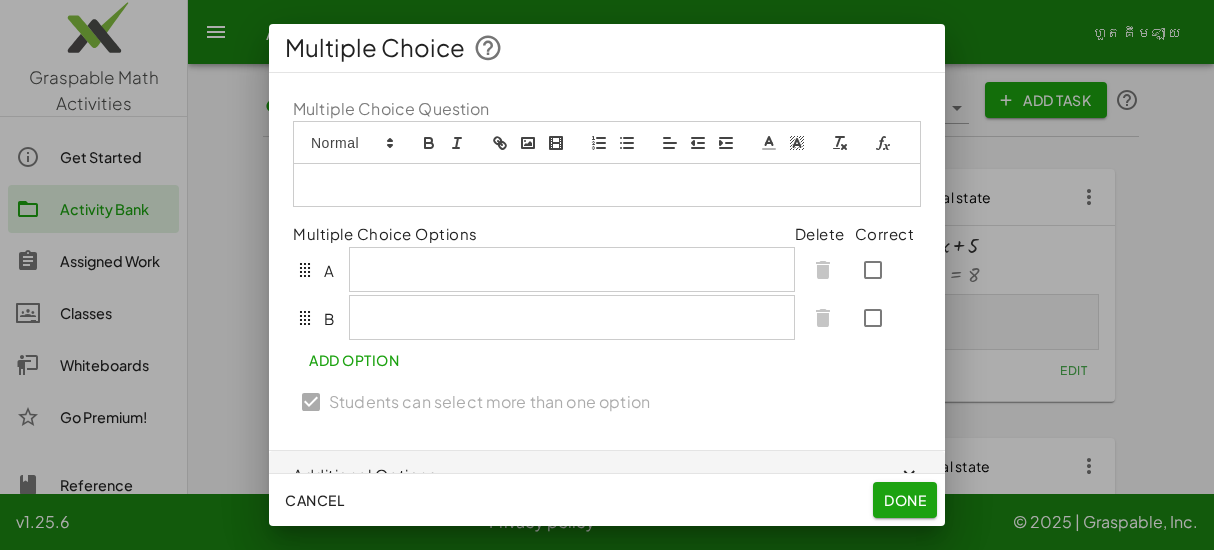 type 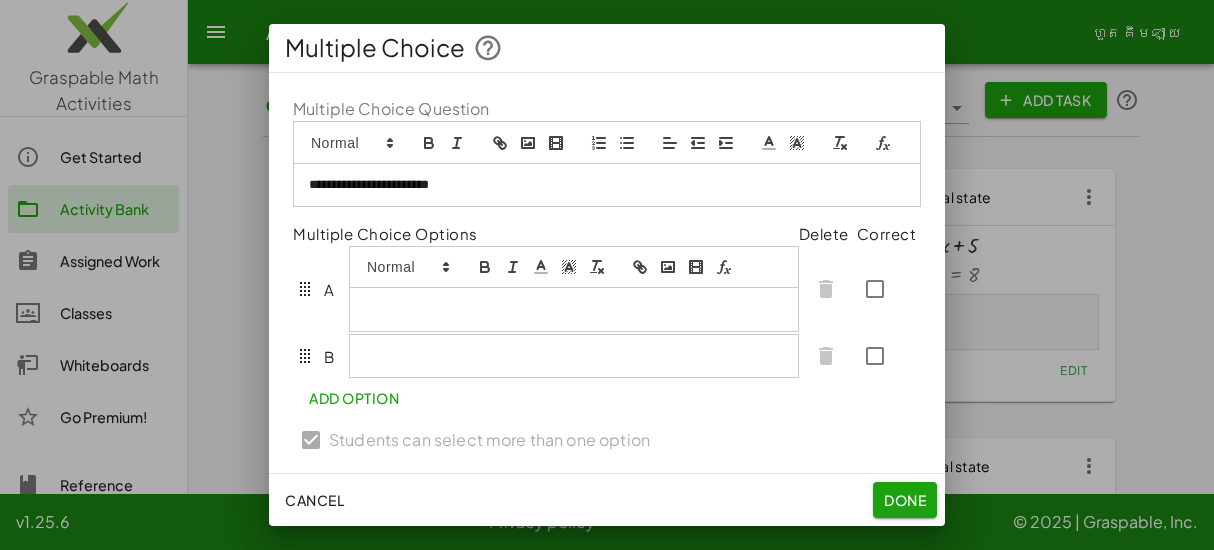 click at bounding box center (574, 289) 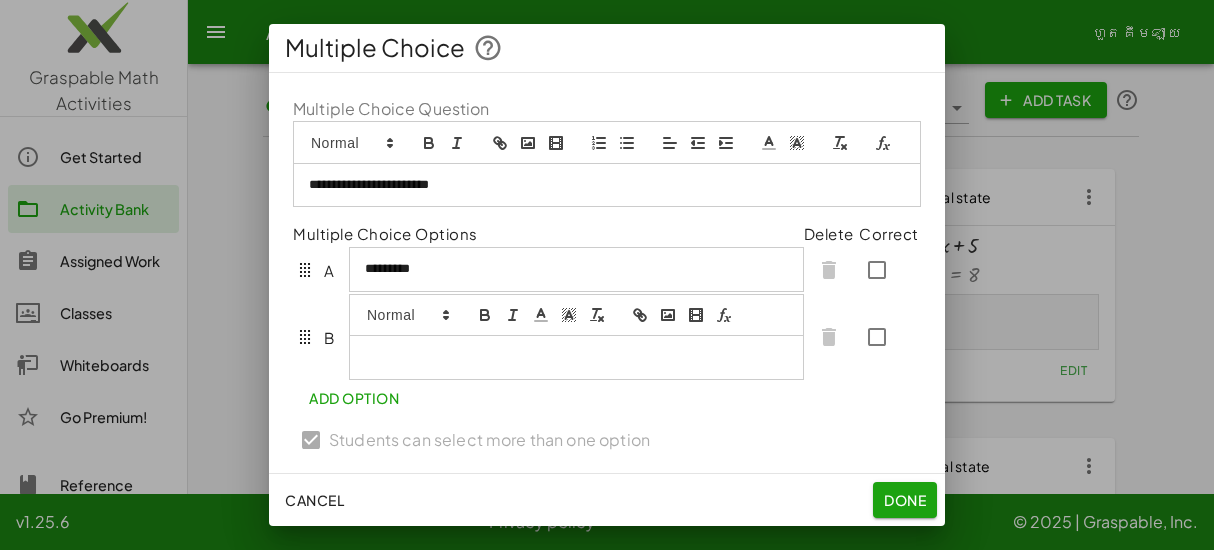 click at bounding box center [576, 357] 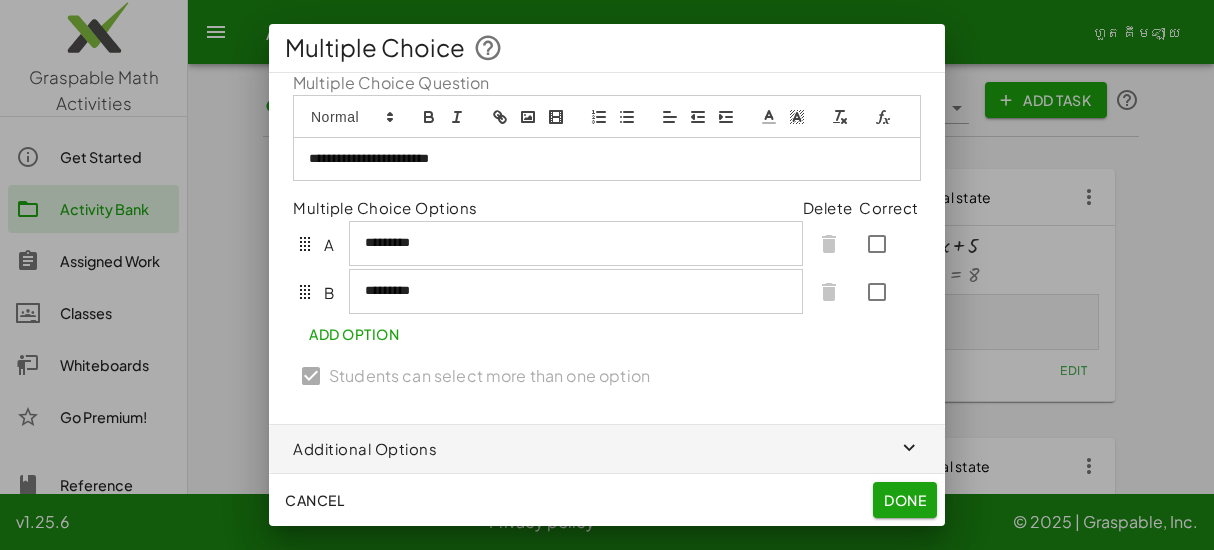 scroll, scrollTop: 49, scrollLeft: 0, axis: vertical 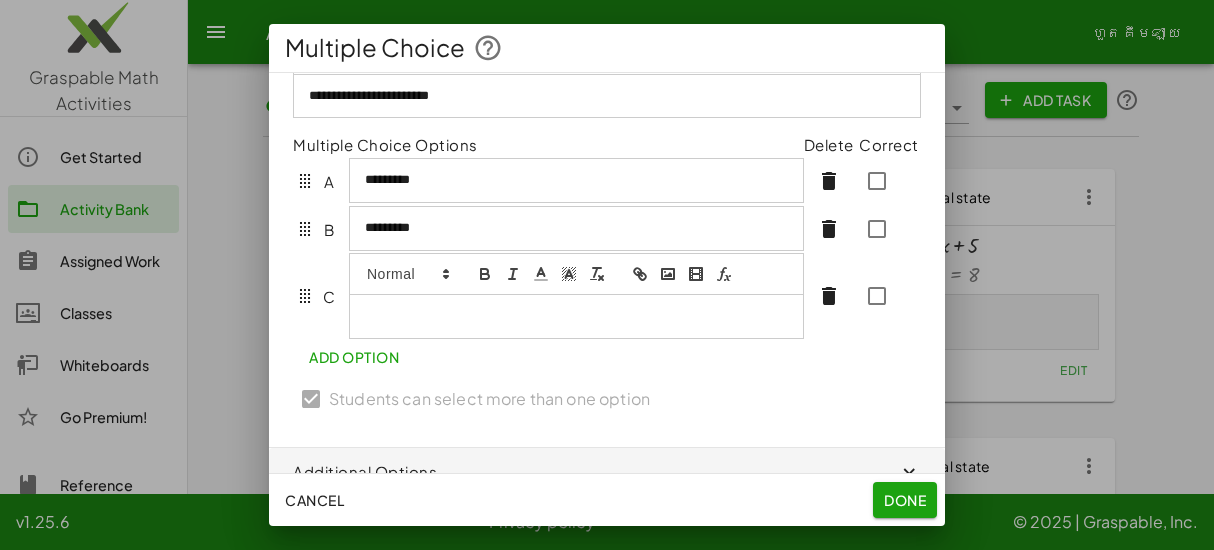 type 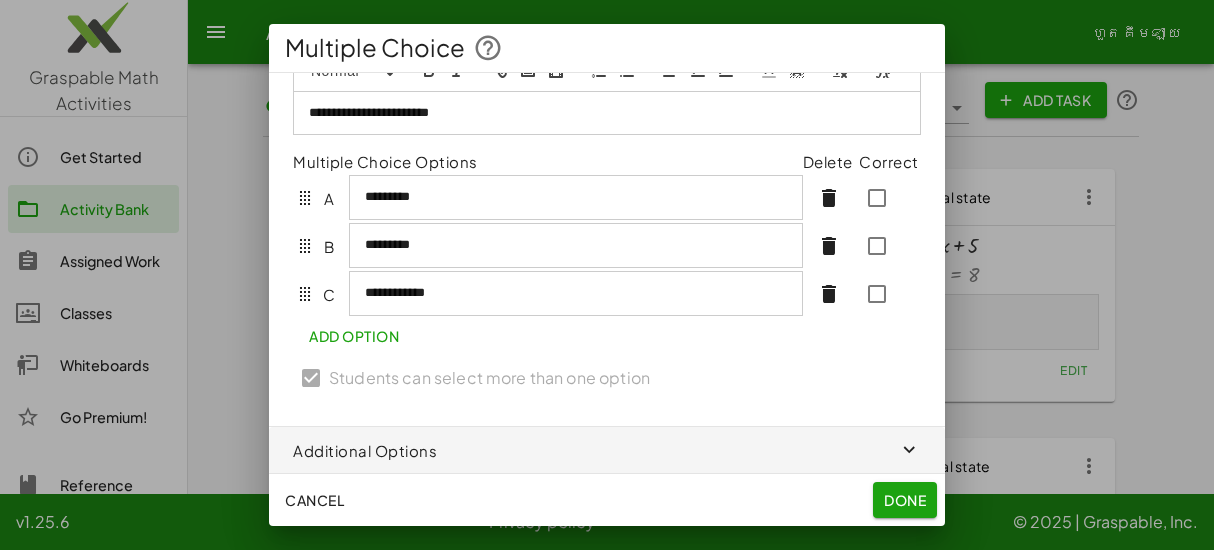 scroll, scrollTop: 97, scrollLeft: 0, axis: vertical 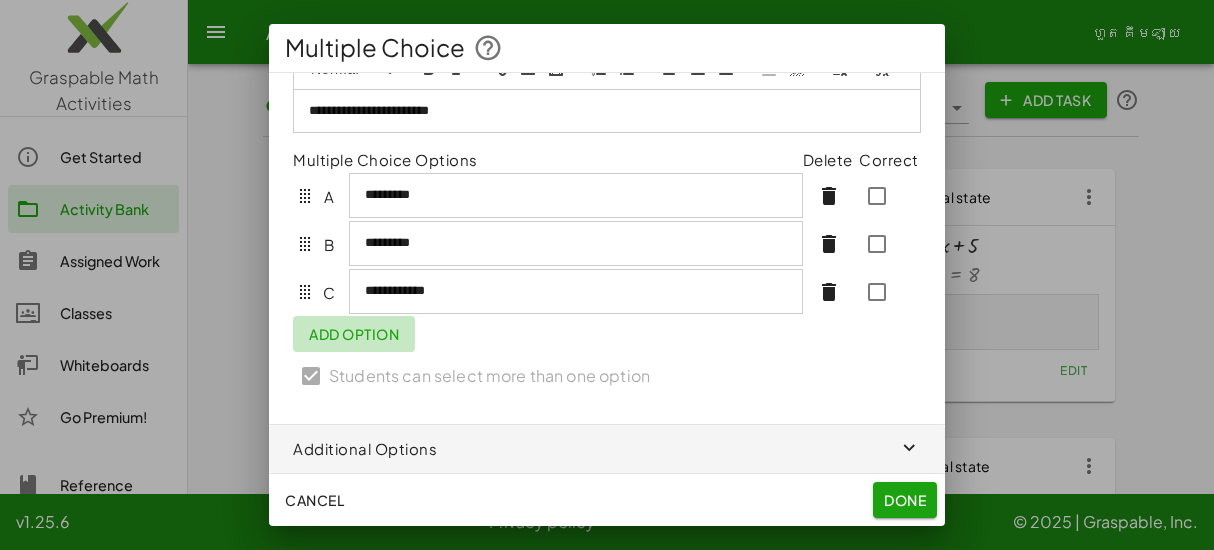 click on "Add Option" 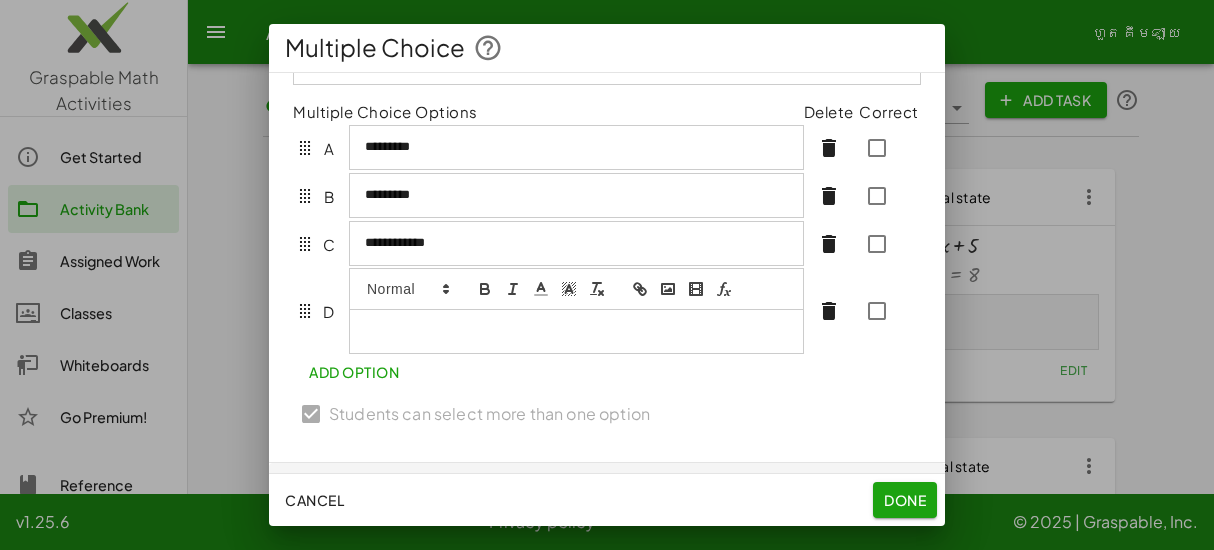 scroll, scrollTop: 137, scrollLeft: 0, axis: vertical 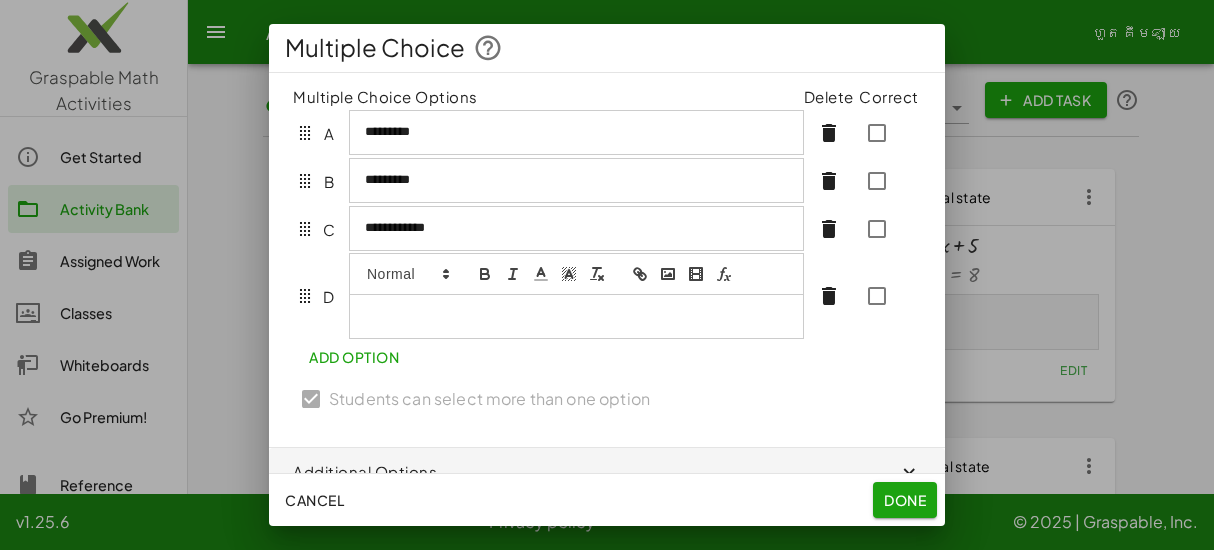 type 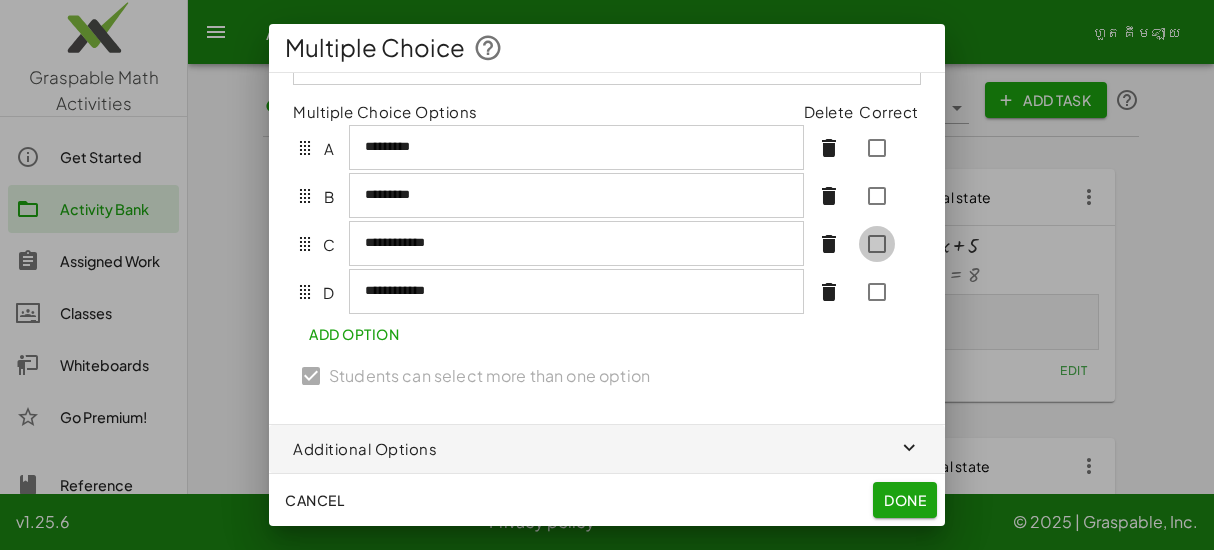scroll, scrollTop: 120, scrollLeft: 0, axis: vertical 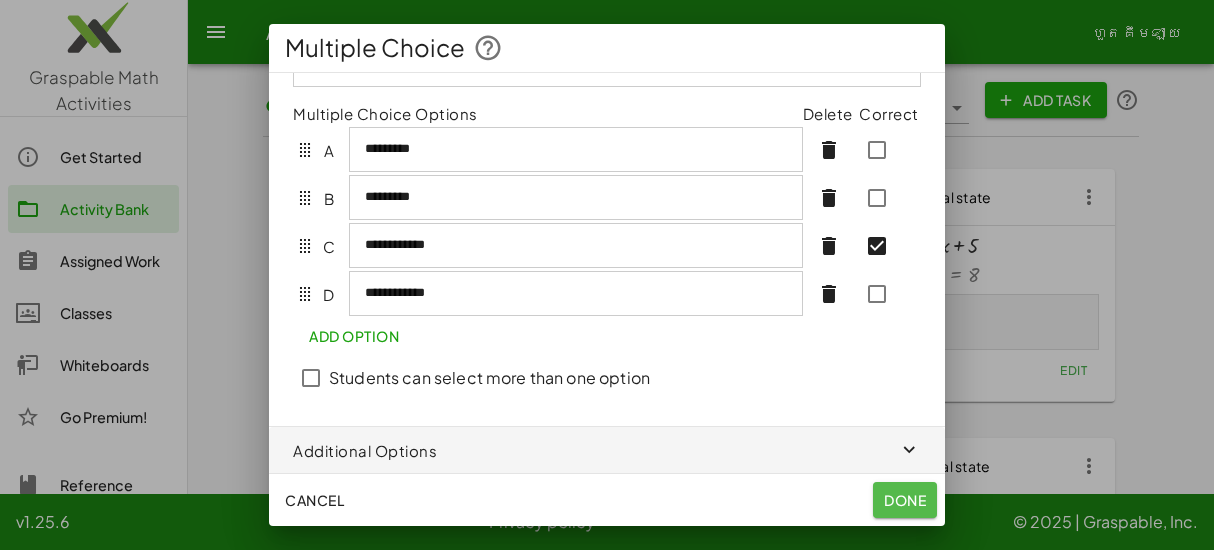 click on "Done" 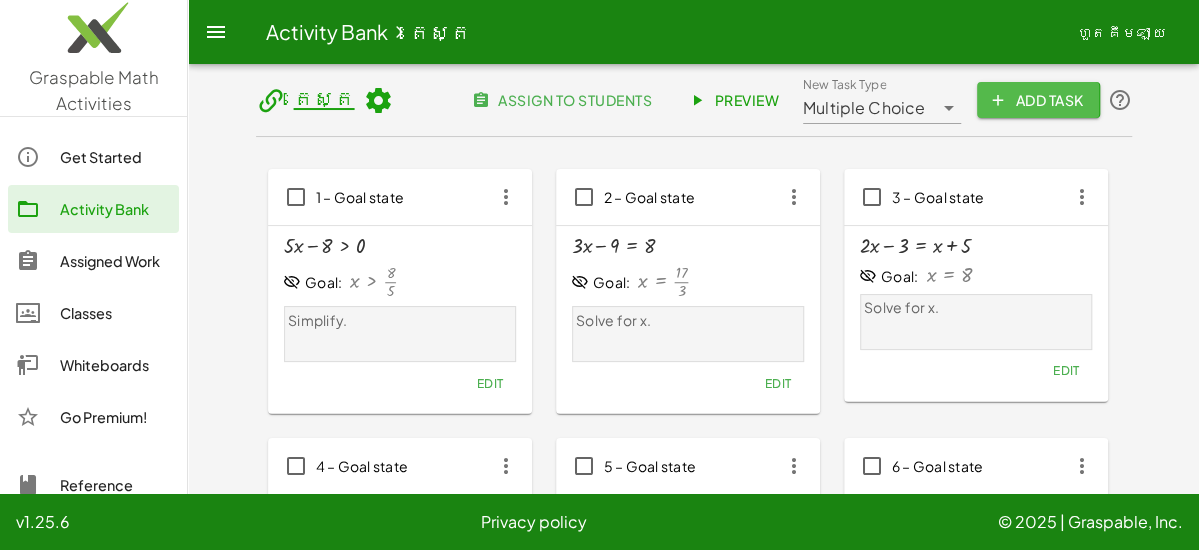 click on "Add Task" 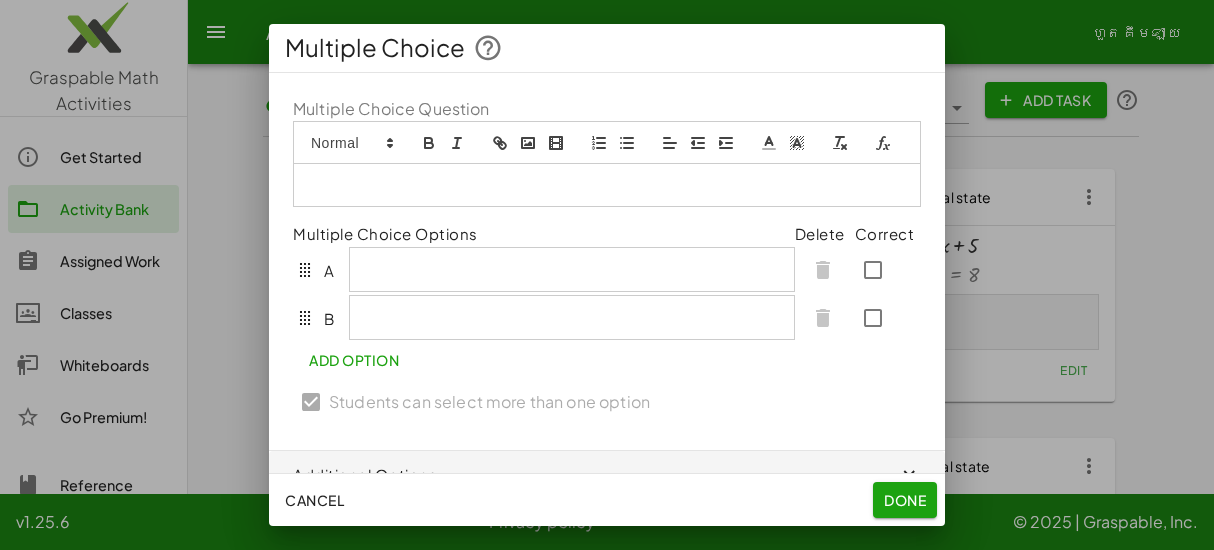 type 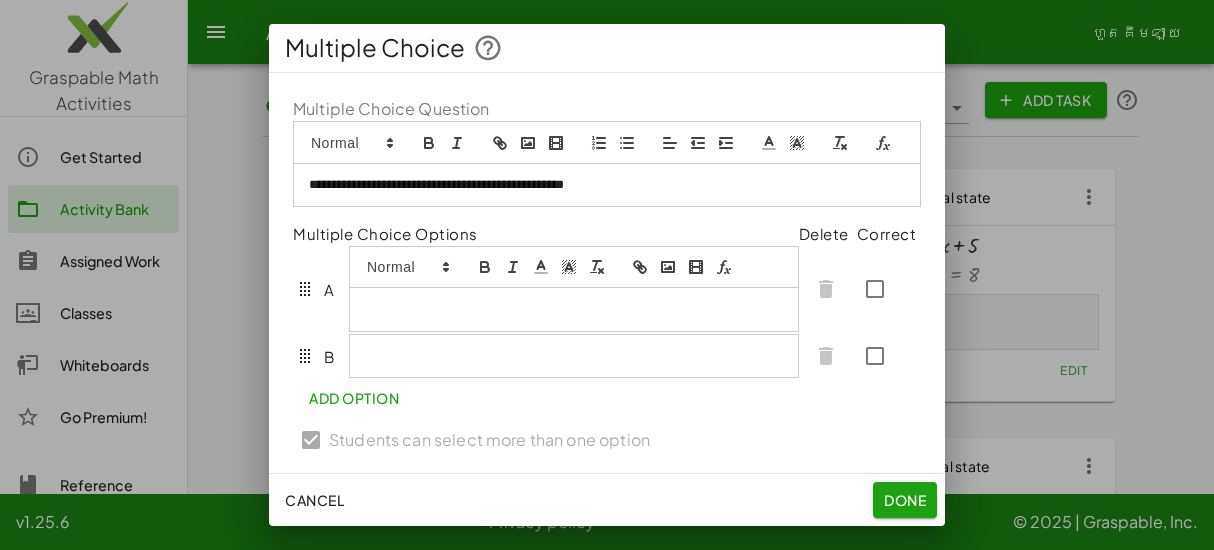 click at bounding box center [574, 289] 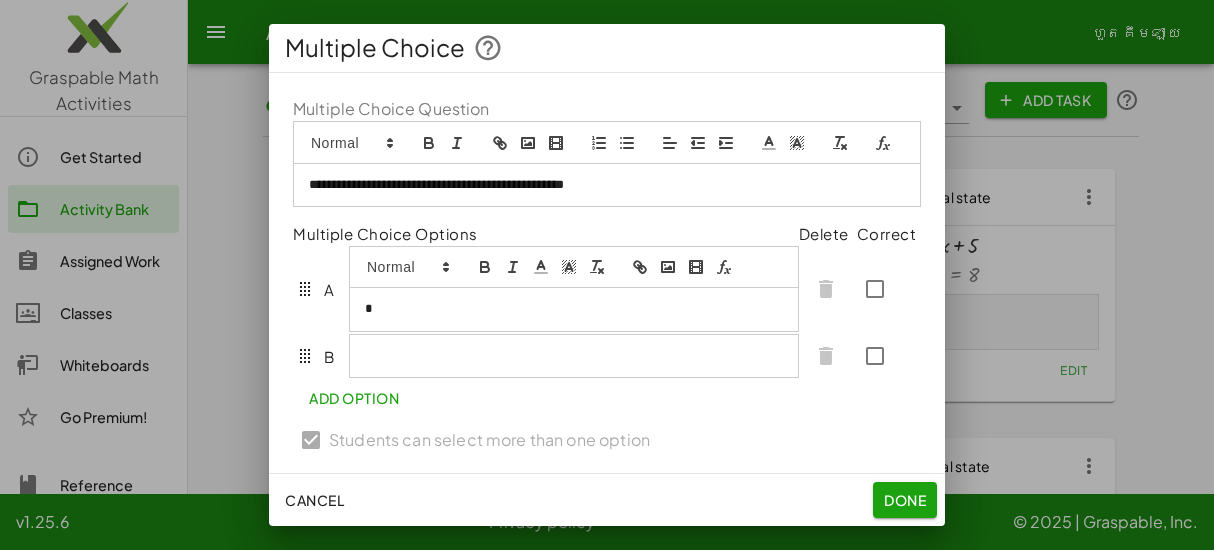 type 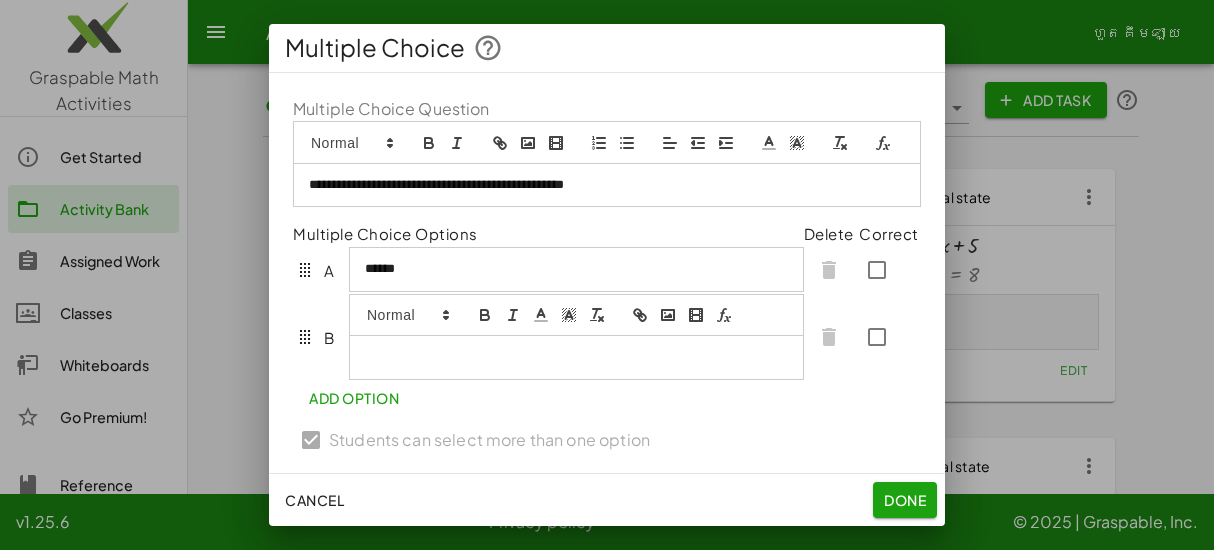 click at bounding box center (576, 357) 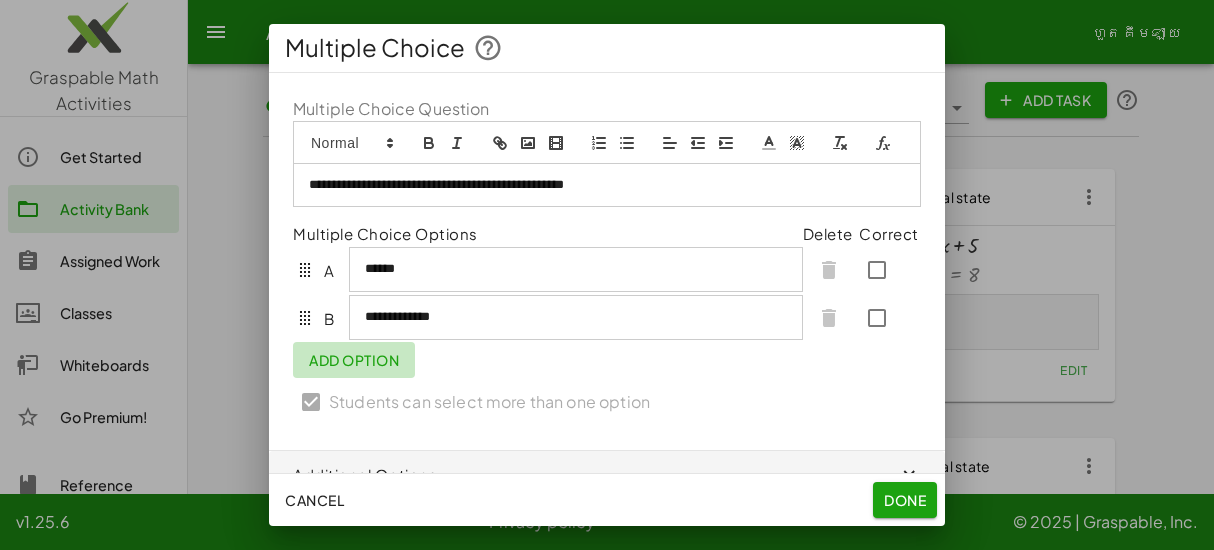 click on "**********" at bounding box center (607, 261) 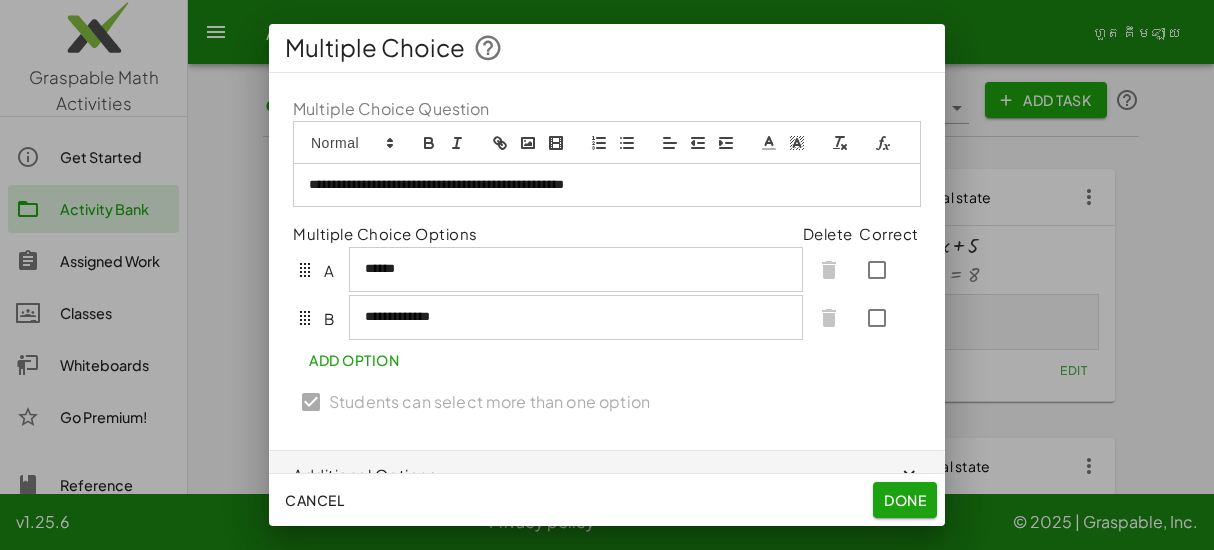 click on "Add Option" 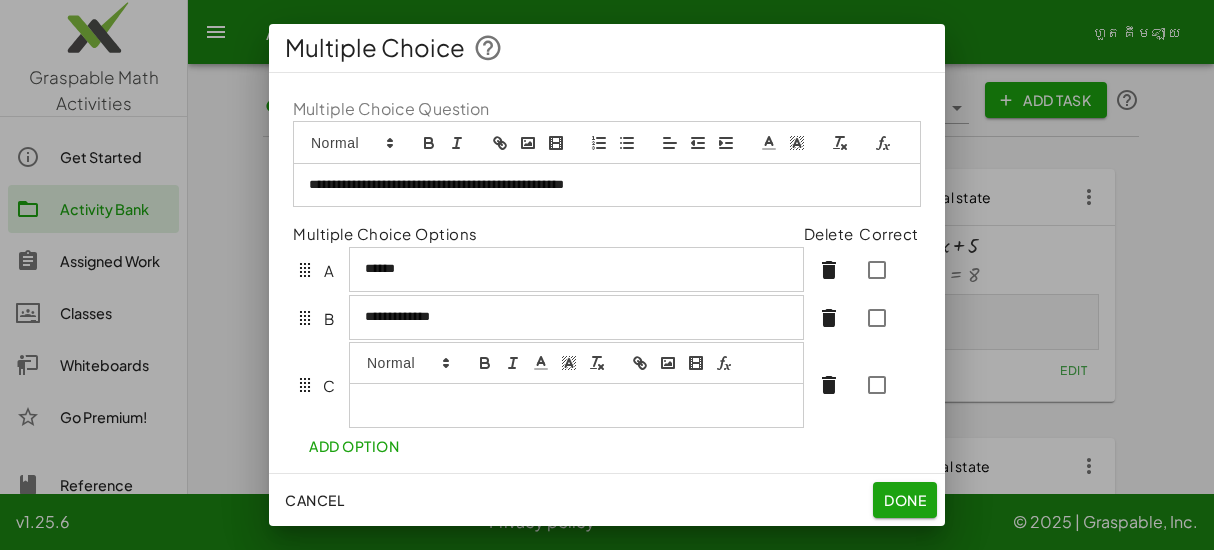 type 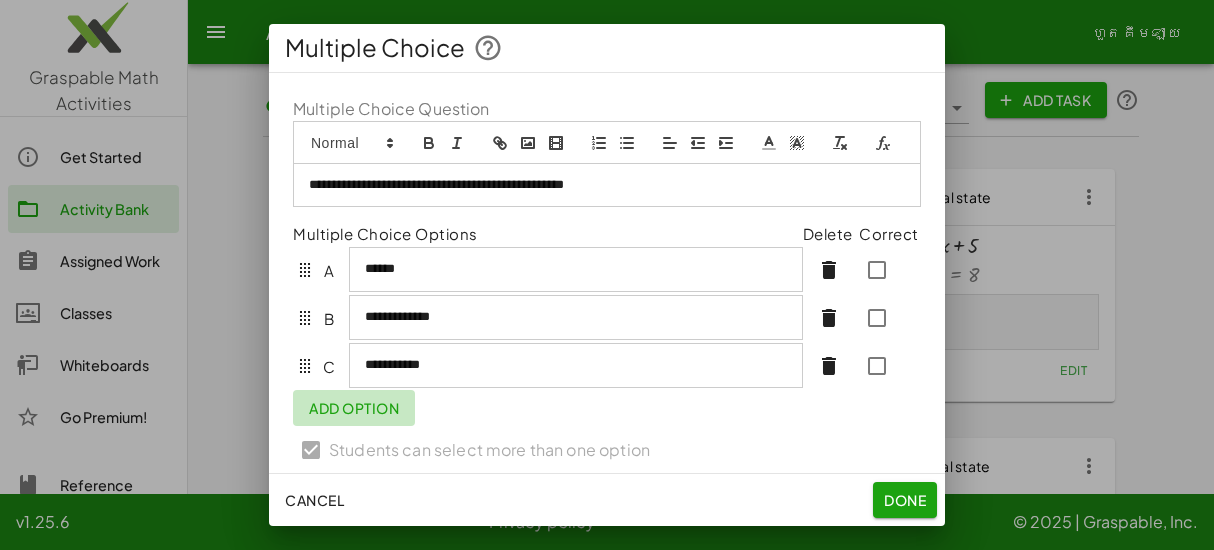 click on "**********" at bounding box center (607, 285) 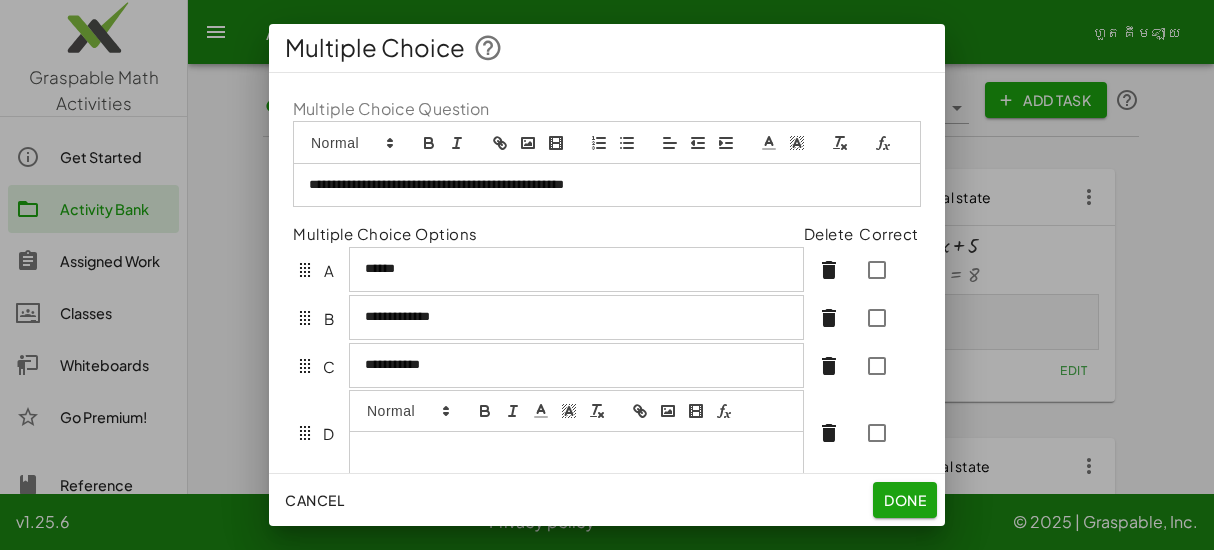 type 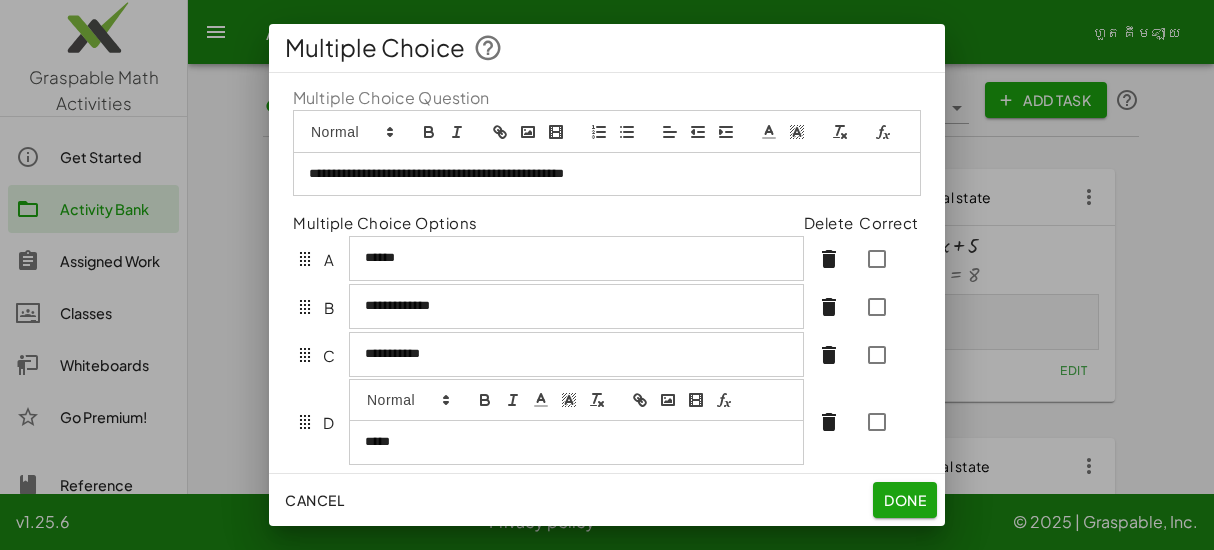 scroll, scrollTop: 0, scrollLeft: 0, axis: both 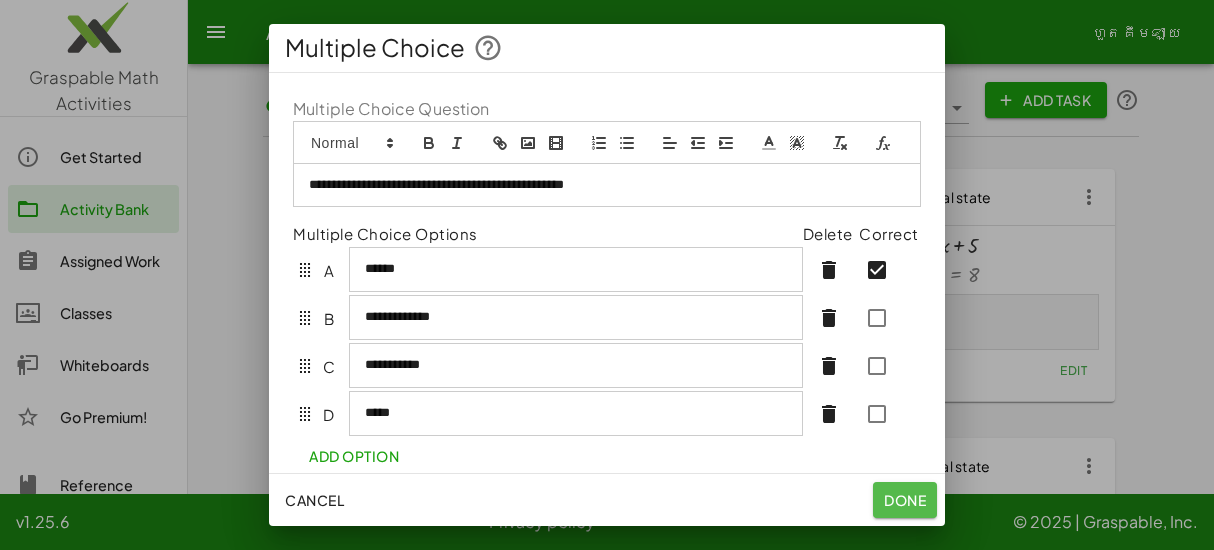 click on "Done" 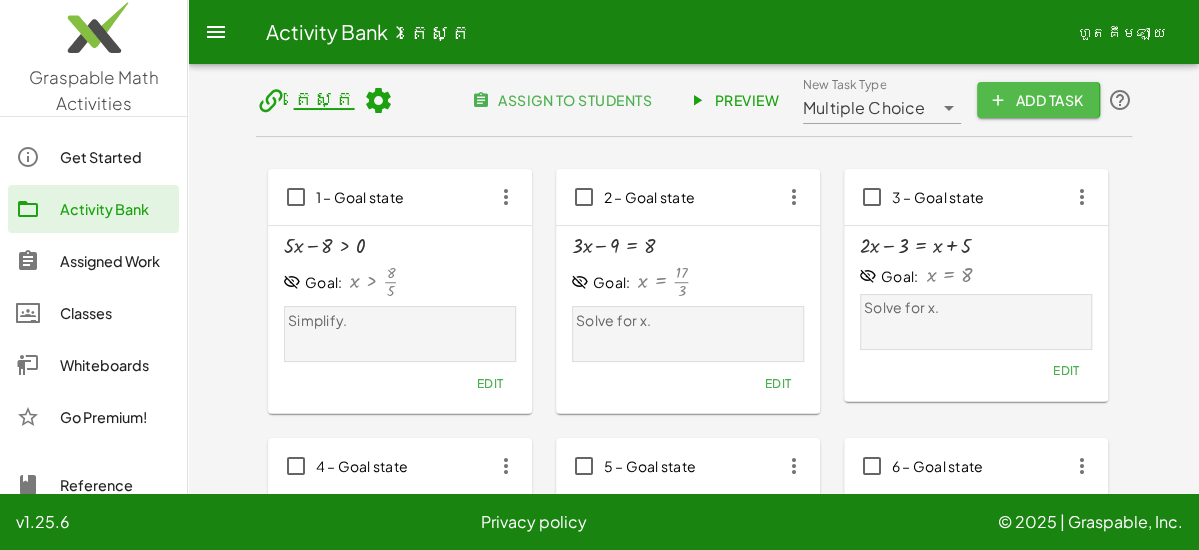 click on "Add Task" 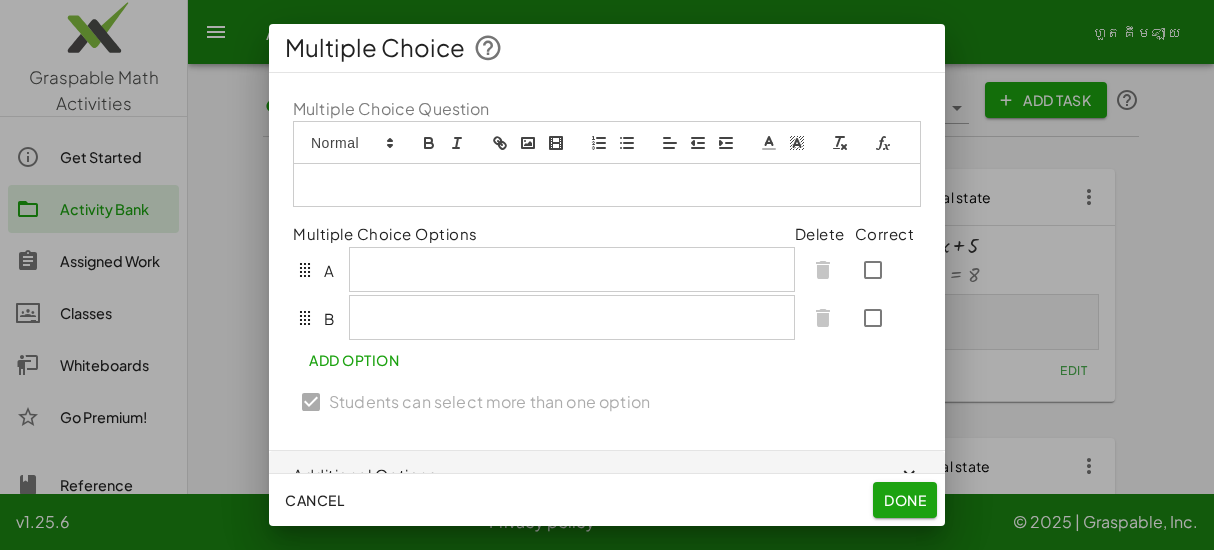 type 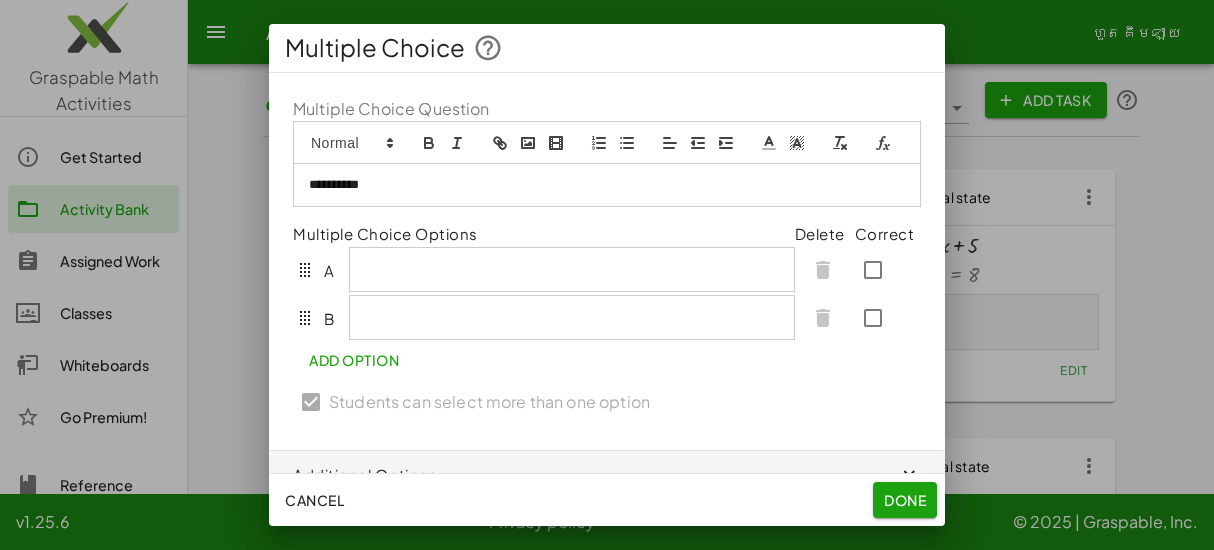 click 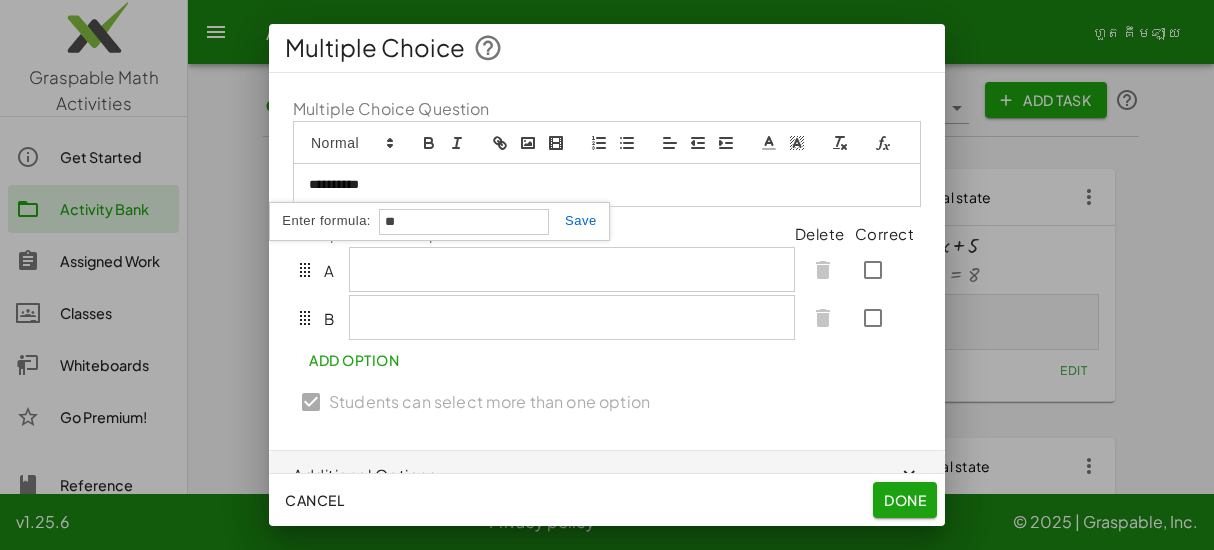 type on "*" 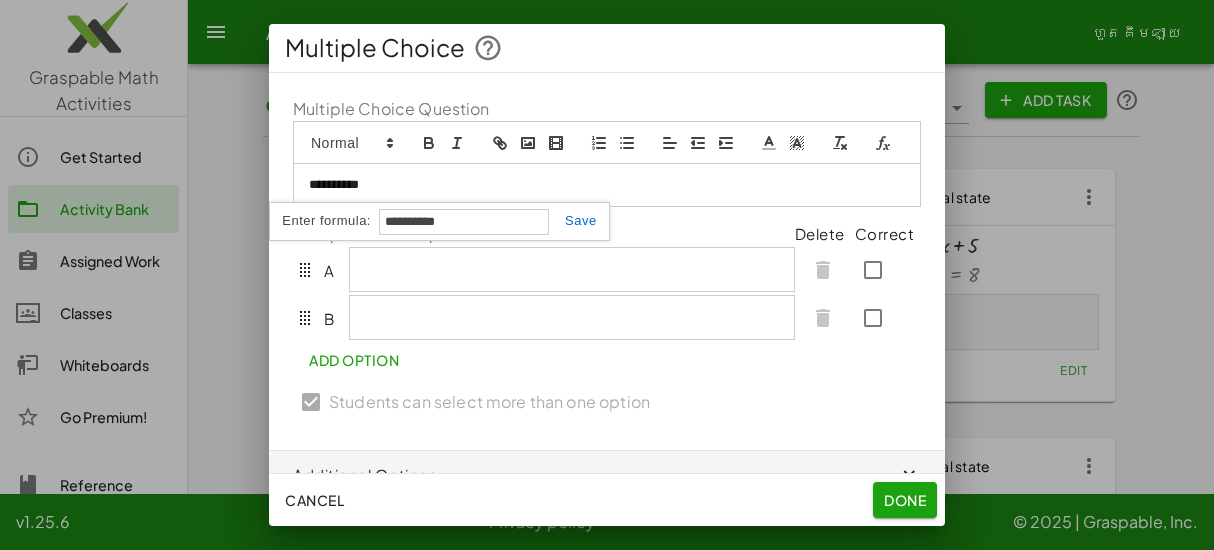 type on "**********" 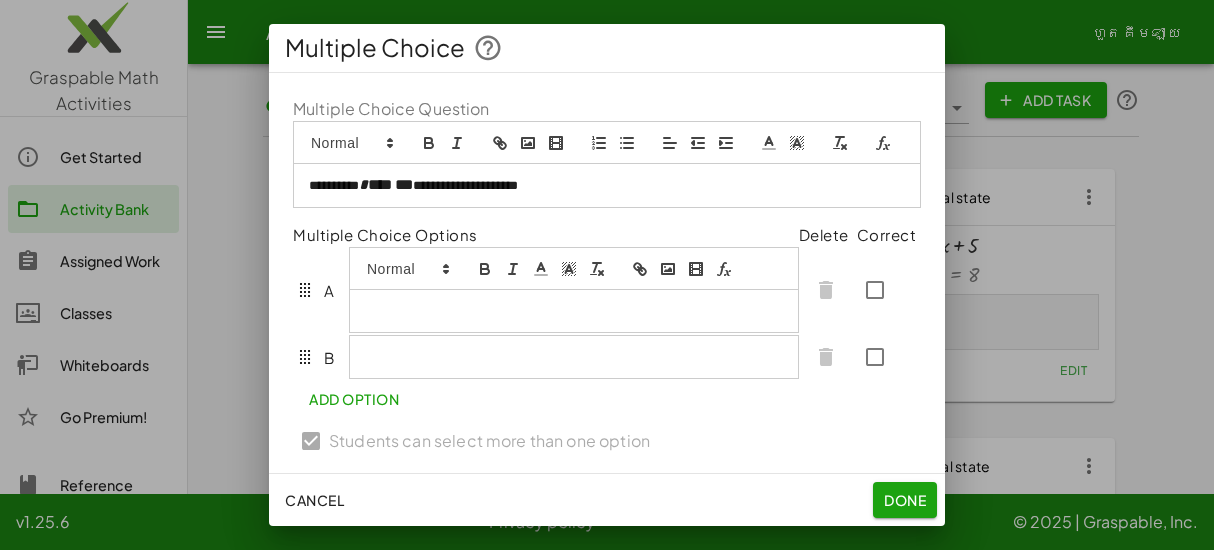 click at bounding box center (574, 290) 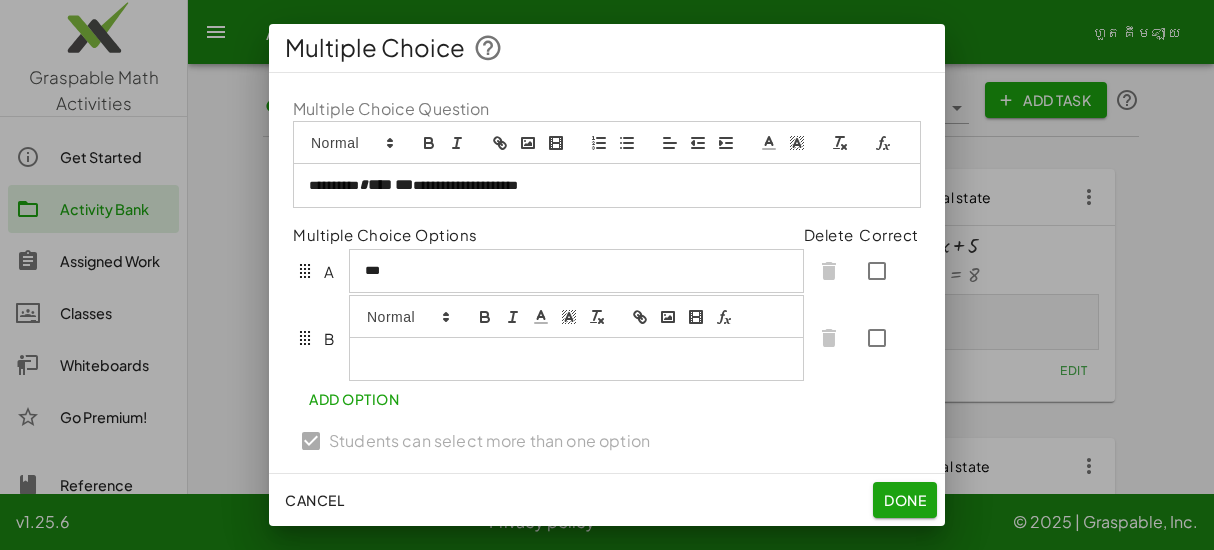 click at bounding box center (576, 359) 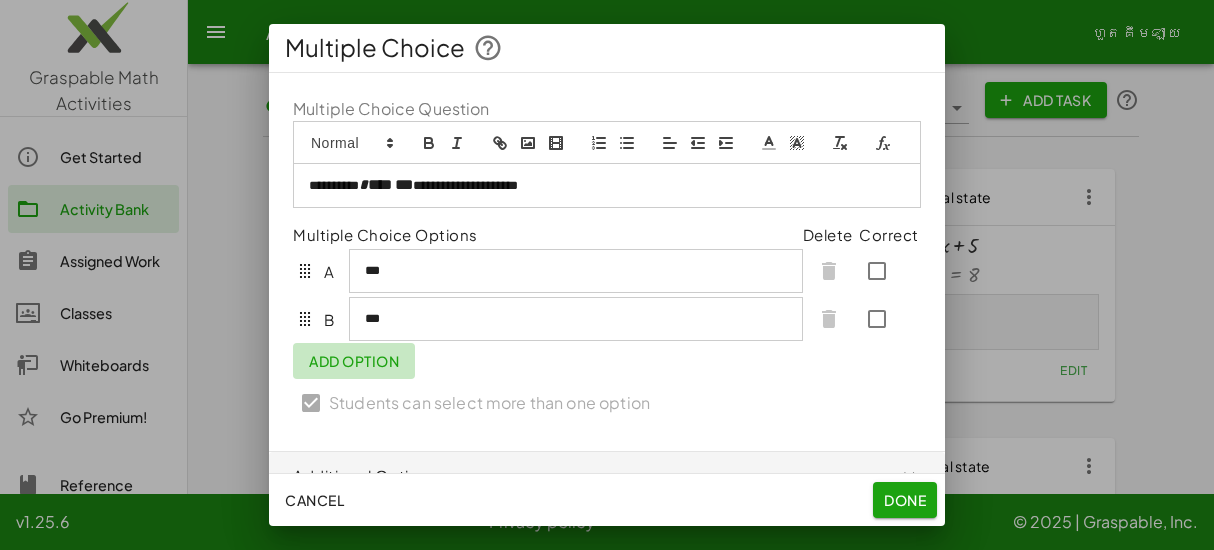 click on "**********" at bounding box center [607, 262] 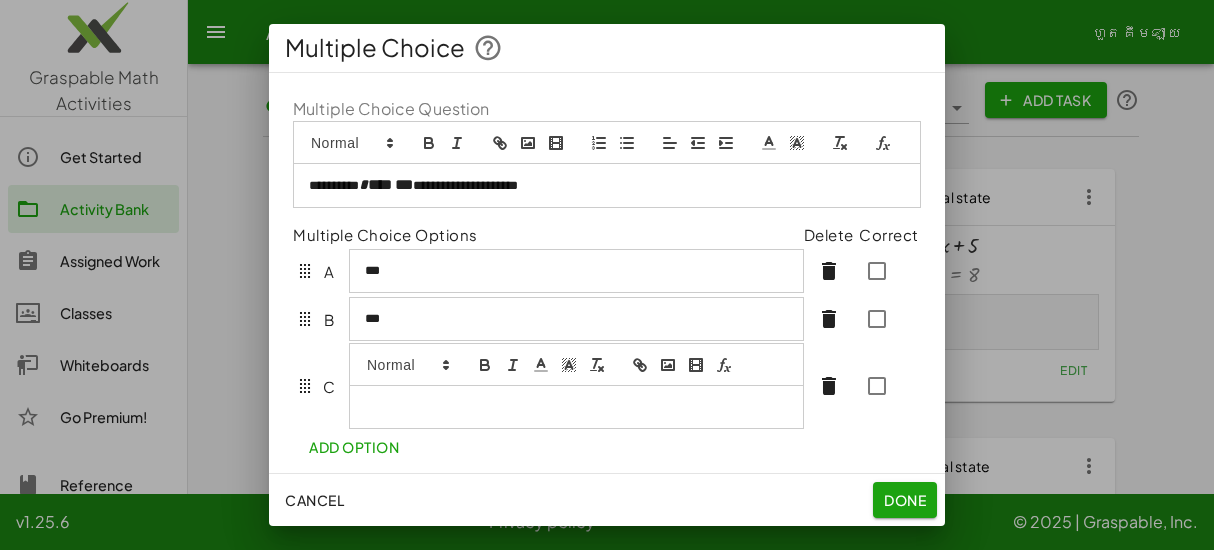 type 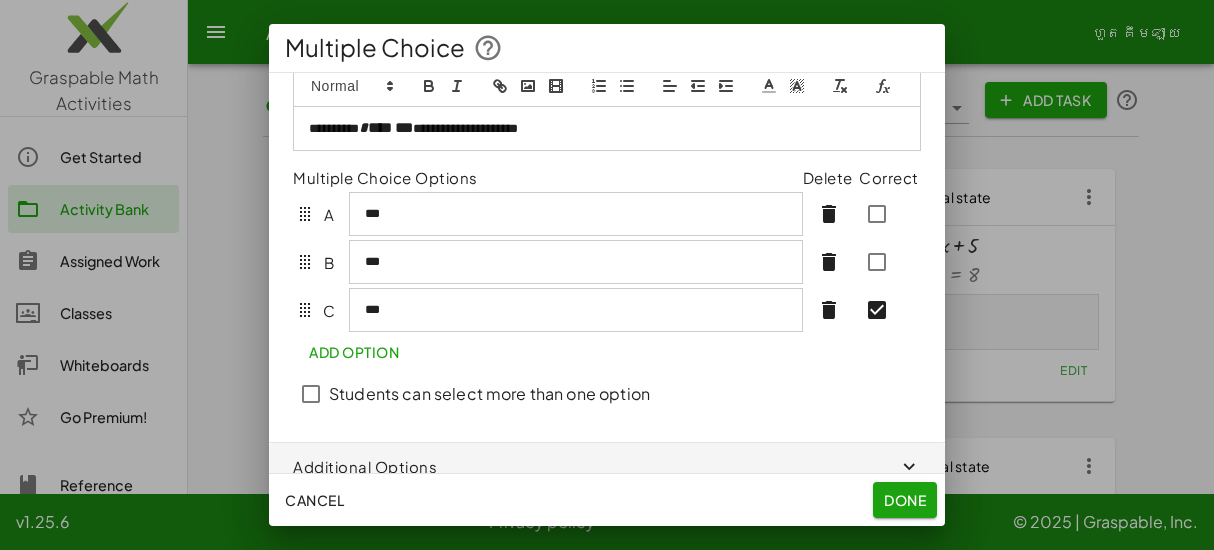 scroll, scrollTop: 70, scrollLeft: 0, axis: vertical 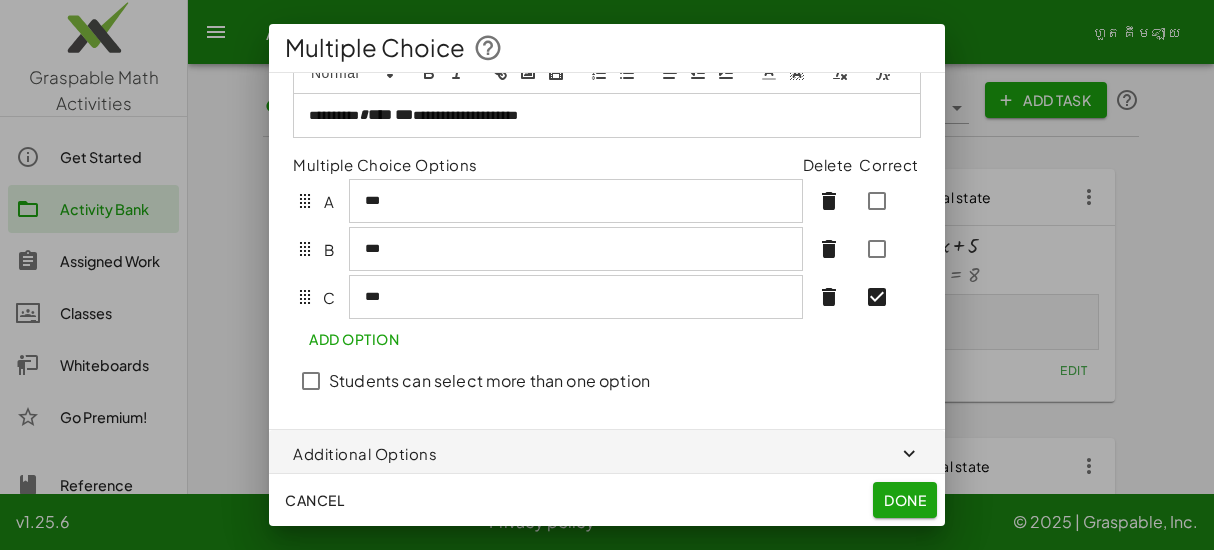 click on "Add Option" 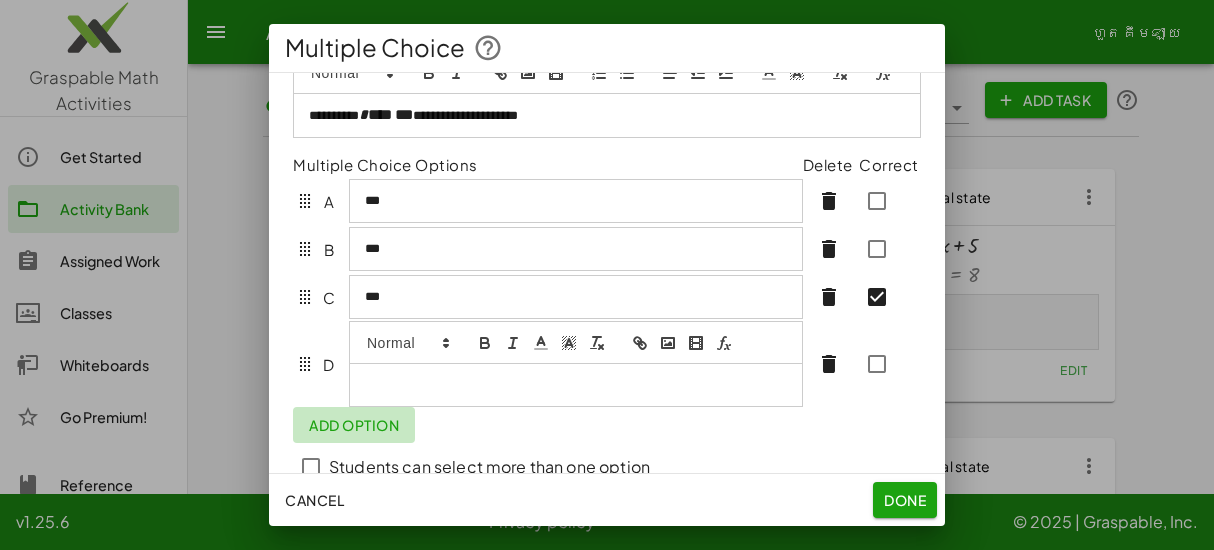 scroll, scrollTop: 109, scrollLeft: 0, axis: vertical 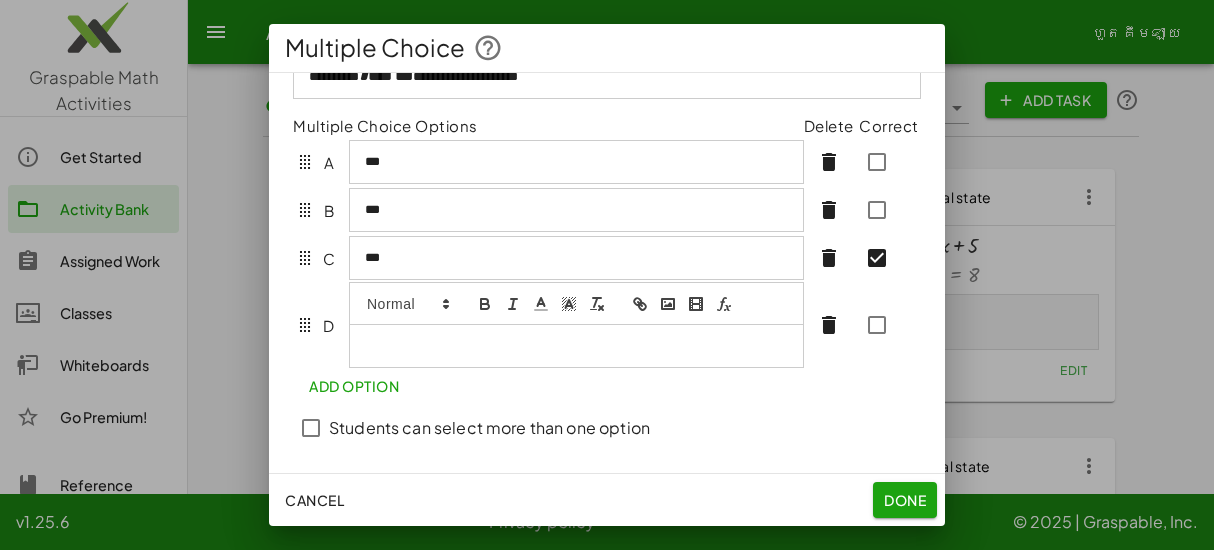 type 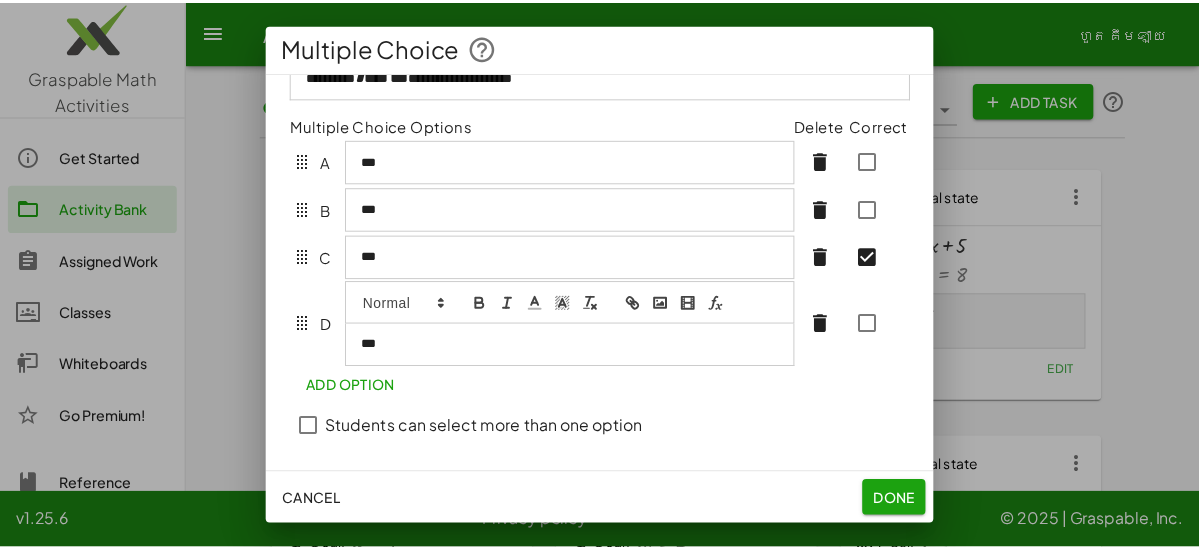 scroll, scrollTop: 92, scrollLeft: 0, axis: vertical 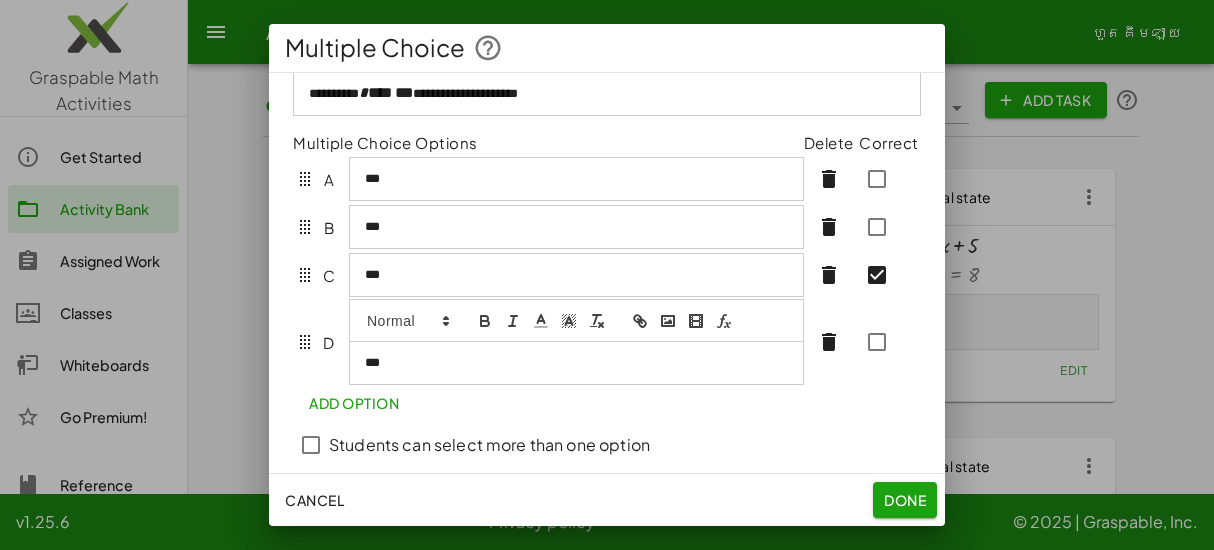 click on "Done" 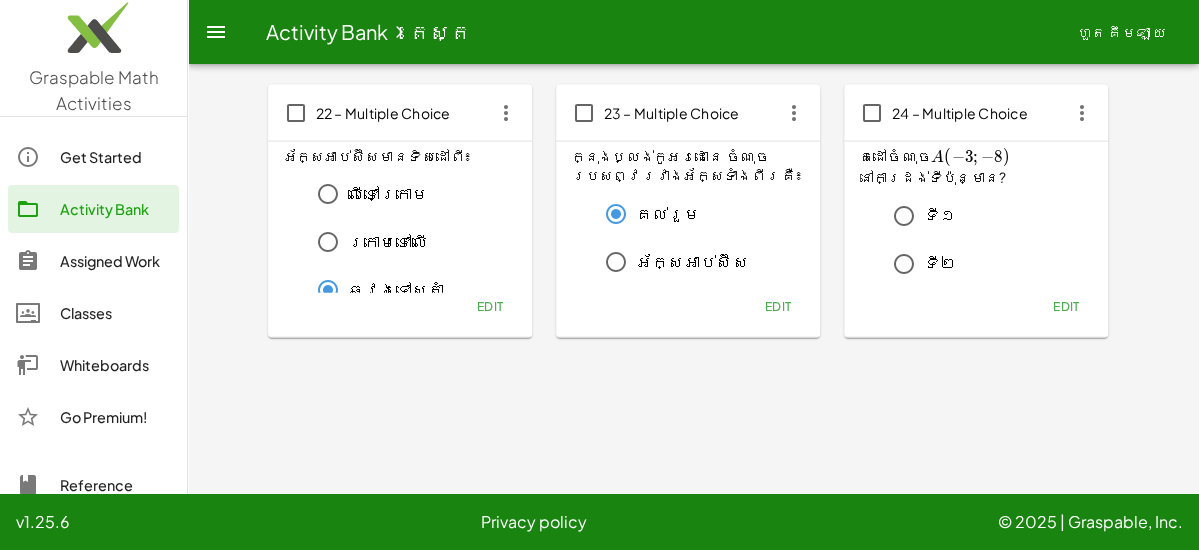 scroll, scrollTop: 2040, scrollLeft: 0, axis: vertical 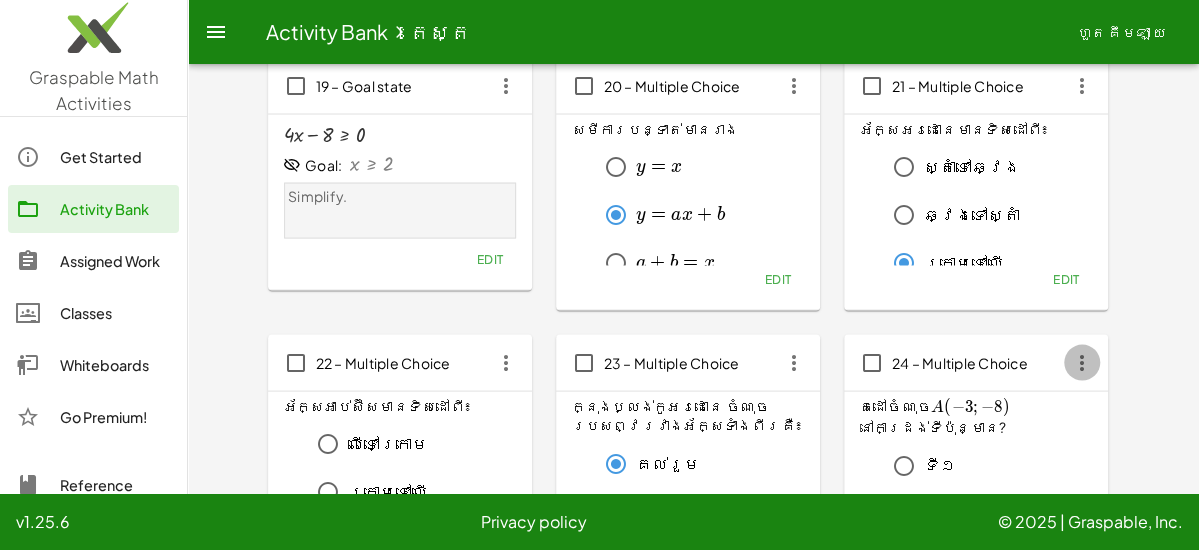 click 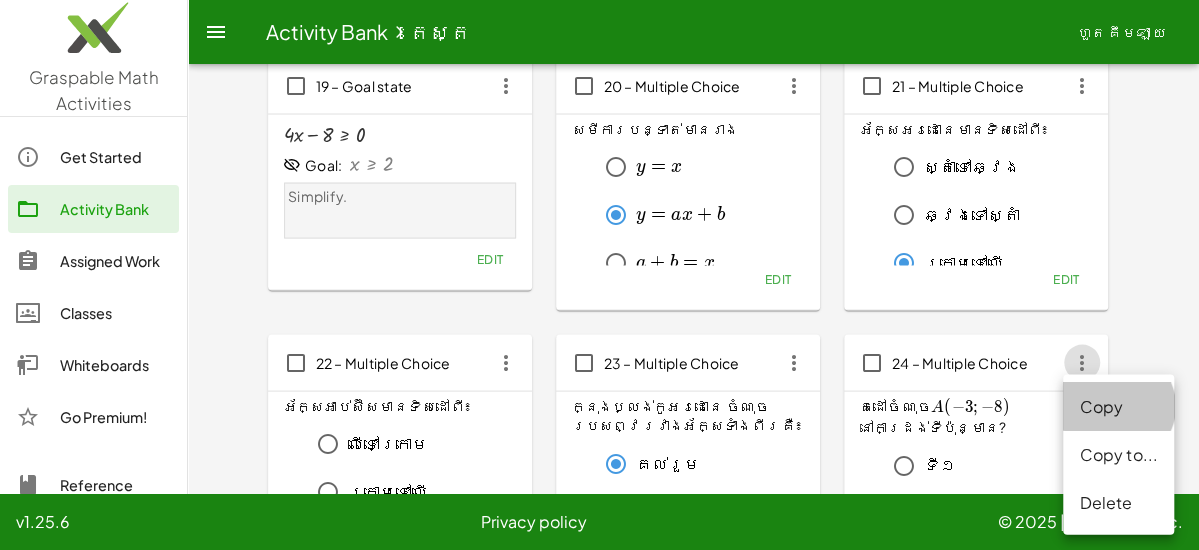 click on "Copy" 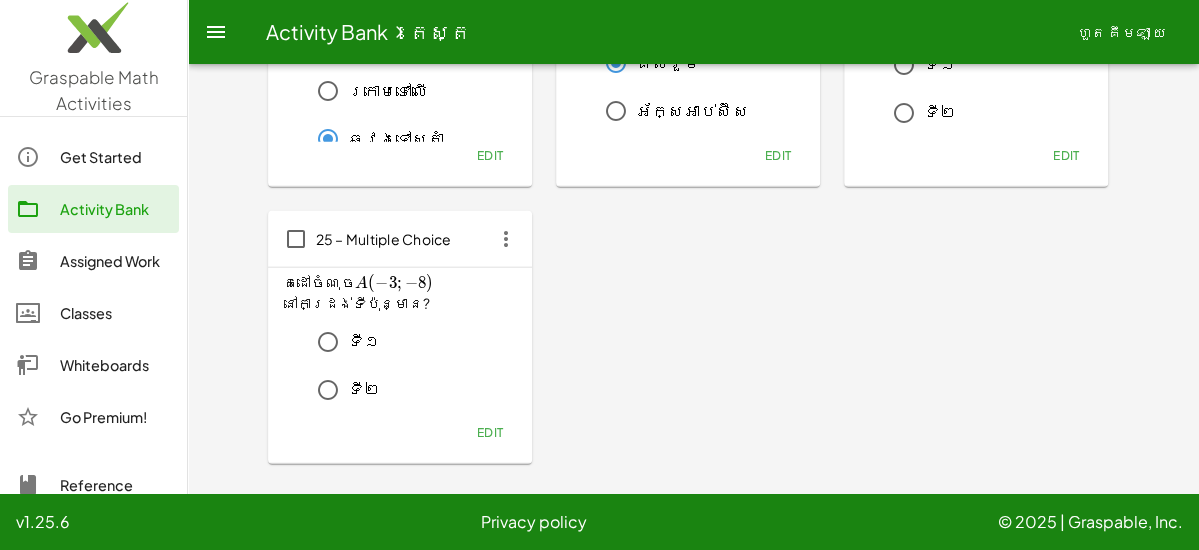 scroll, scrollTop: 2316, scrollLeft: 0, axis: vertical 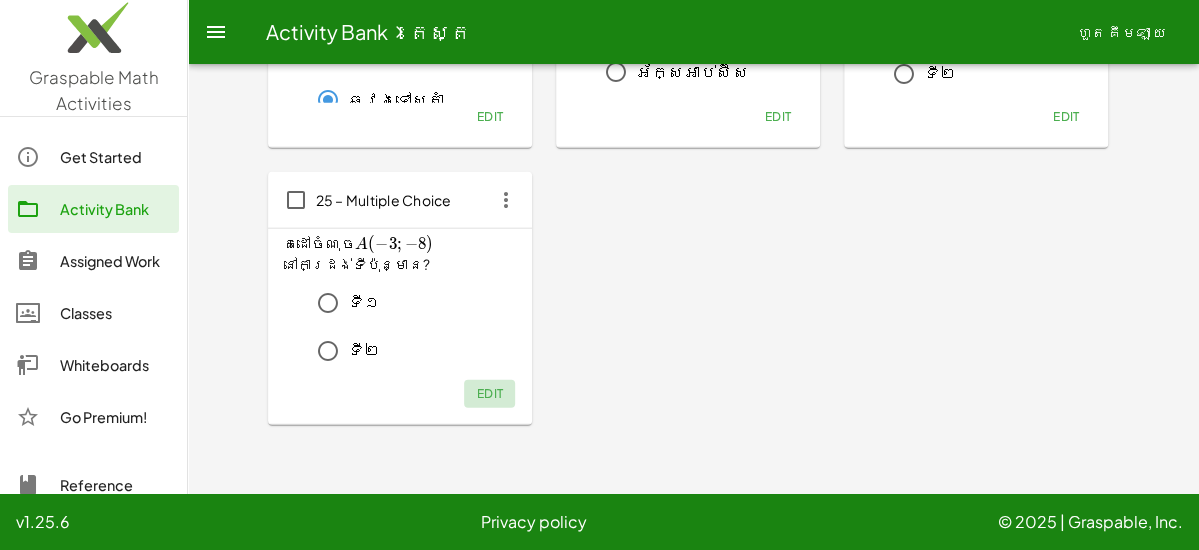click on "Edit" 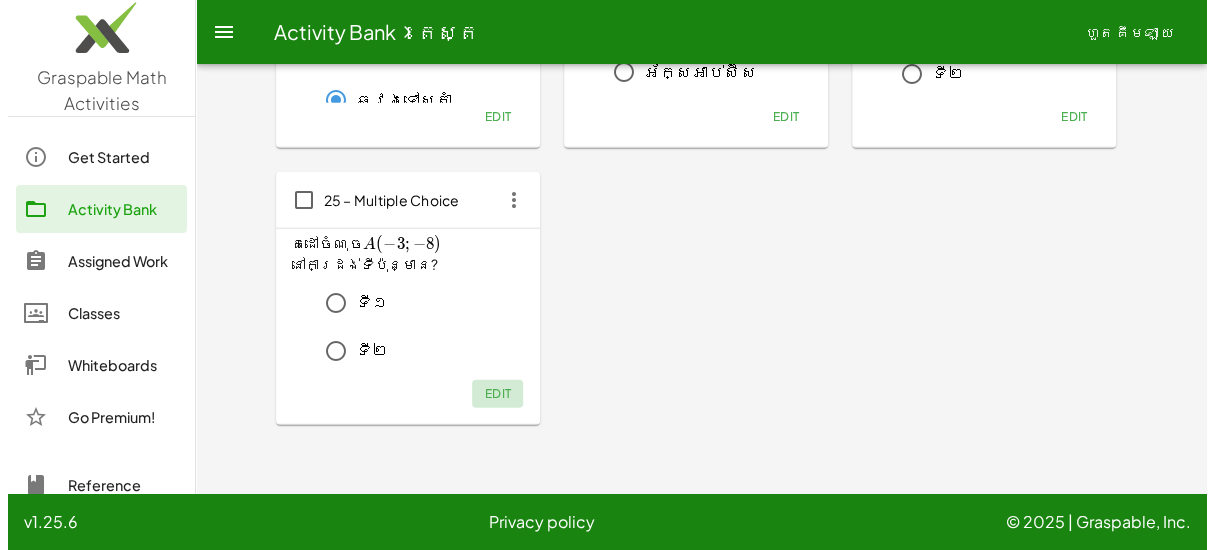 scroll, scrollTop: 0, scrollLeft: 0, axis: both 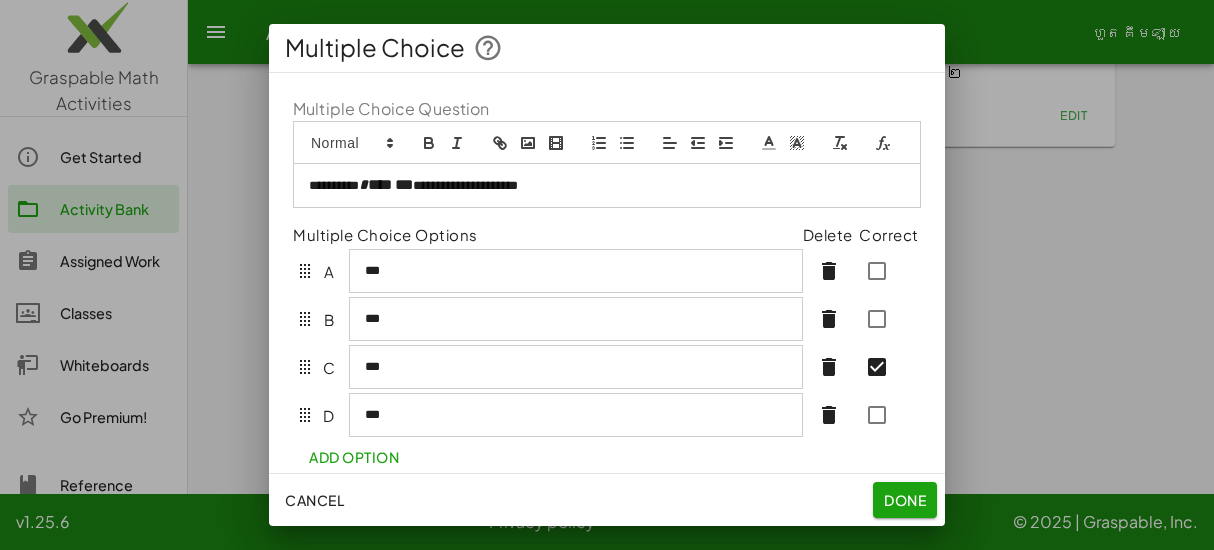 click on "*" at bounding box center (386, 184) 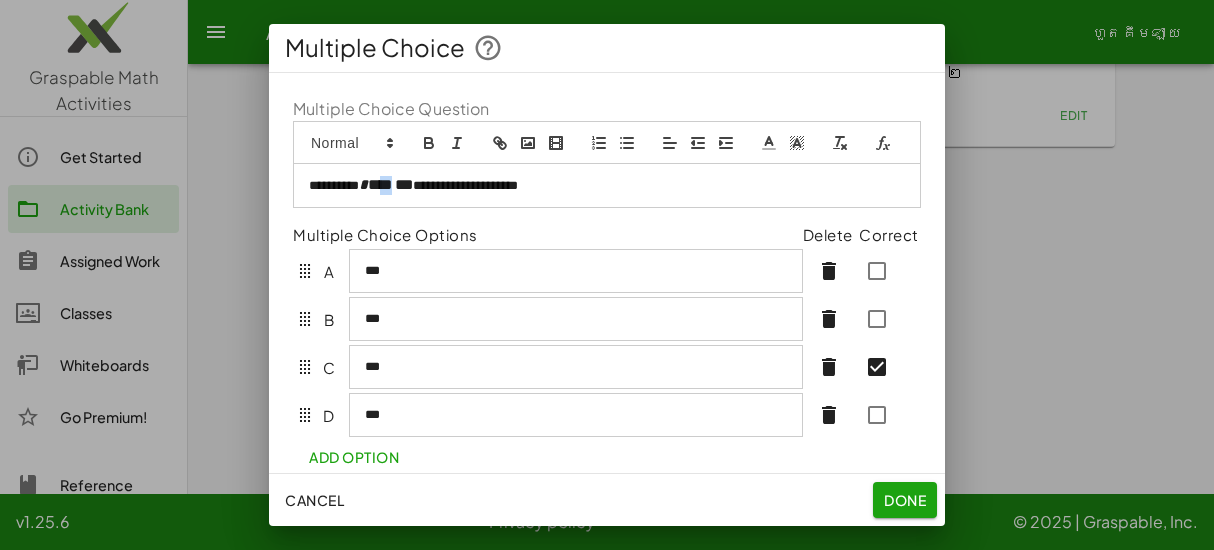 click on "*" at bounding box center (380, 184) 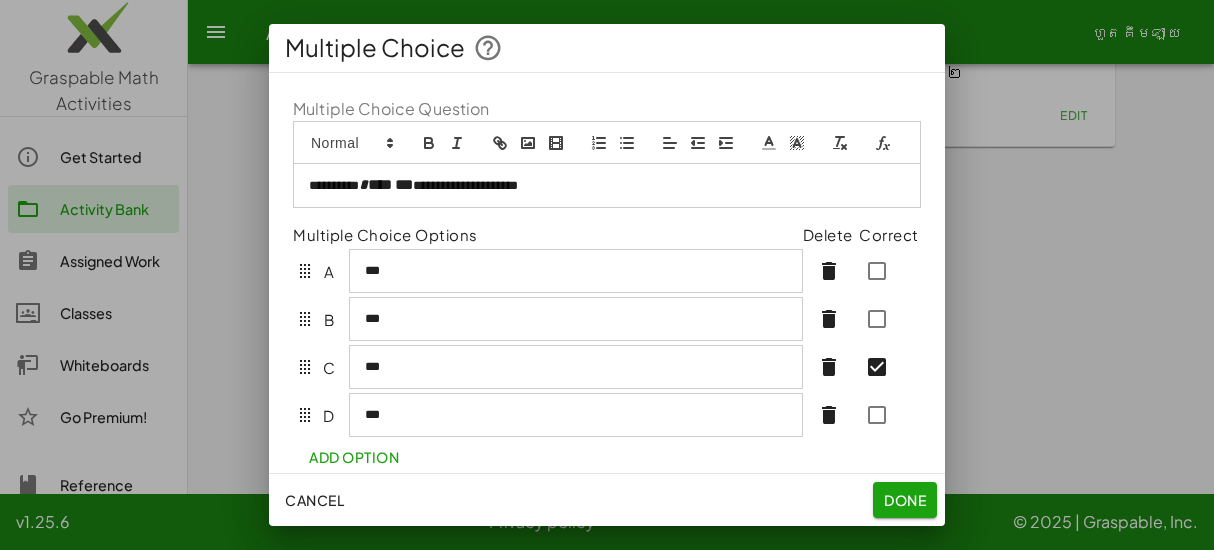 click on "*" at bounding box center (380, 184) 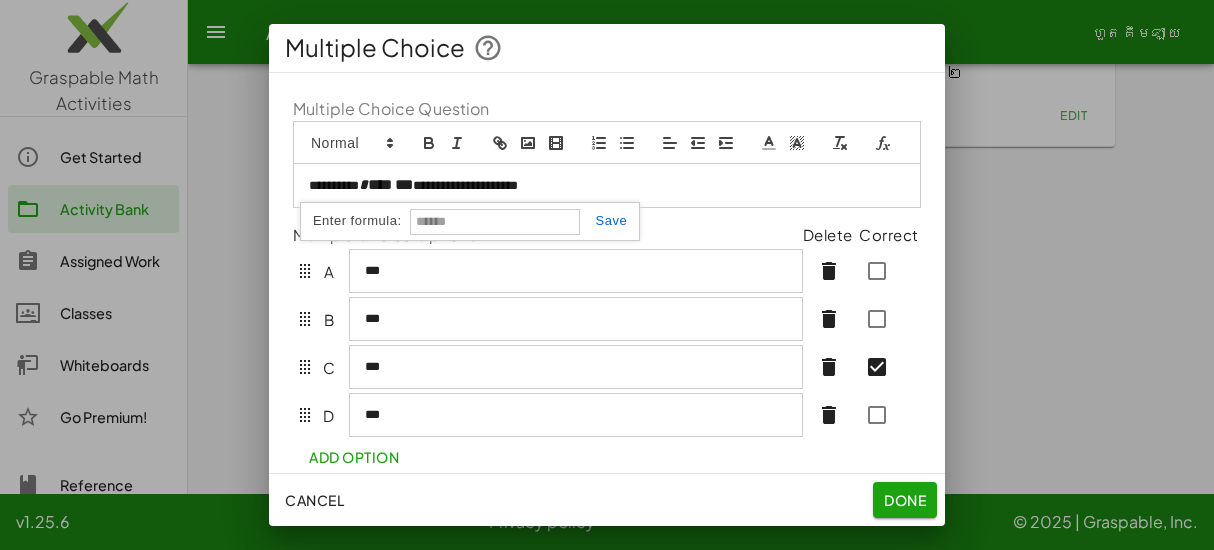click on "*" at bounding box center [413, 184] 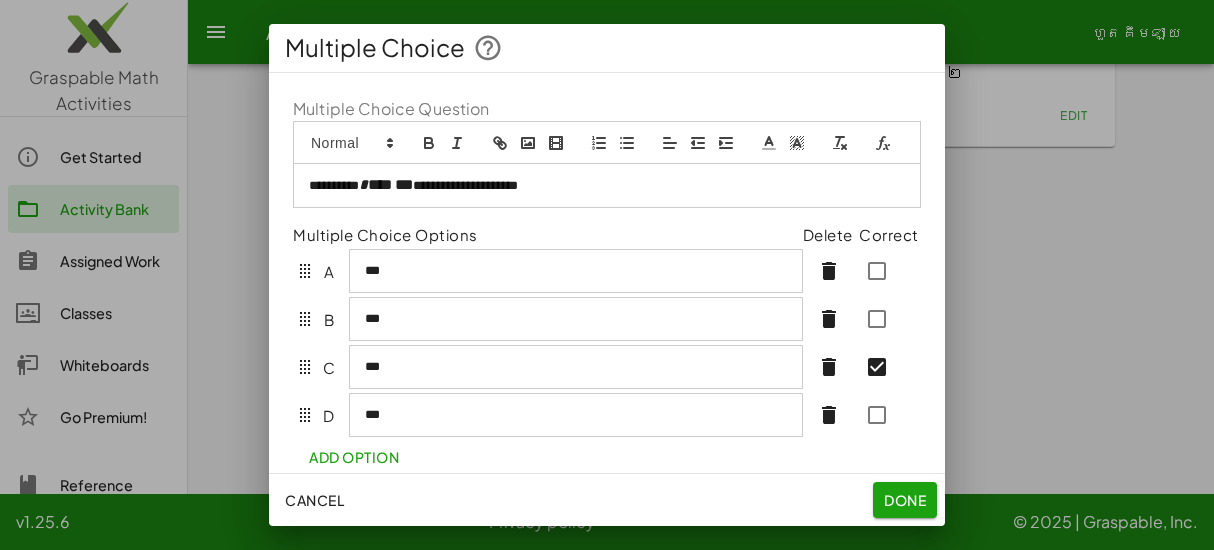 click on "*" at bounding box center [413, 184] 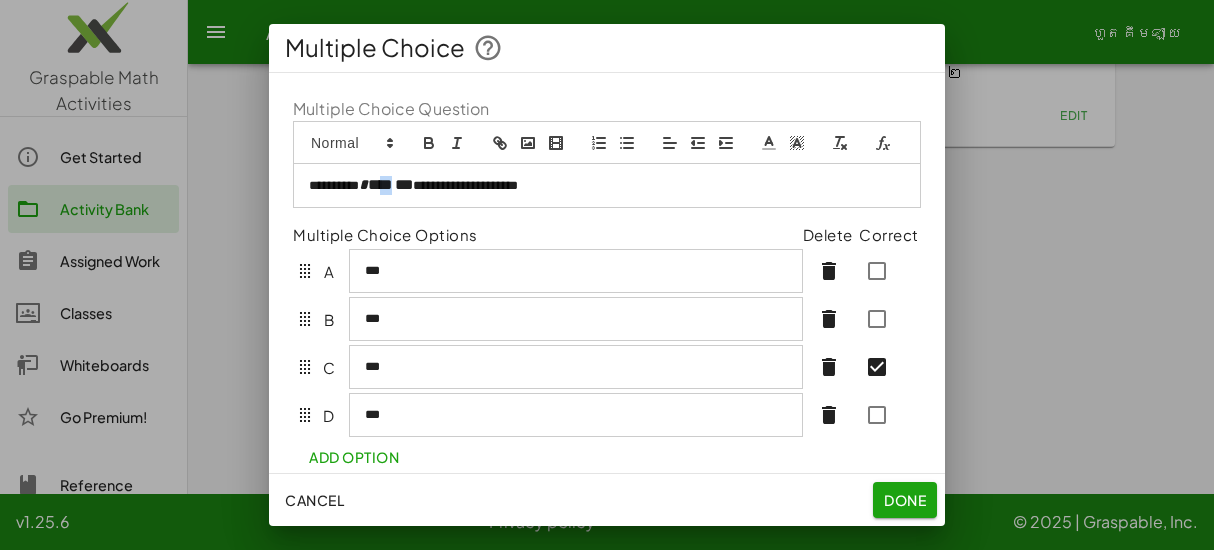 click on "*" at bounding box center (380, 184) 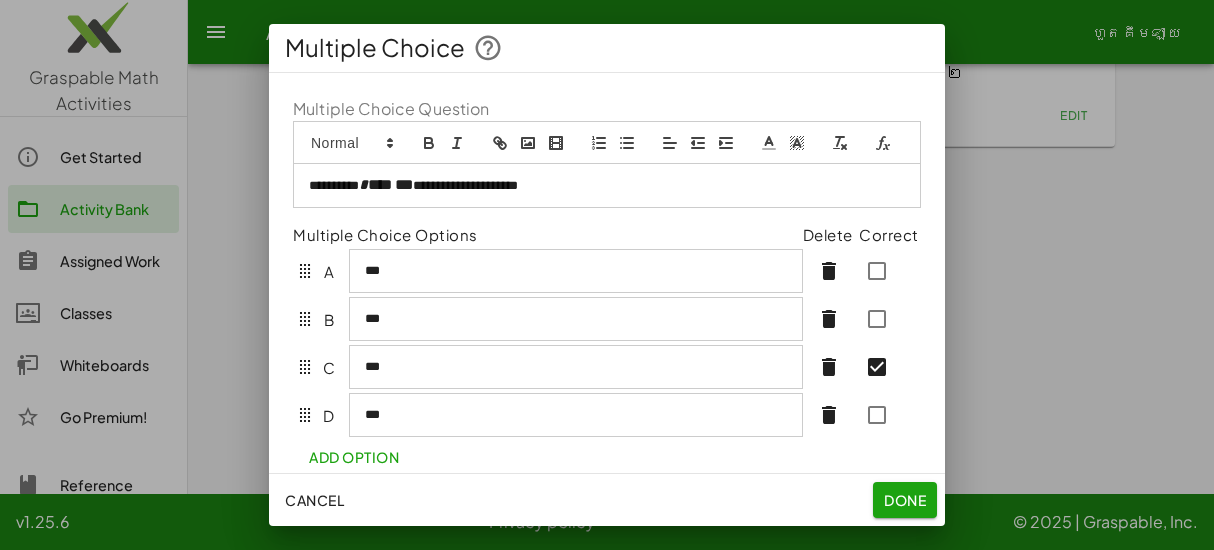 click on "*" at bounding box center [380, 184] 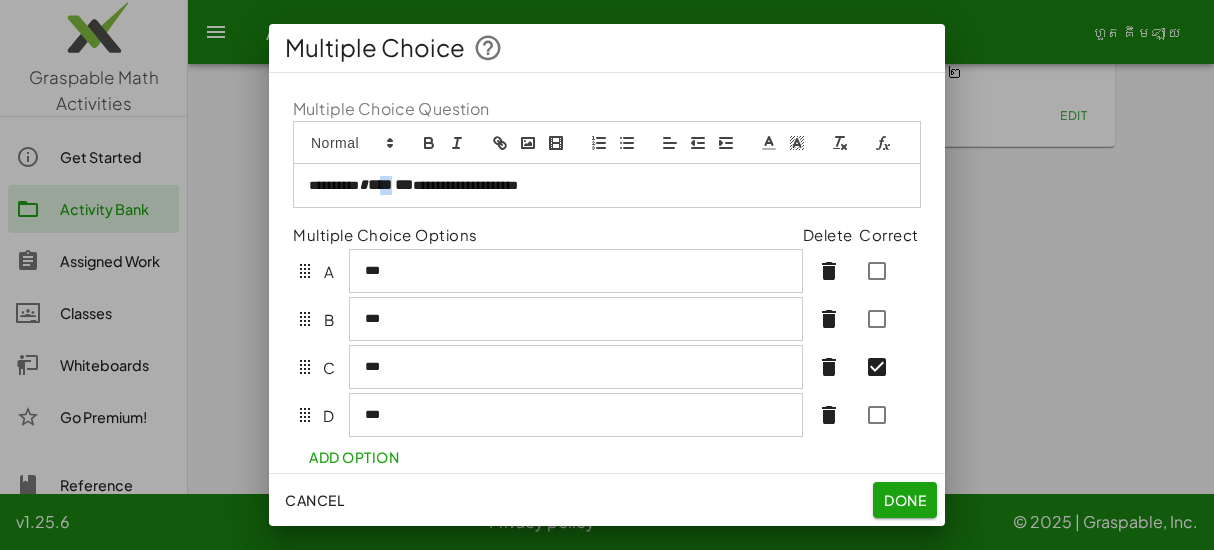 click on "*" at bounding box center [380, 184] 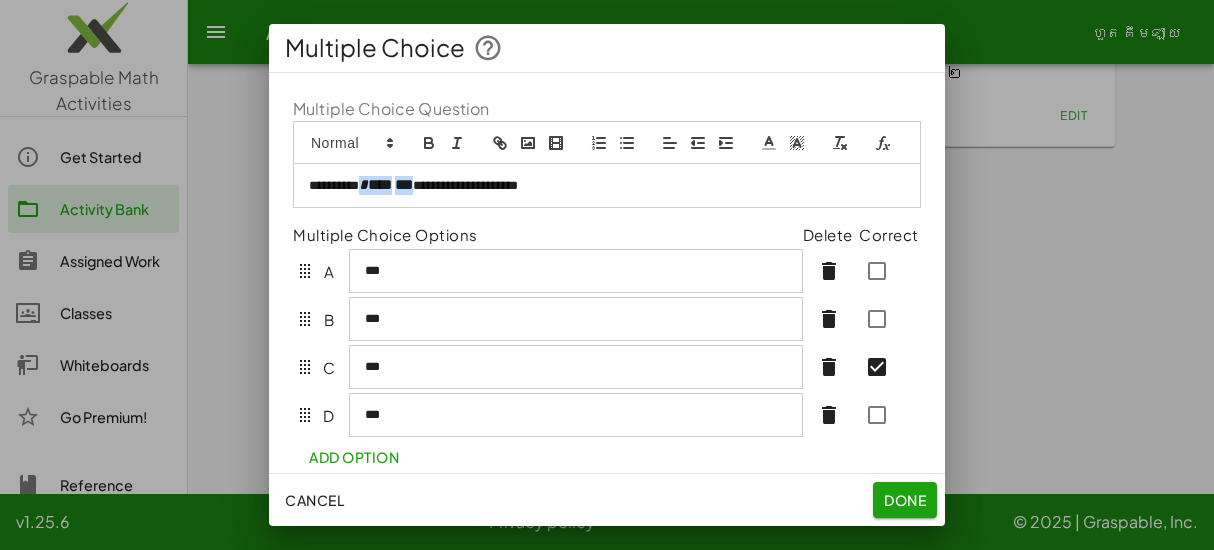 click on "*" at bounding box center [380, 184] 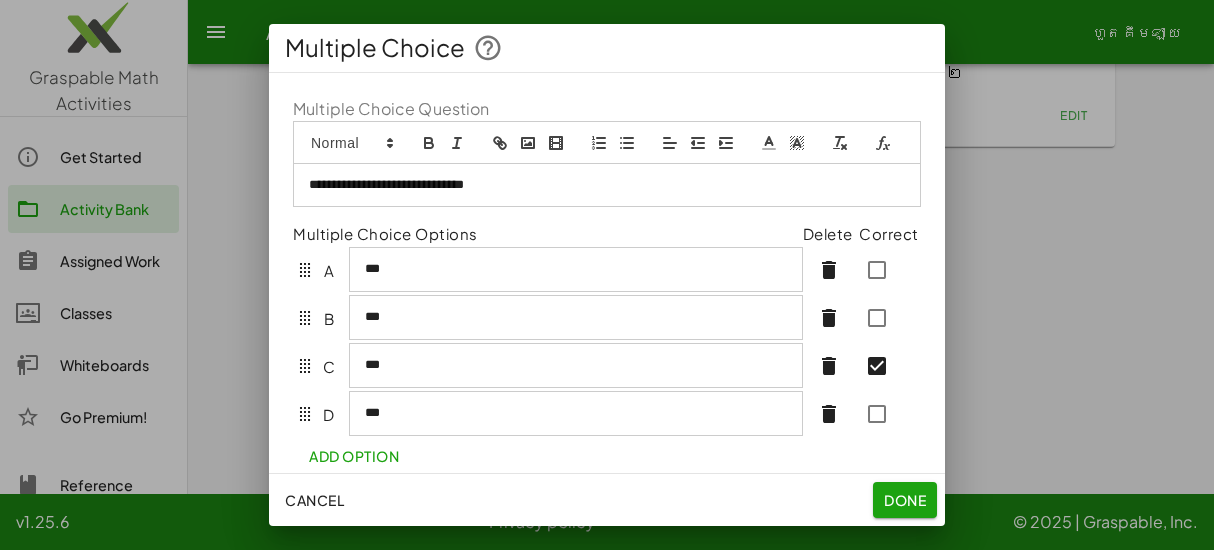 click 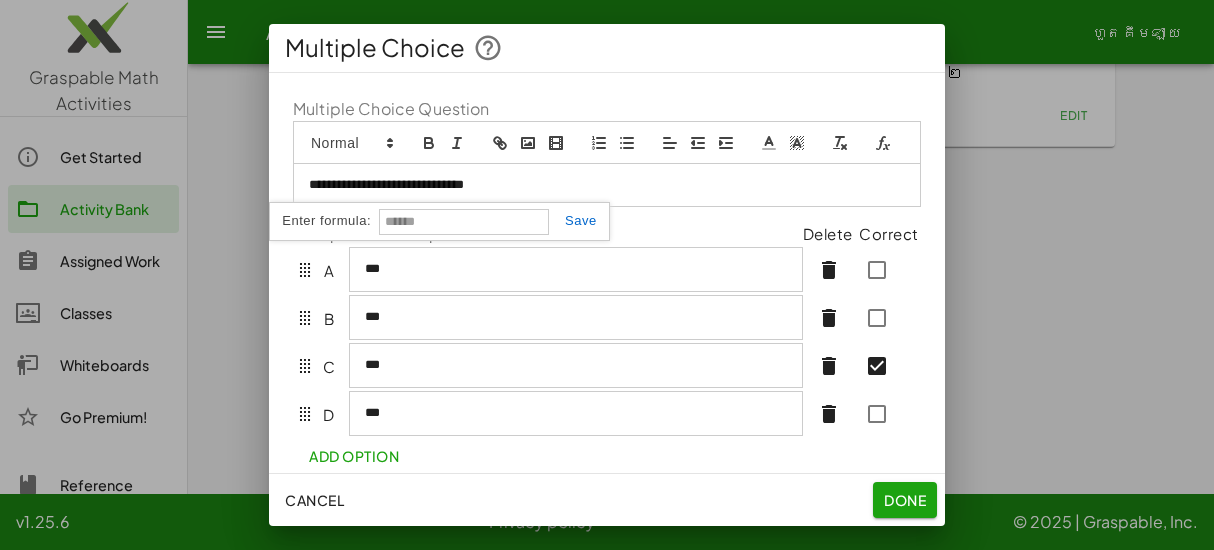 type on "*" 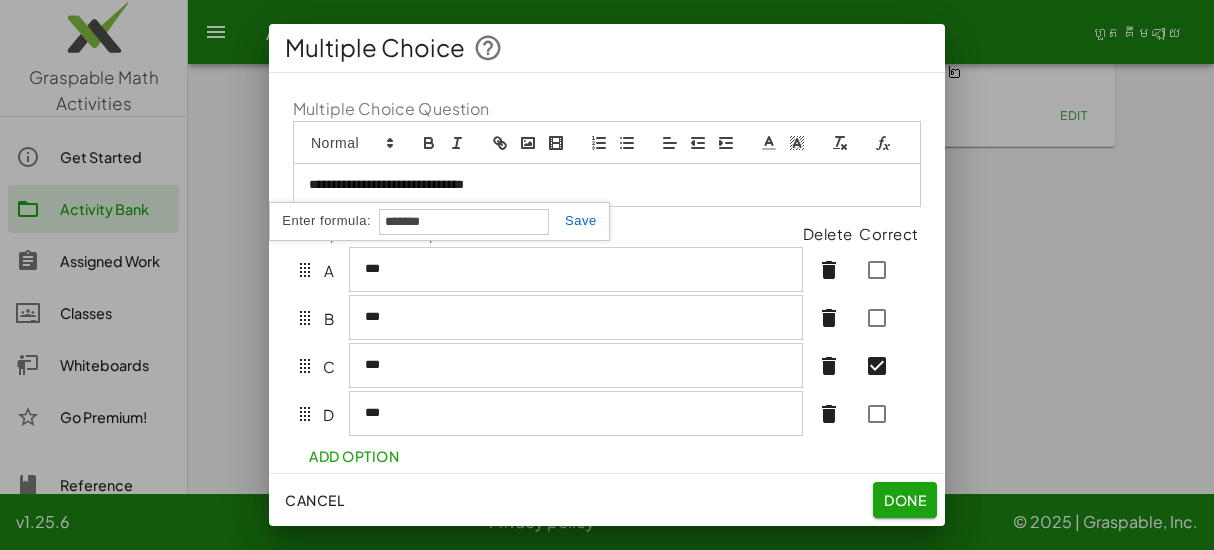 type on "*******" 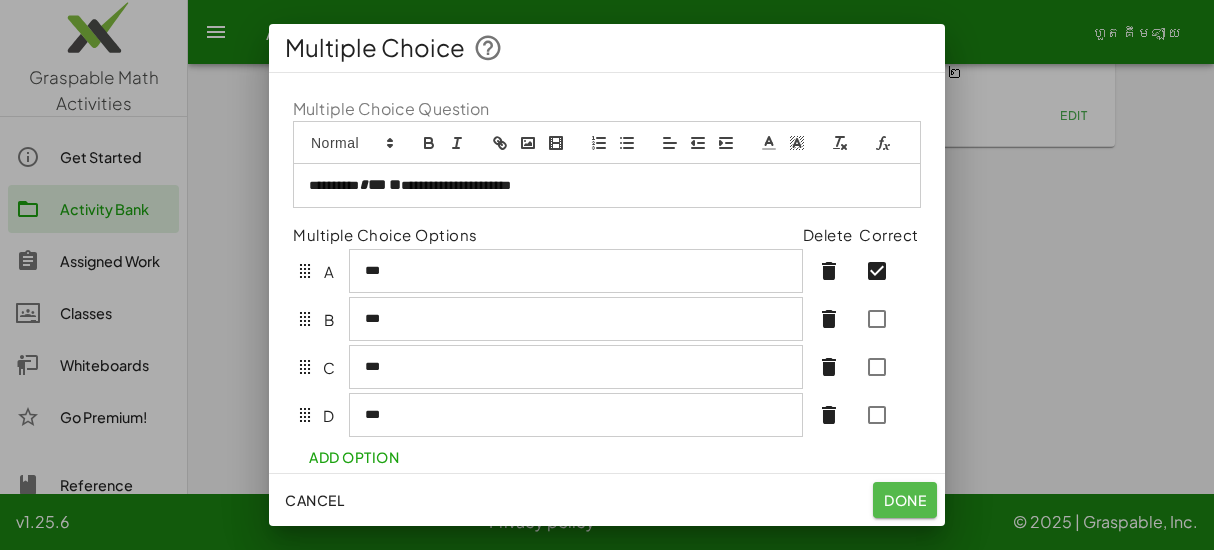 click on "Done" 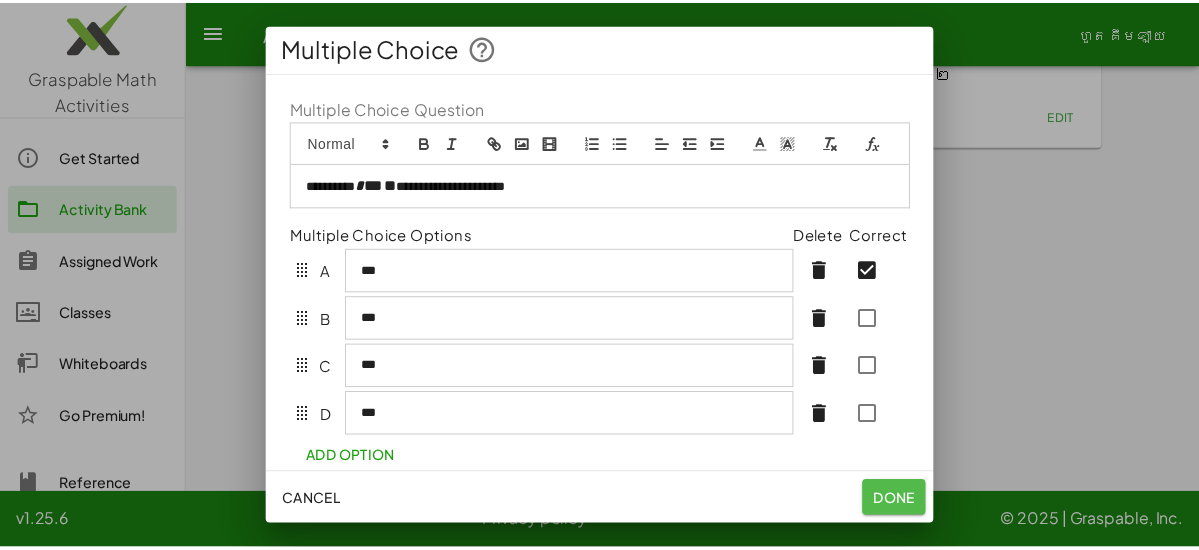 scroll, scrollTop: 2198, scrollLeft: 0, axis: vertical 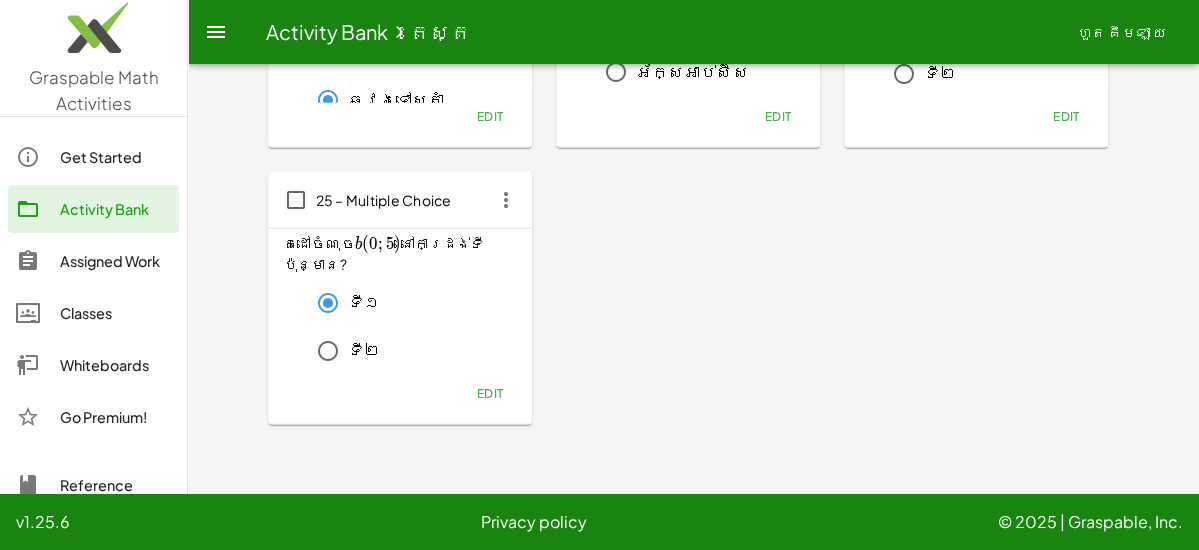 click 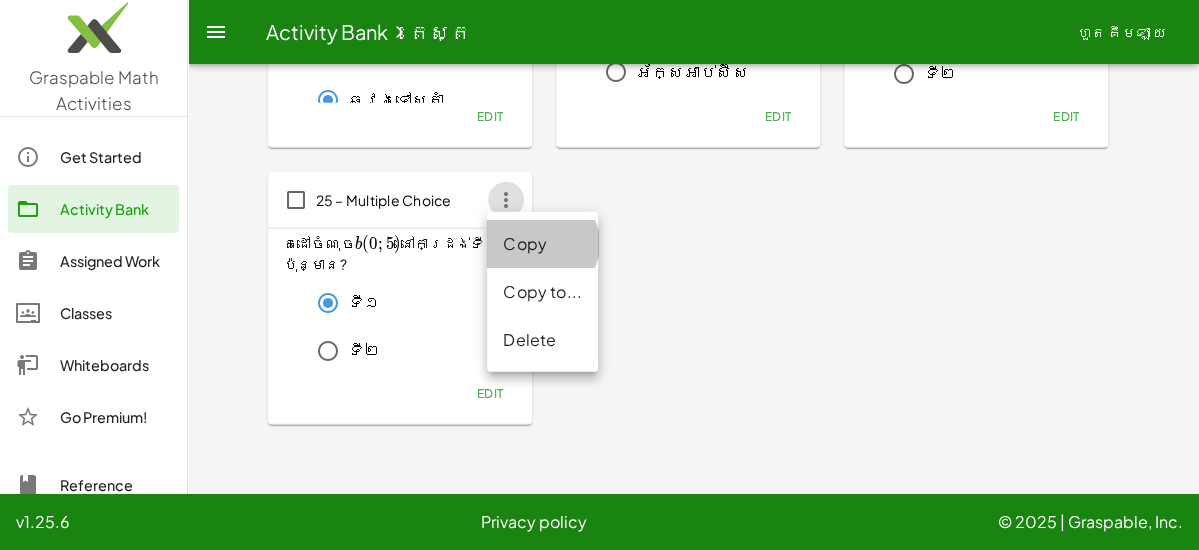click on "Copy" 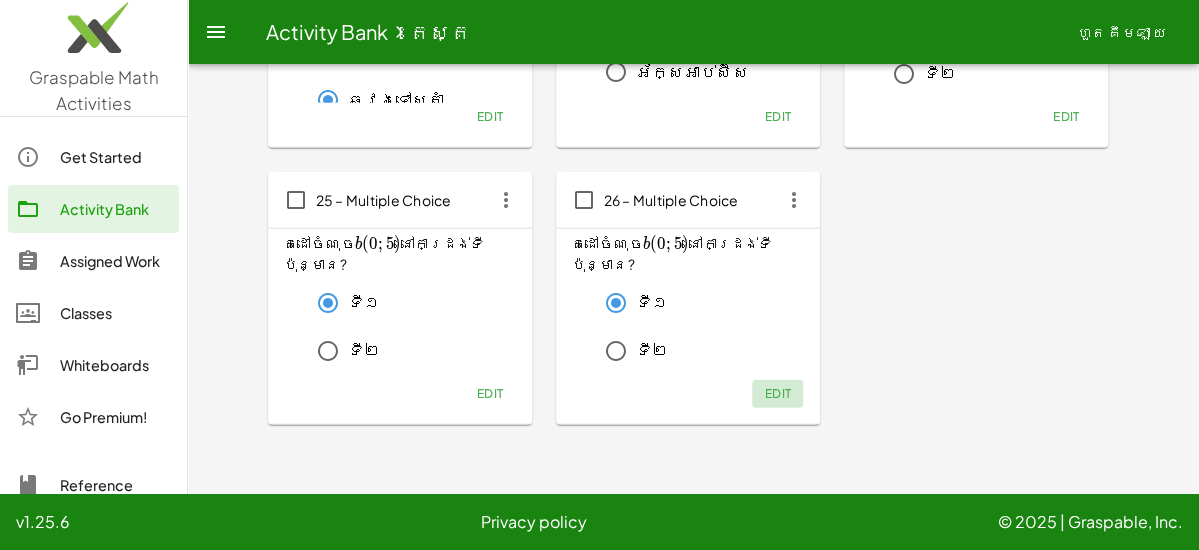 click on "Edit" 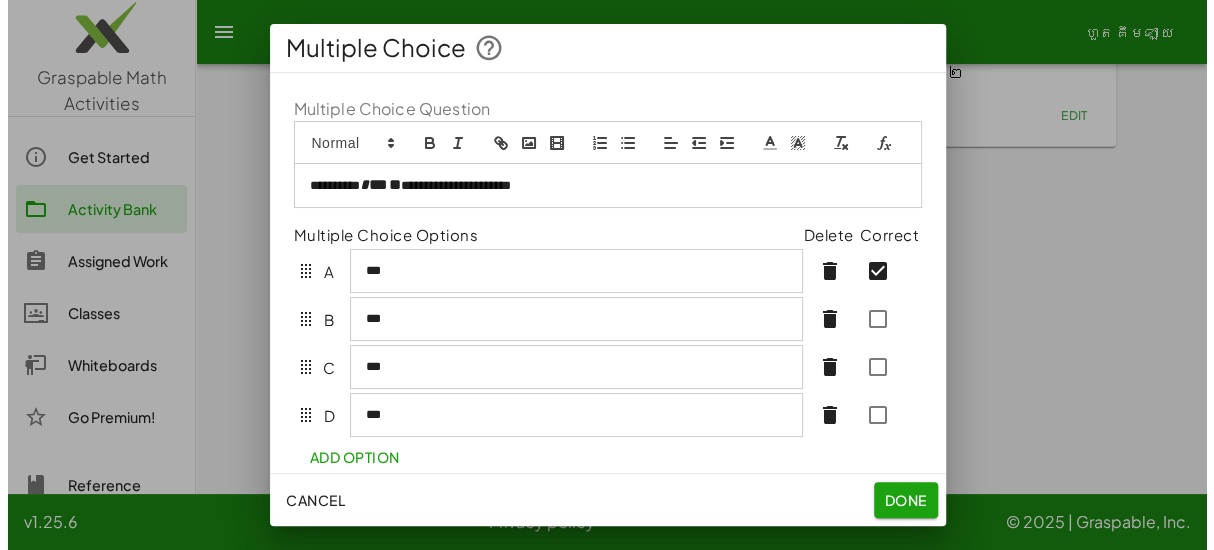 scroll, scrollTop: 0, scrollLeft: 0, axis: both 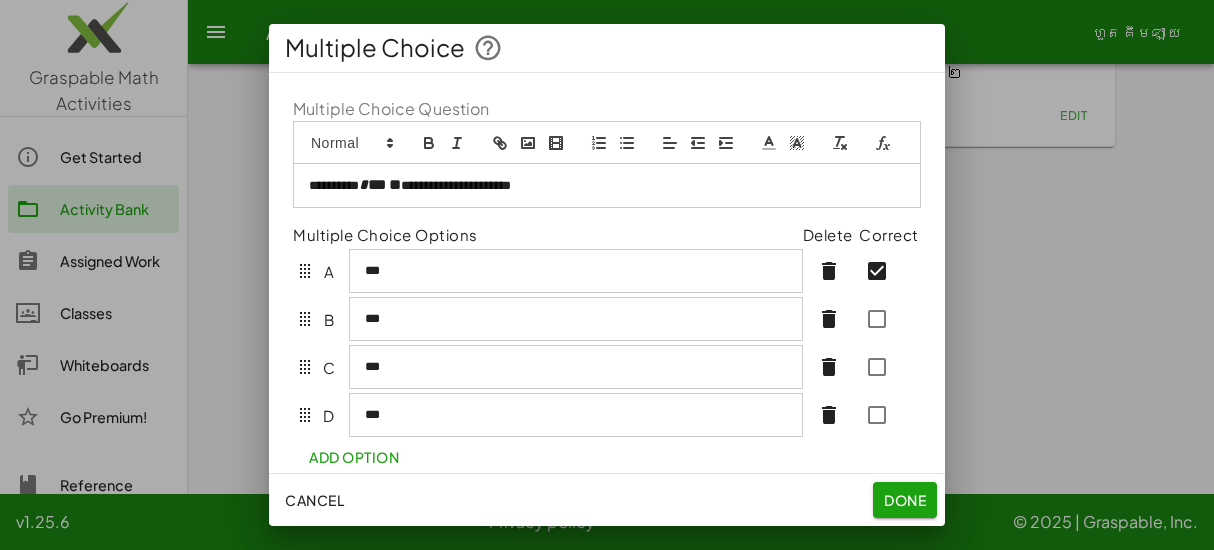 click on "*" at bounding box center (386, 184) 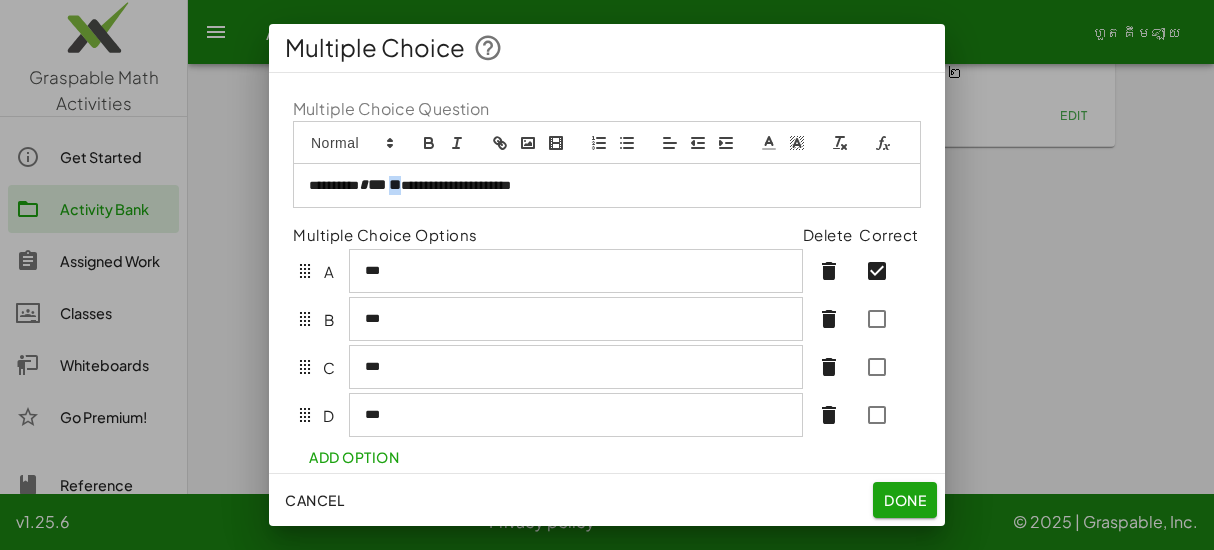 click on "*" at bounding box center [386, 184] 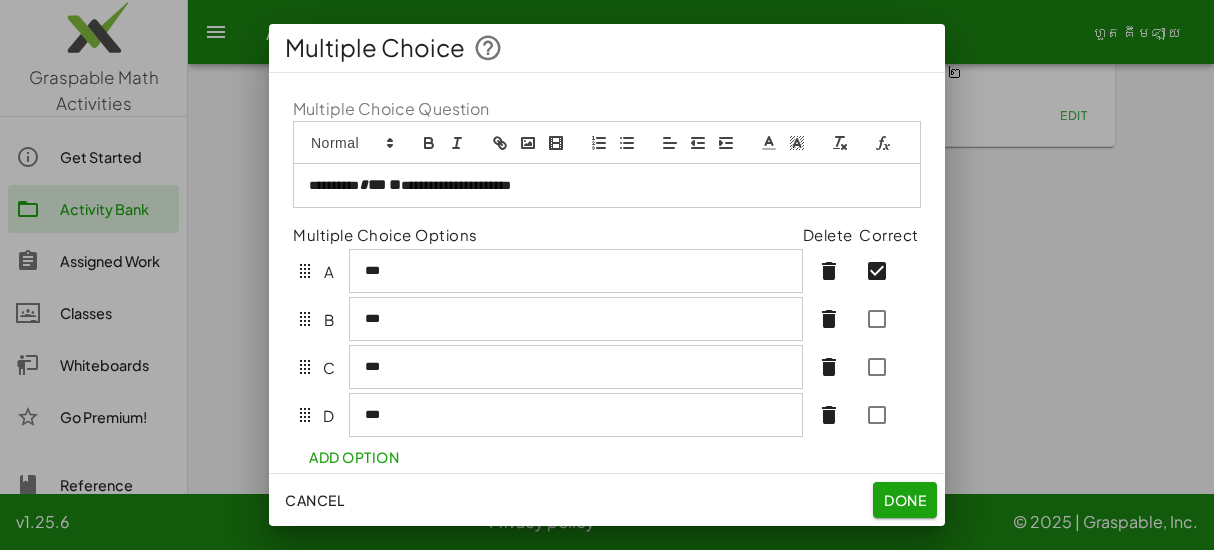 click on "**********" at bounding box center [599, 186] 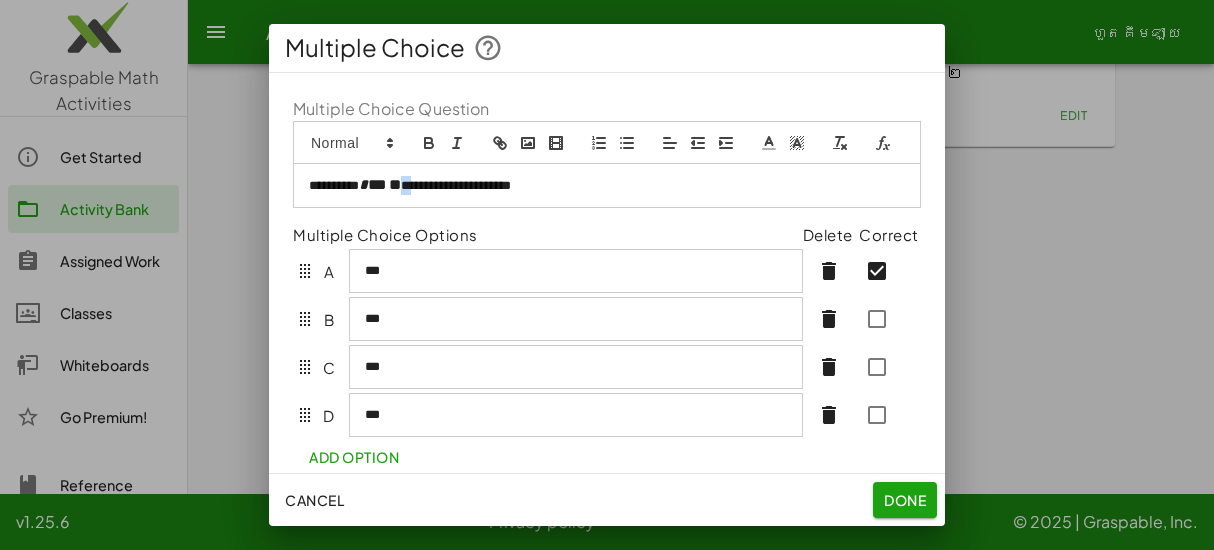 click on "**********" at bounding box center [599, 186] 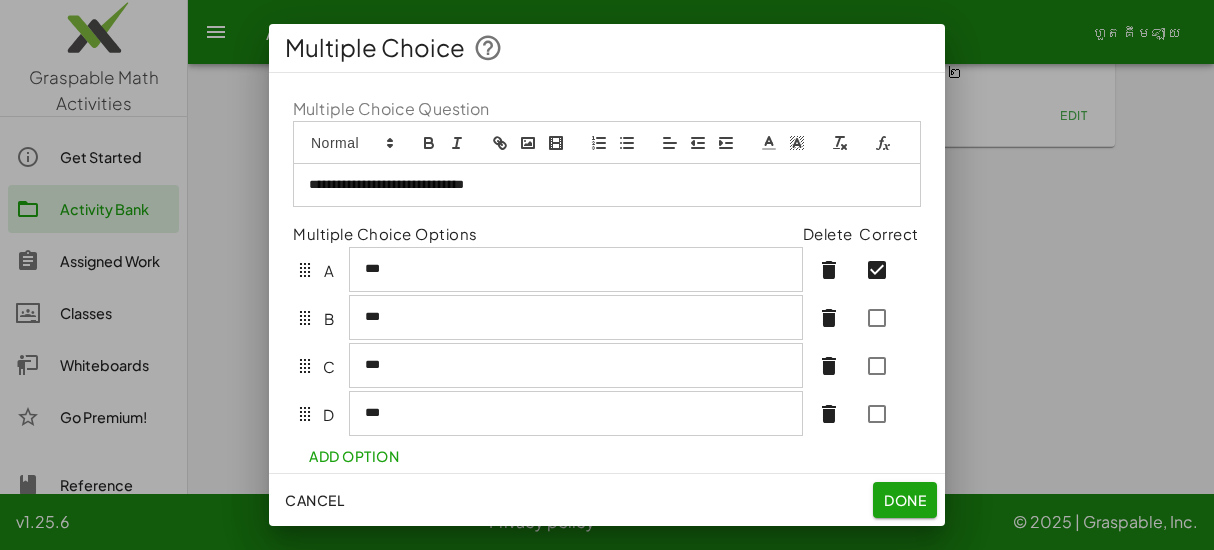 type 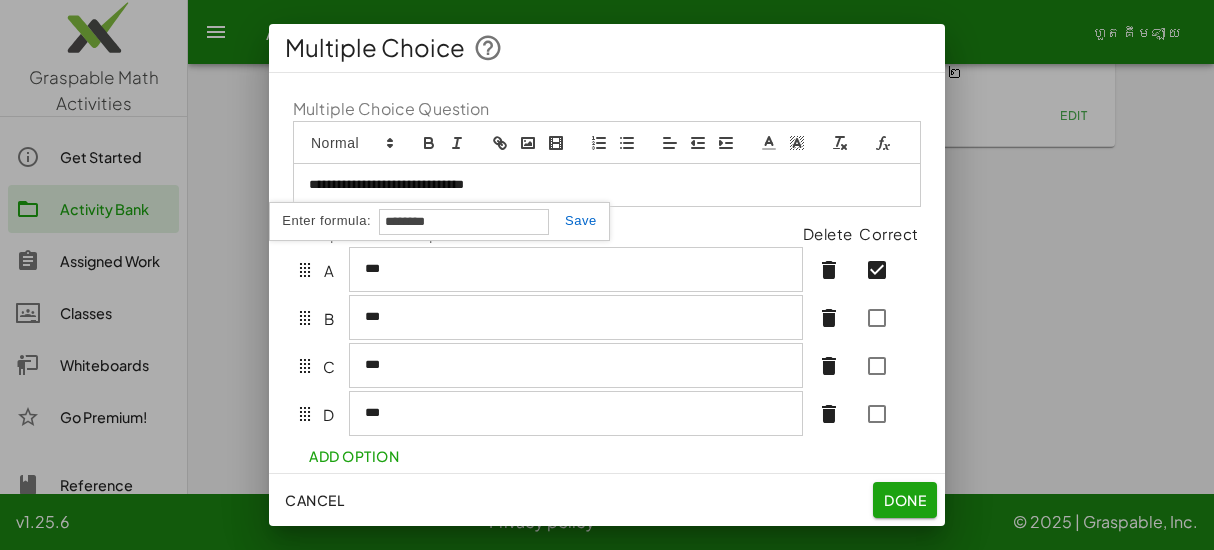 type on "********" 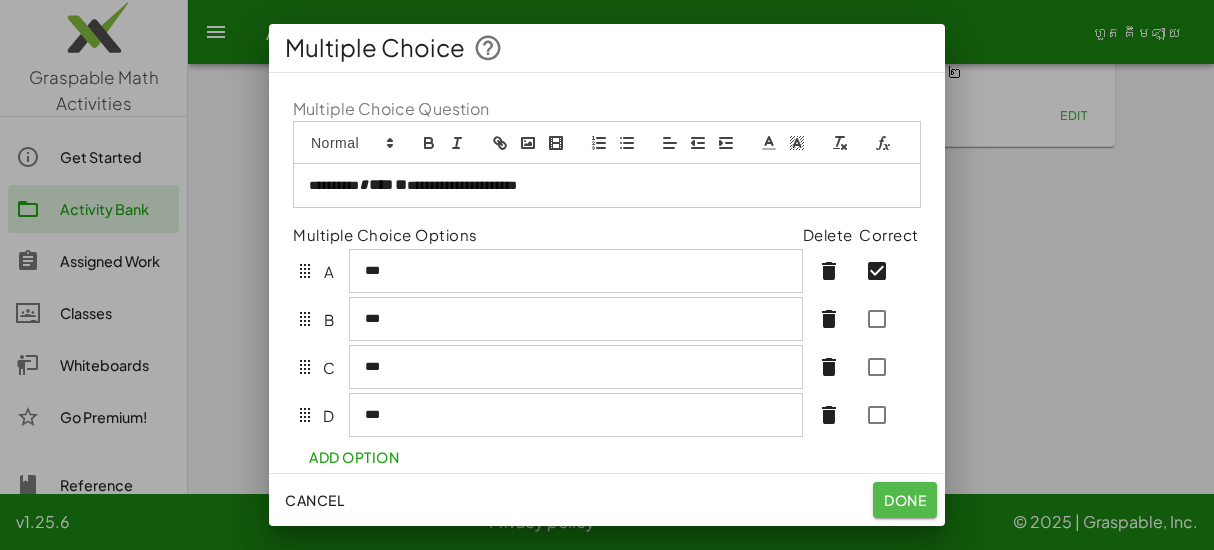 click on "Done" 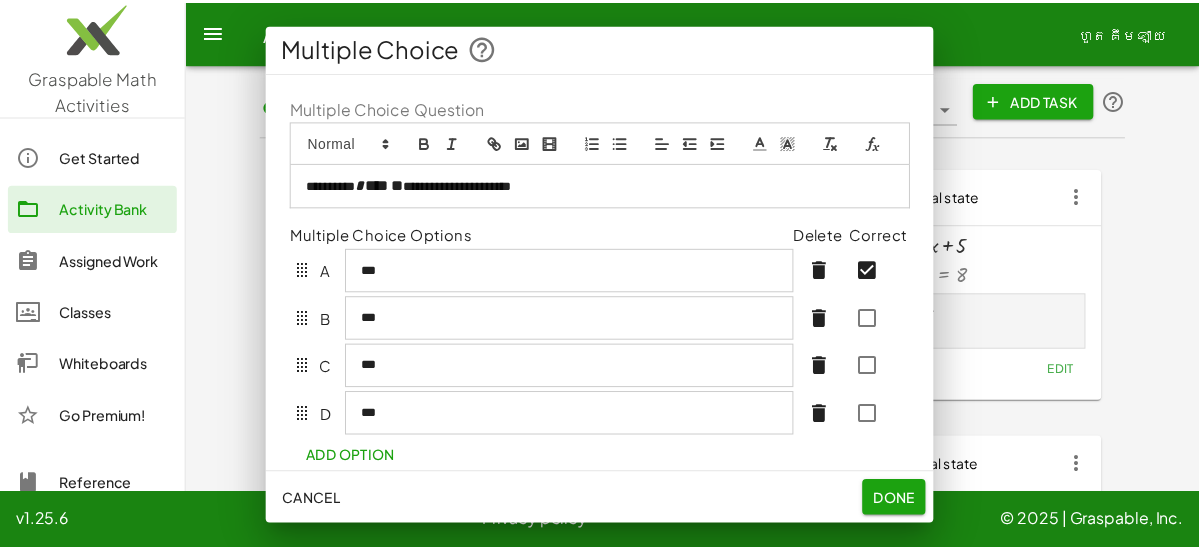 scroll, scrollTop: 2198, scrollLeft: 0, axis: vertical 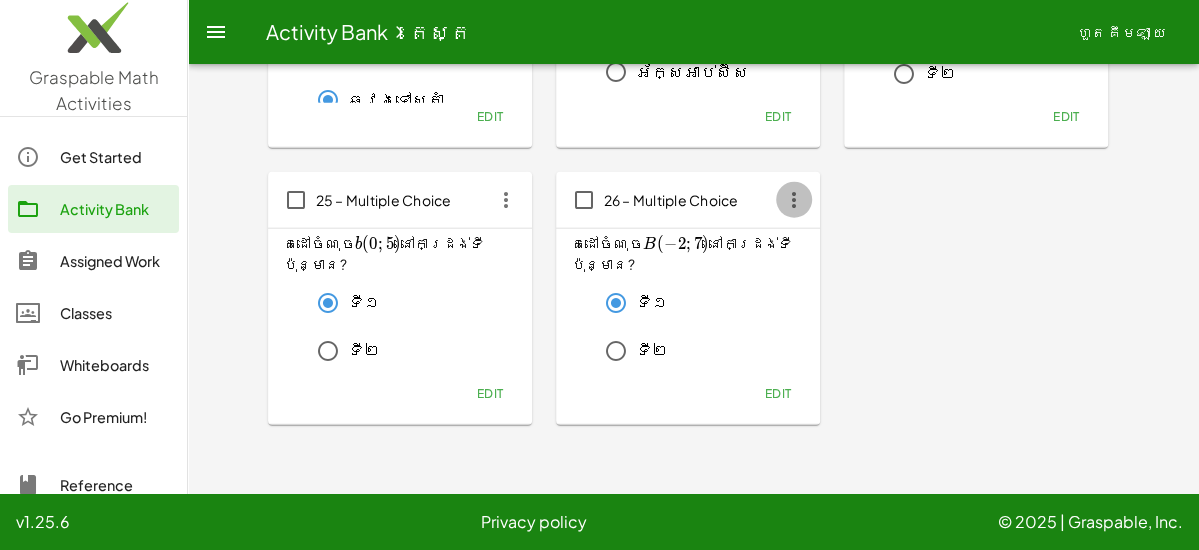 click 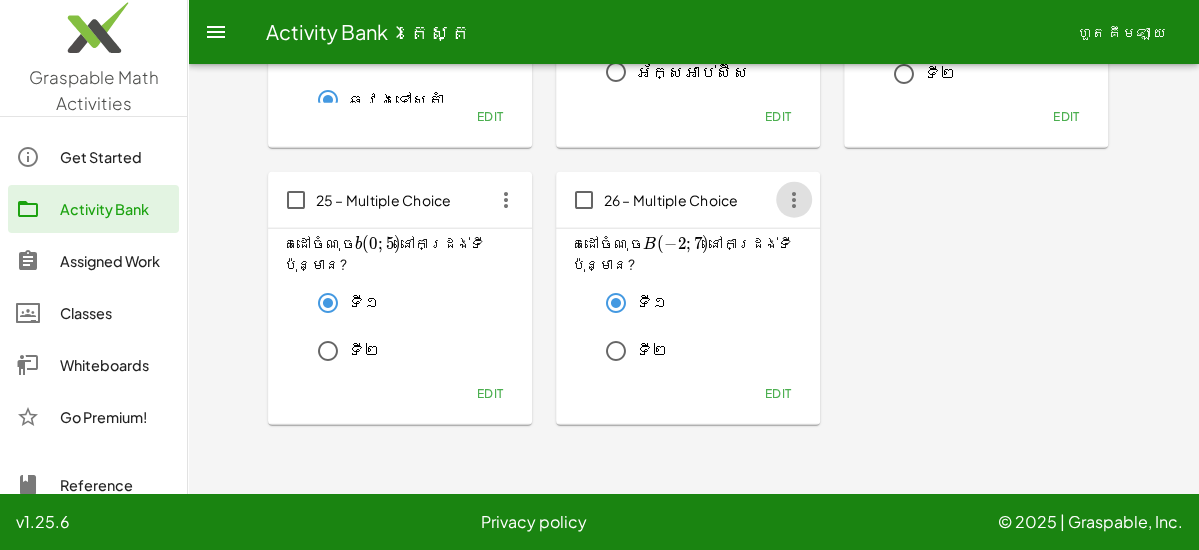 click 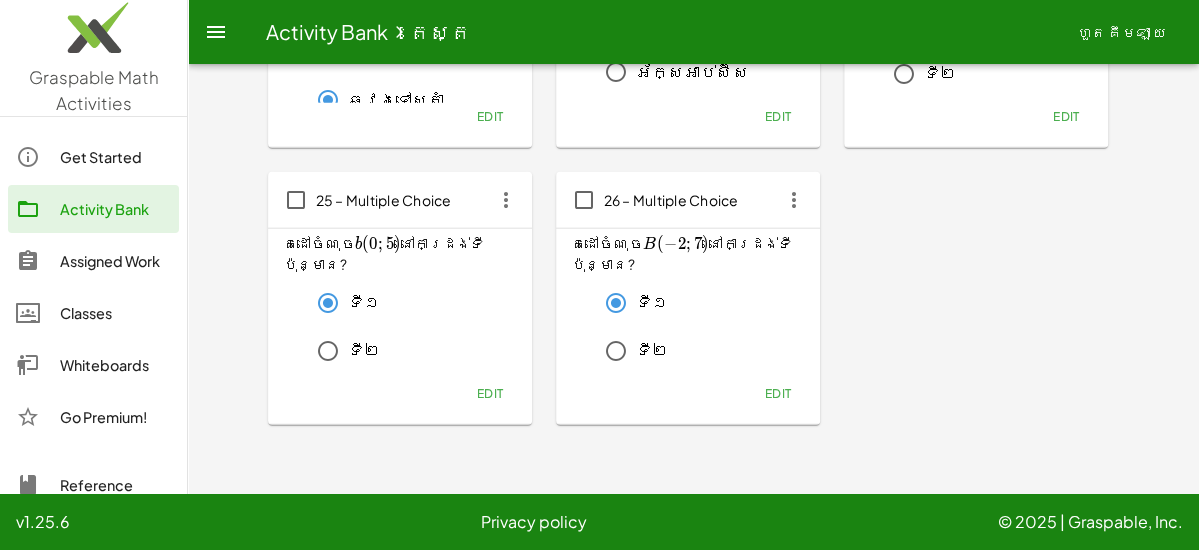 click on "Edit" 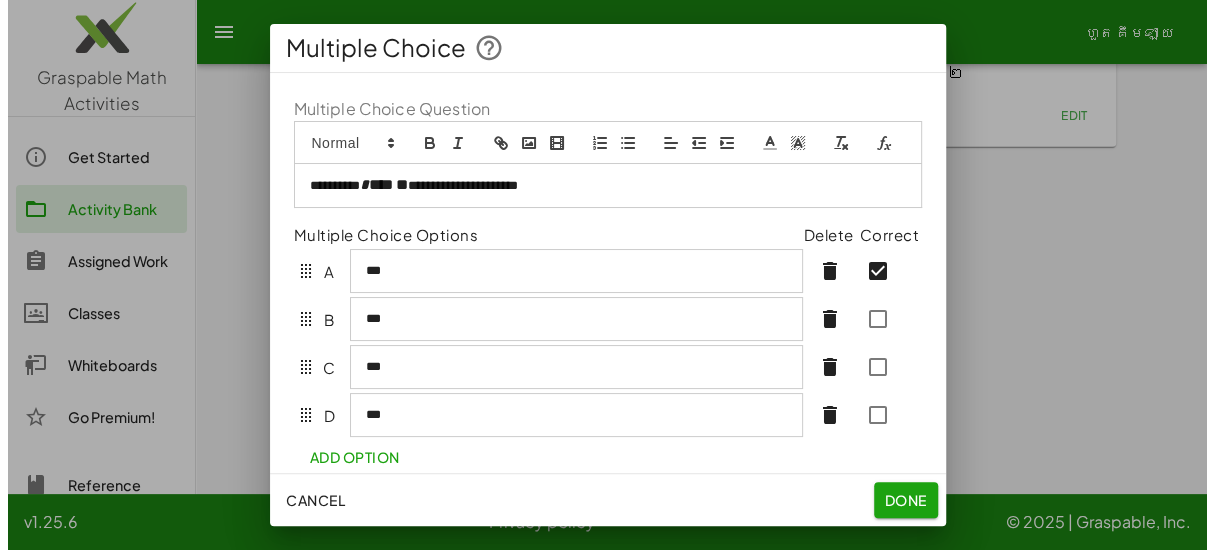 scroll, scrollTop: 0, scrollLeft: 0, axis: both 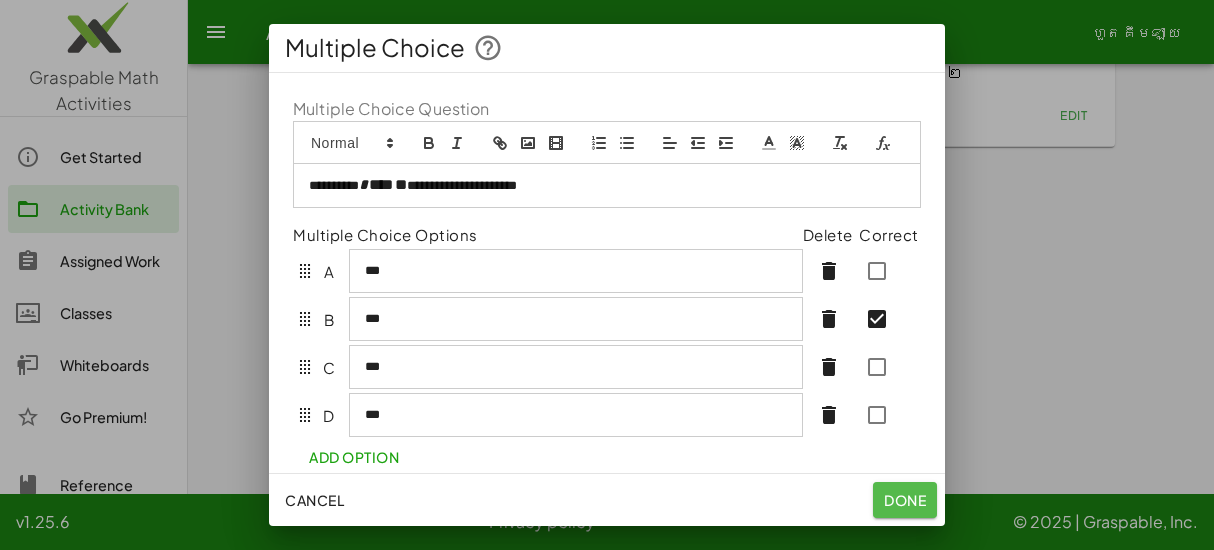 click on "Done" 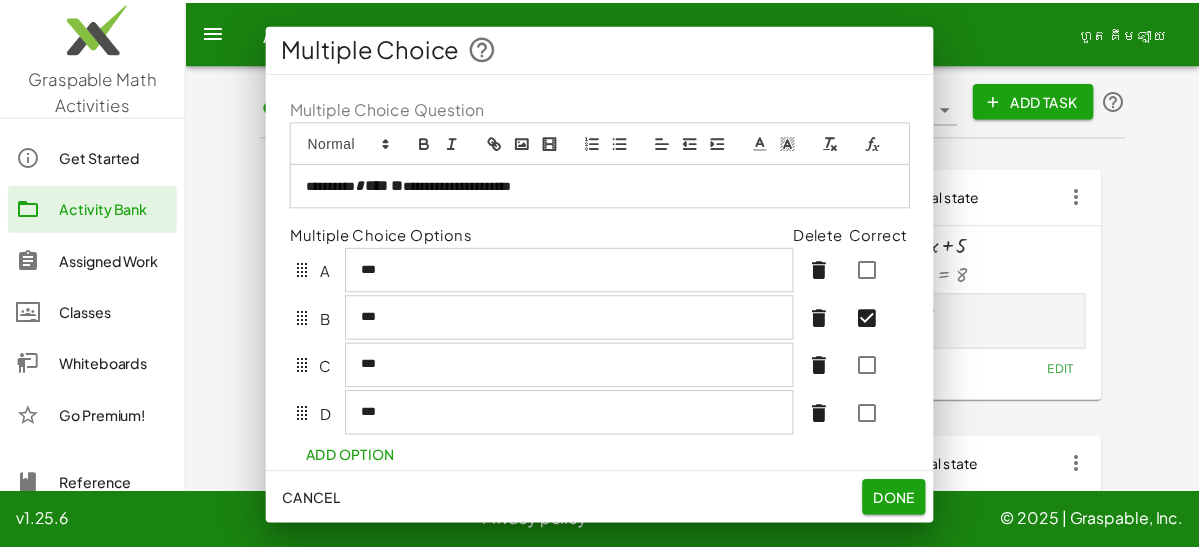 scroll, scrollTop: 2198, scrollLeft: 0, axis: vertical 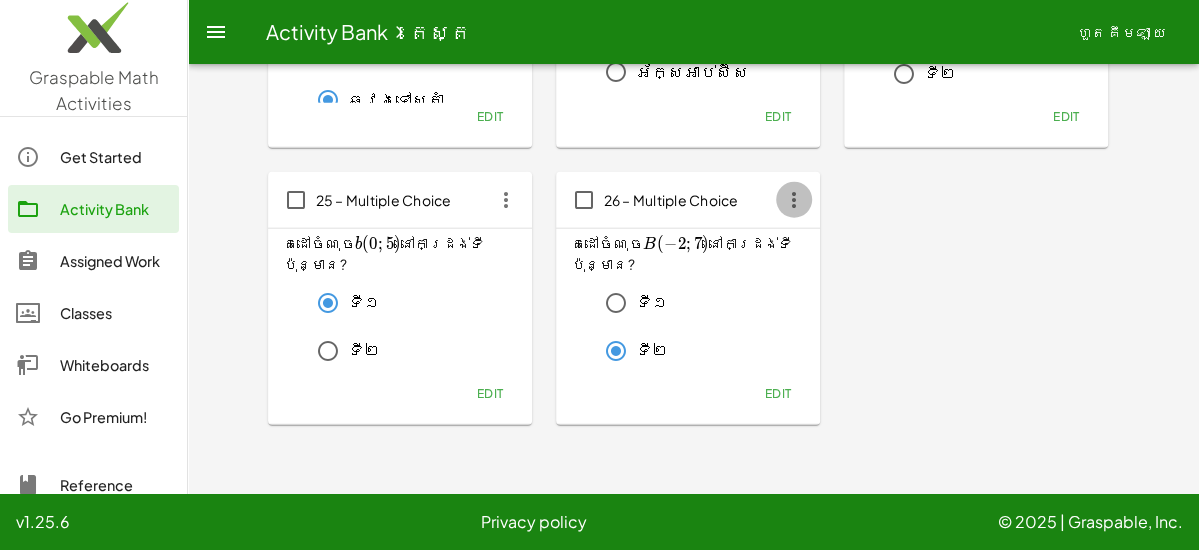 click 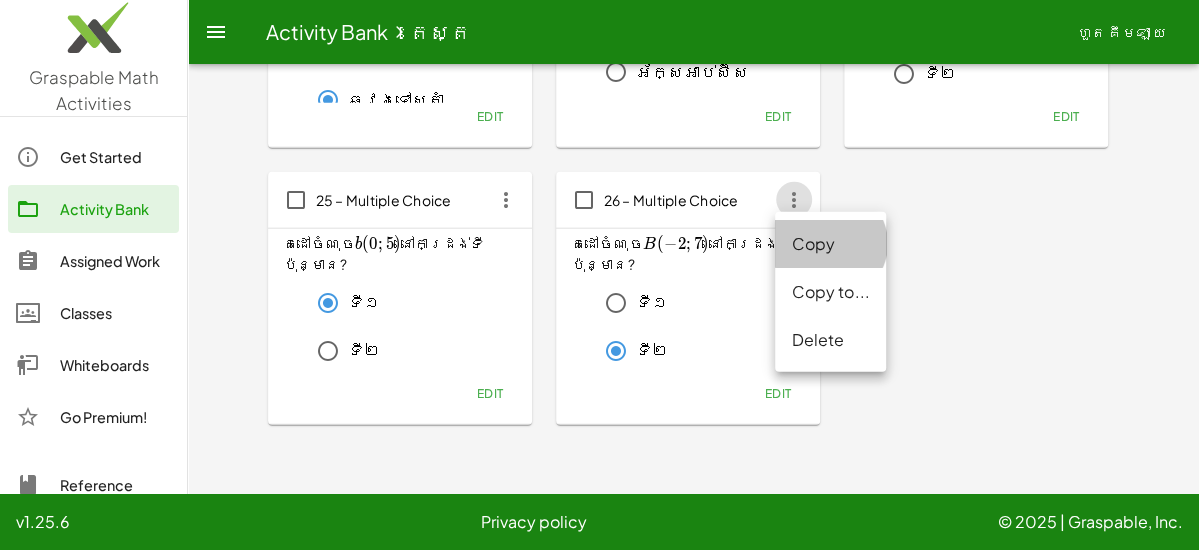 click on "Copy" 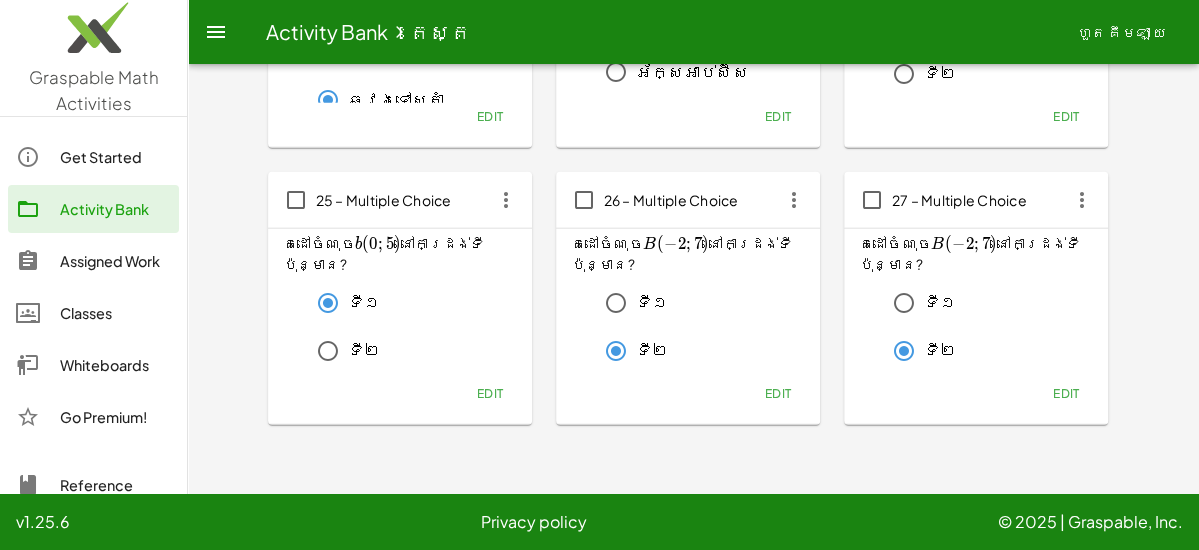 click on "Edit" 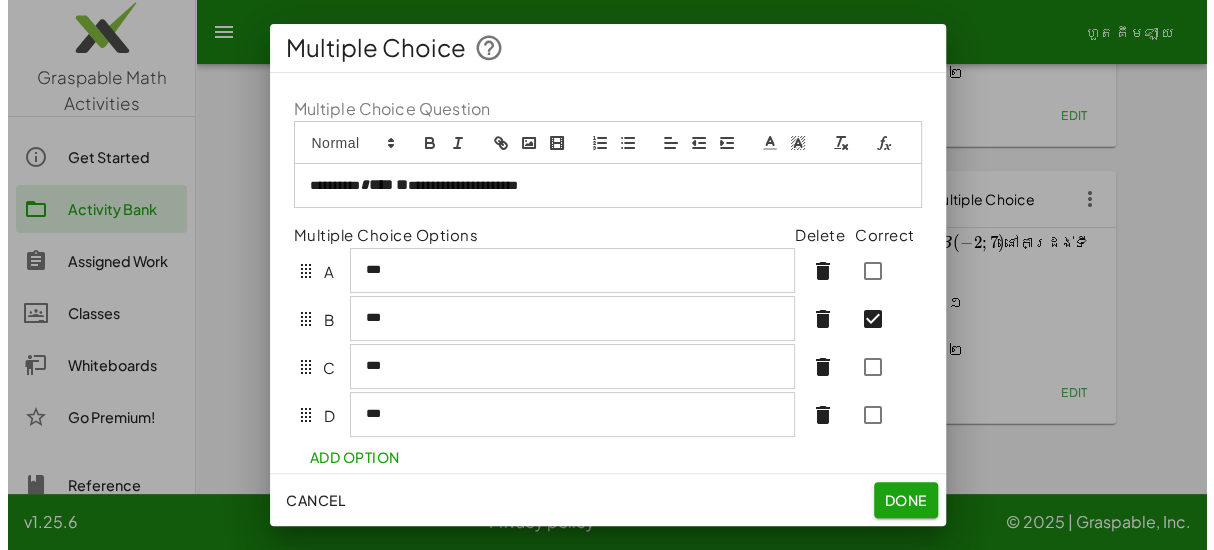 scroll, scrollTop: 0, scrollLeft: 0, axis: both 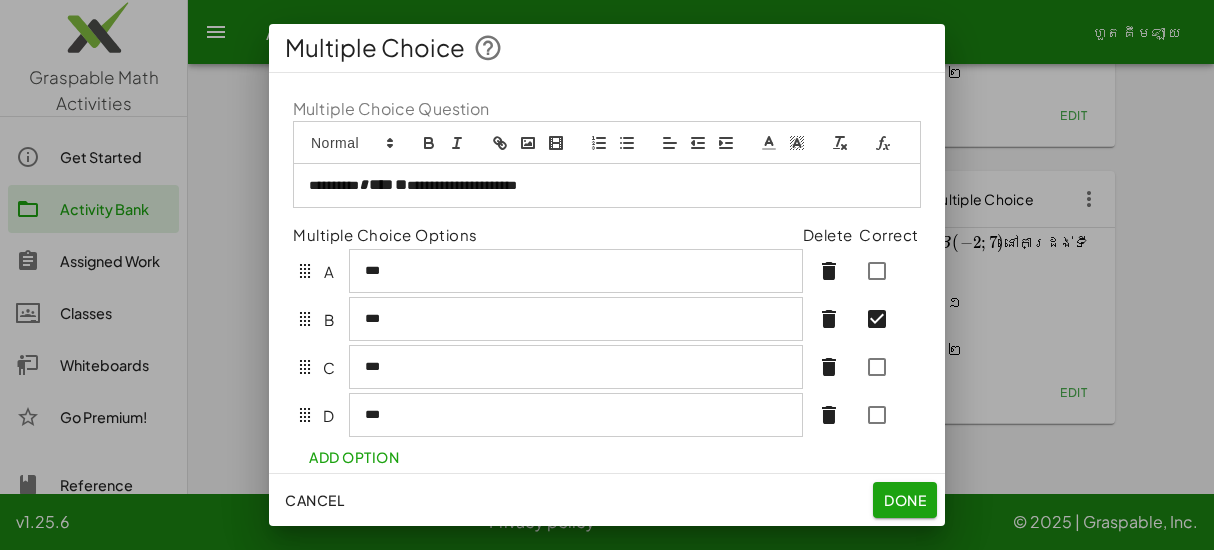 click on "*" at bounding box center (387, 184) 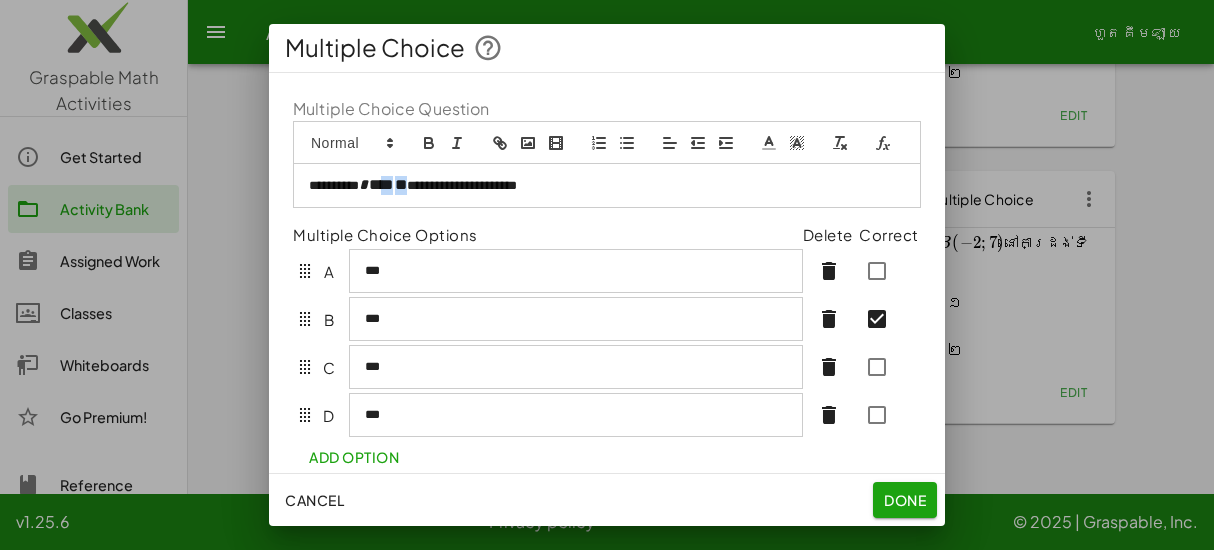 click on "*" at bounding box center (387, 184) 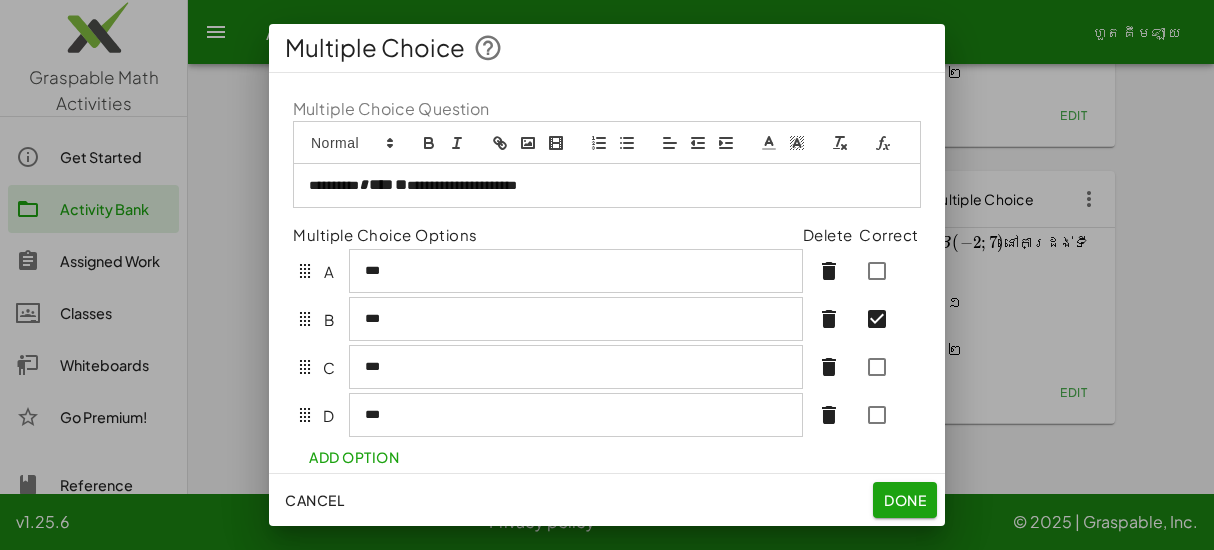 click on "*" at bounding box center (381, 184) 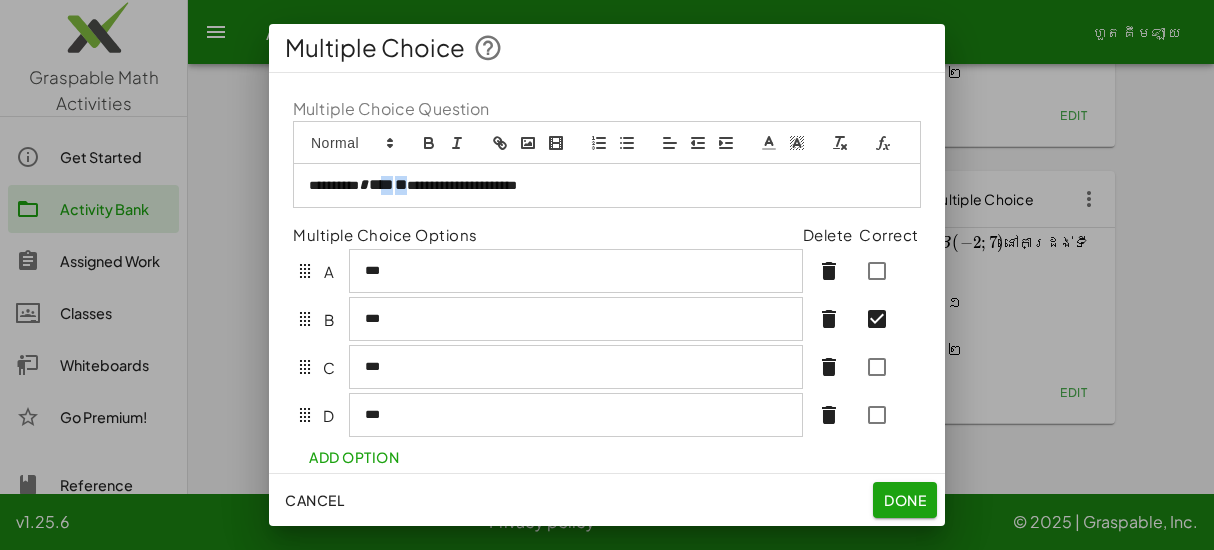 click on "*" at bounding box center (381, 184) 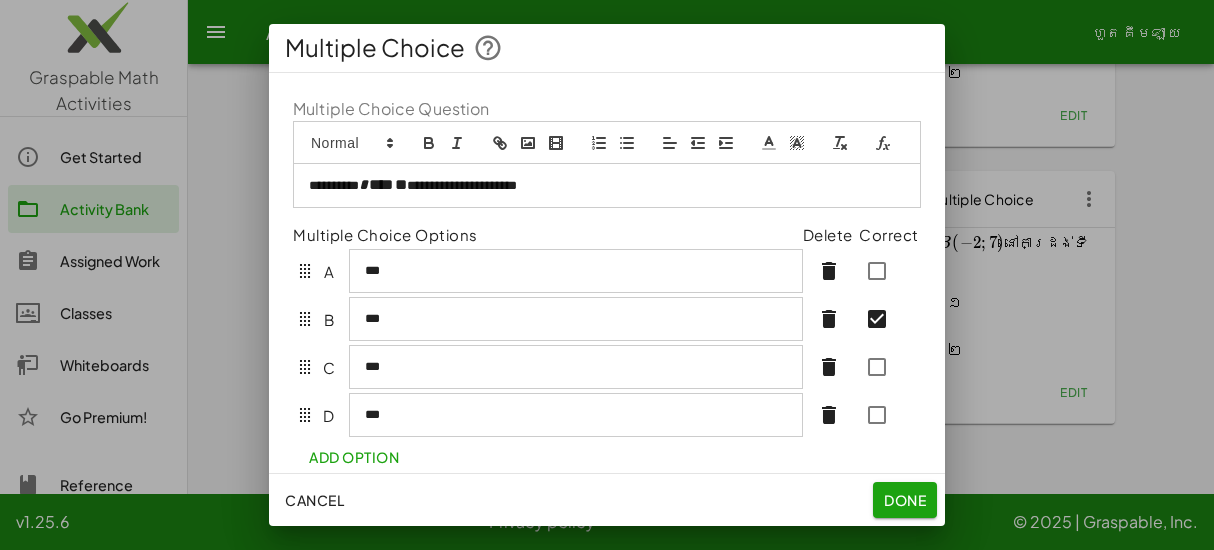 click on "**********" at bounding box center (599, 186) 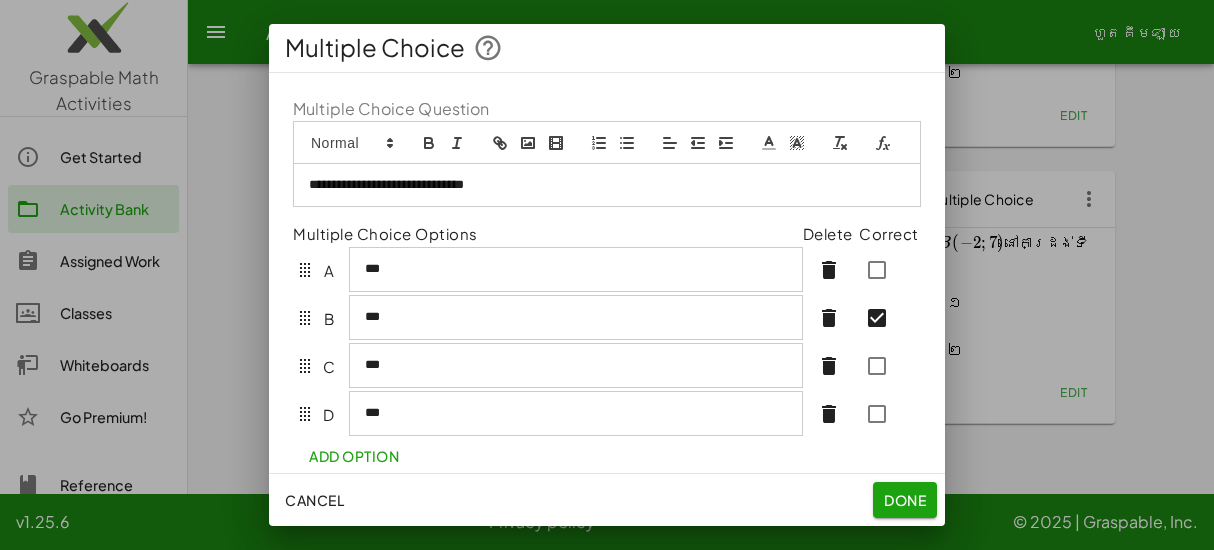 click 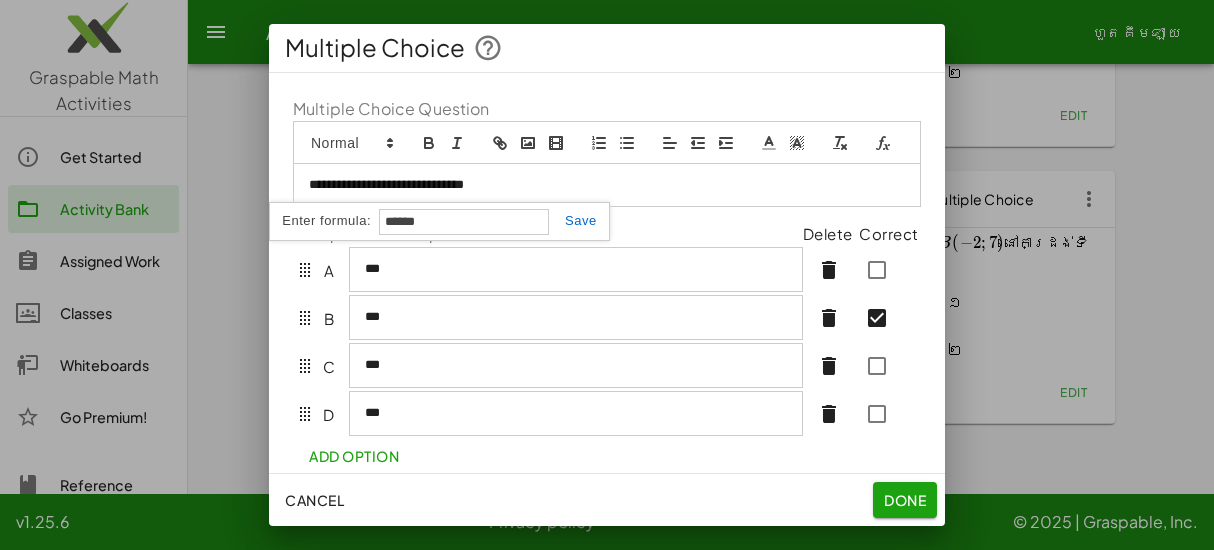 type on "*******" 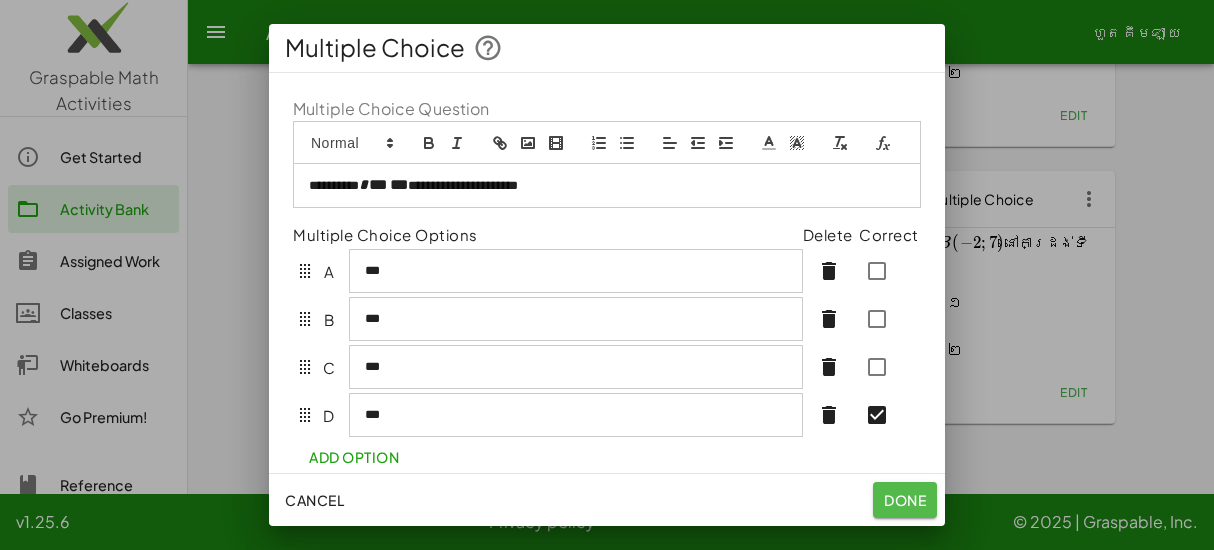 click on "Done" 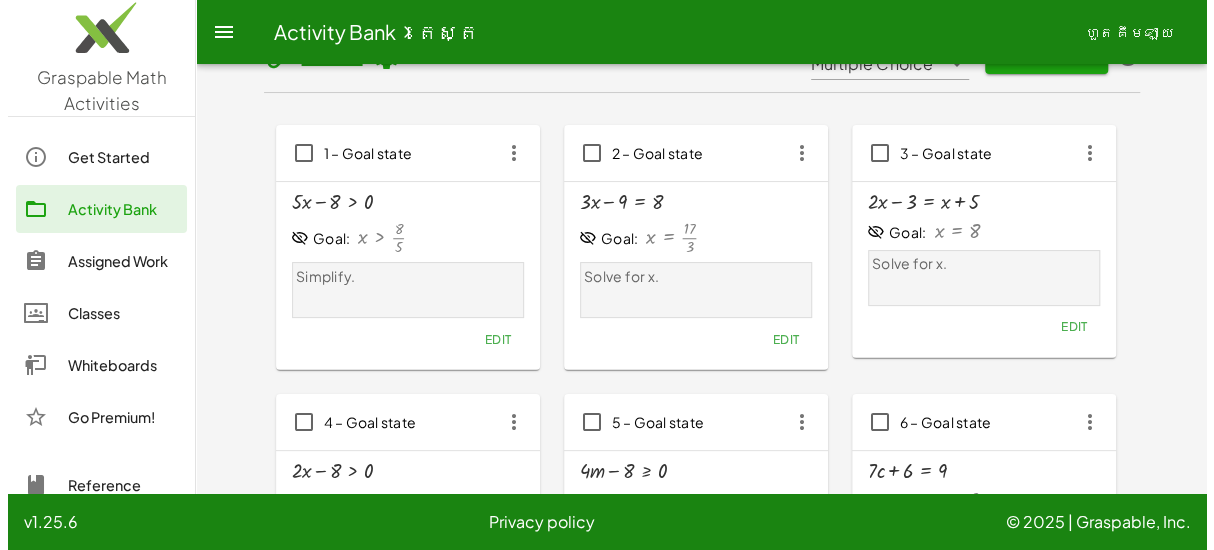scroll, scrollTop: 0, scrollLeft: 0, axis: both 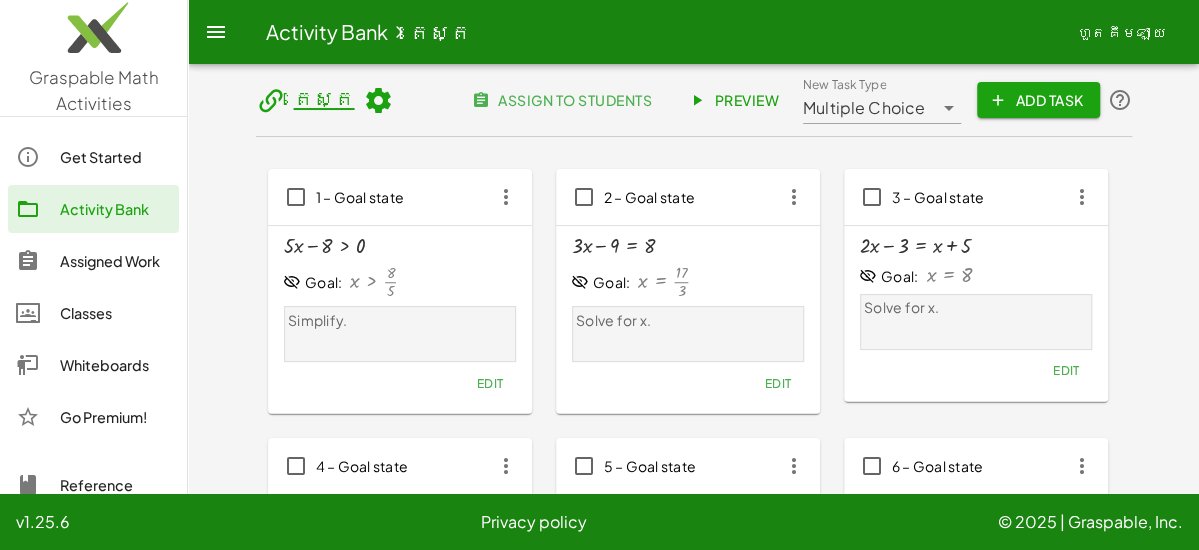 click on "Add Task" at bounding box center (1038, 100) 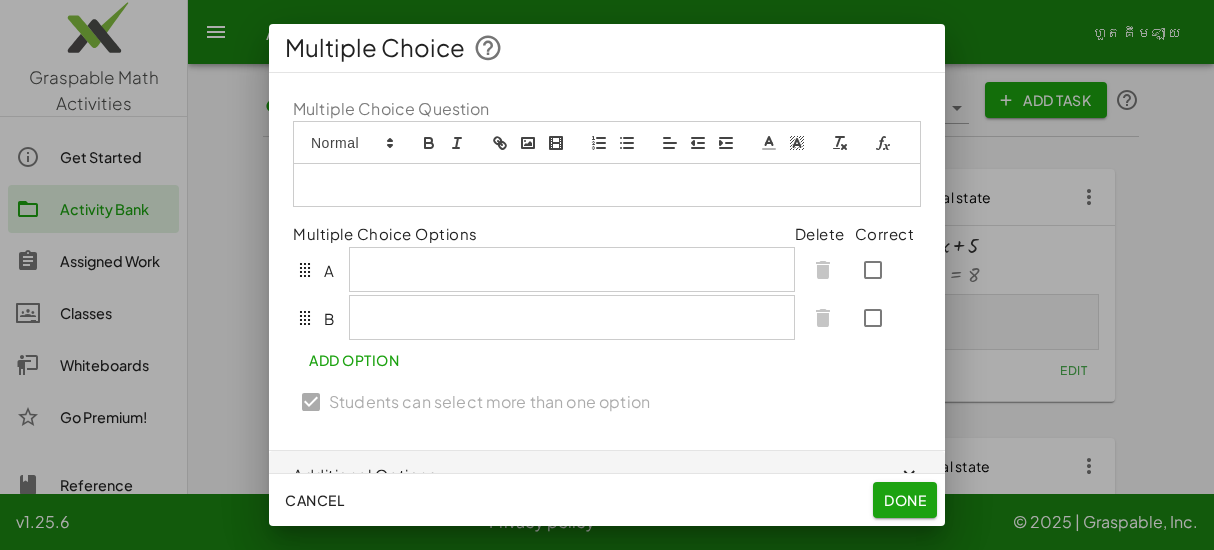 type 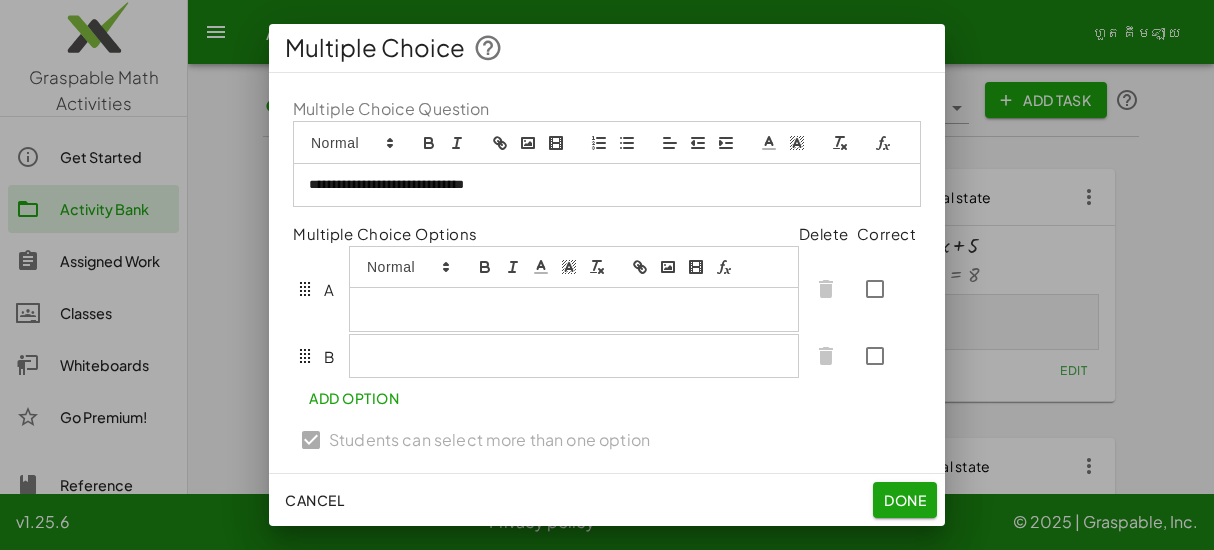 click at bounding box center [574, 289] 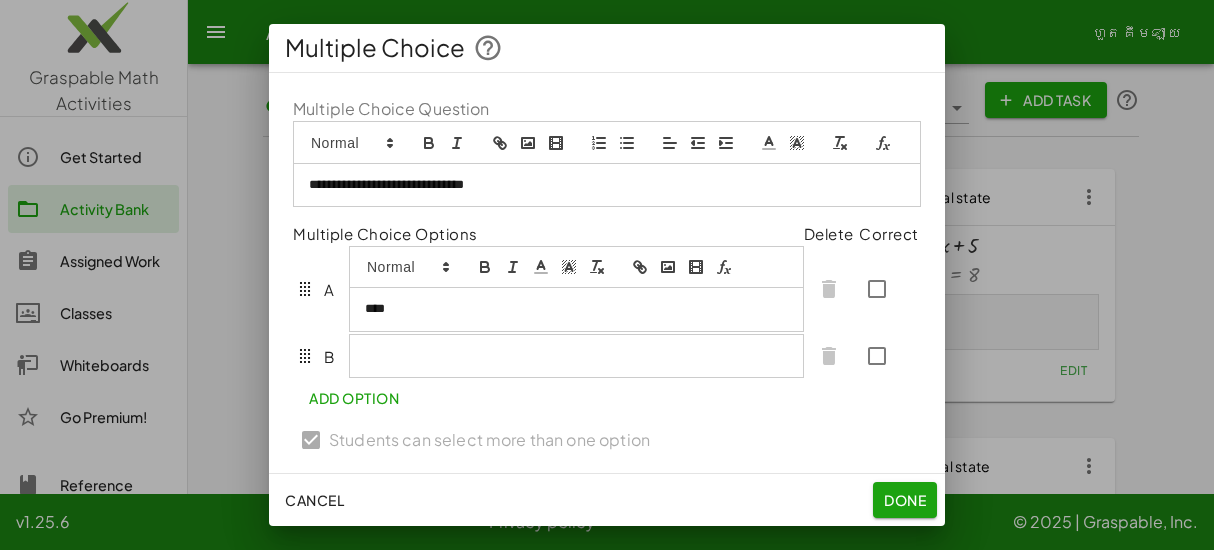 click at bounding box center [576, 356] 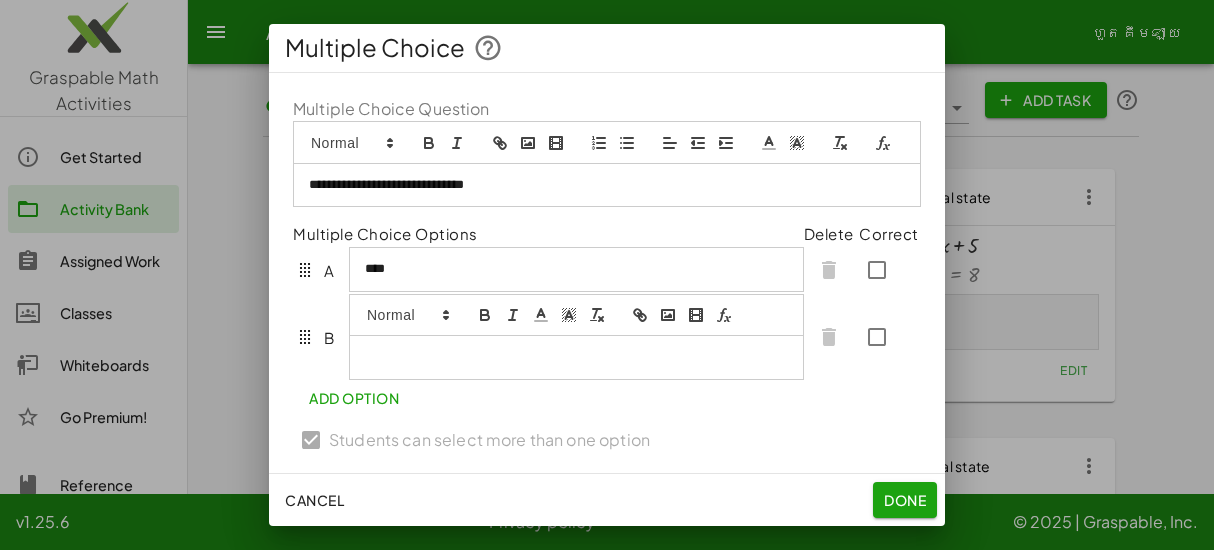 type 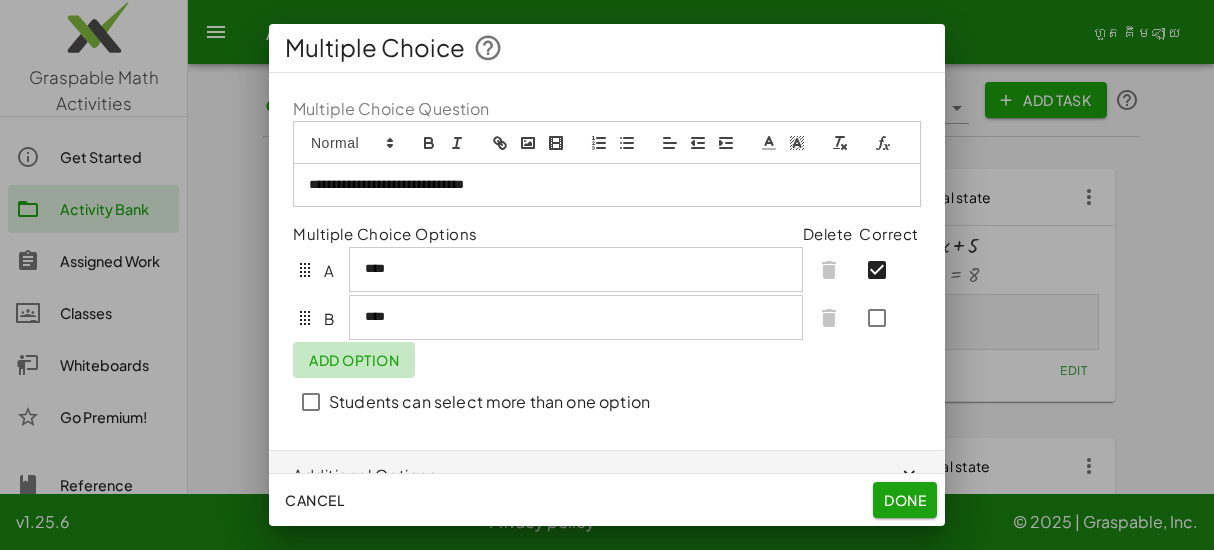 click on "Add Option" 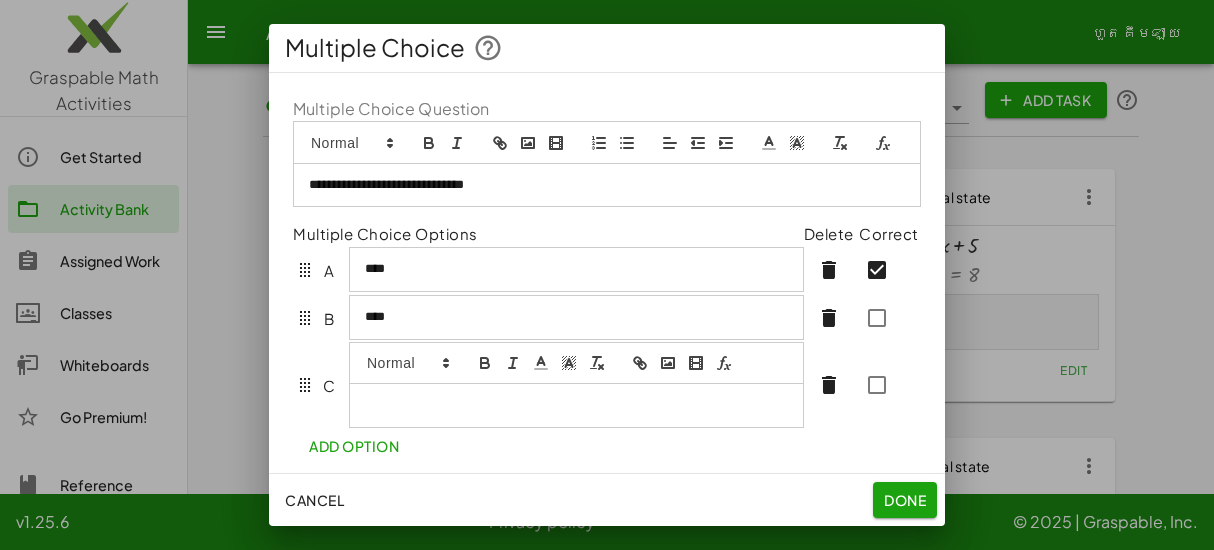 type 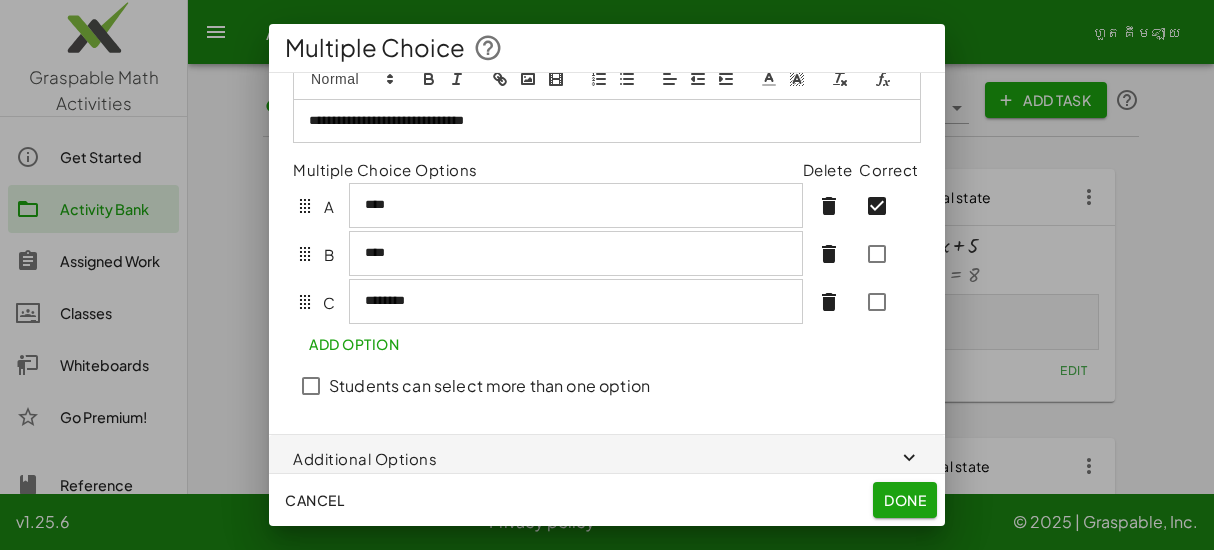scroll, scrollTop: 82, scrollLeft: 0, axis: vertical 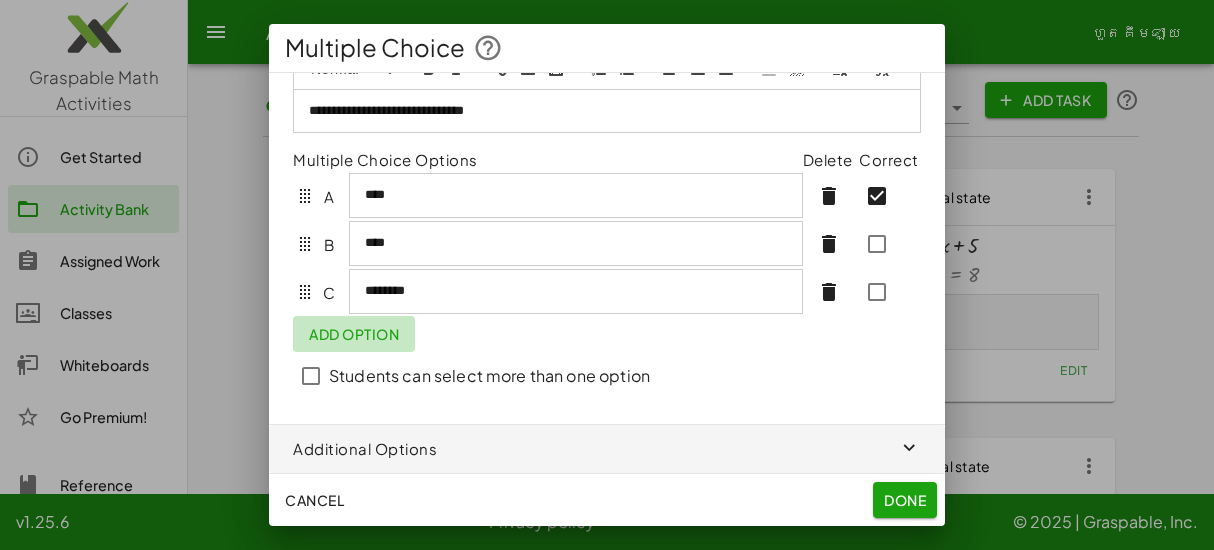 click on "Add Option" 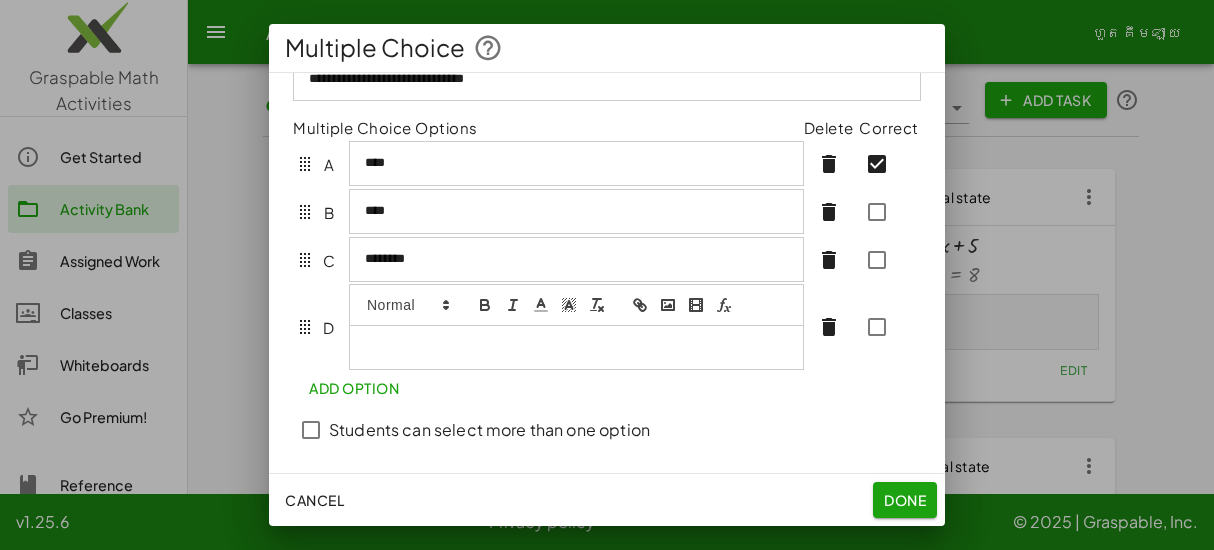scroll, scrollTop: 122, scrollLeft: 0, axis: vertical 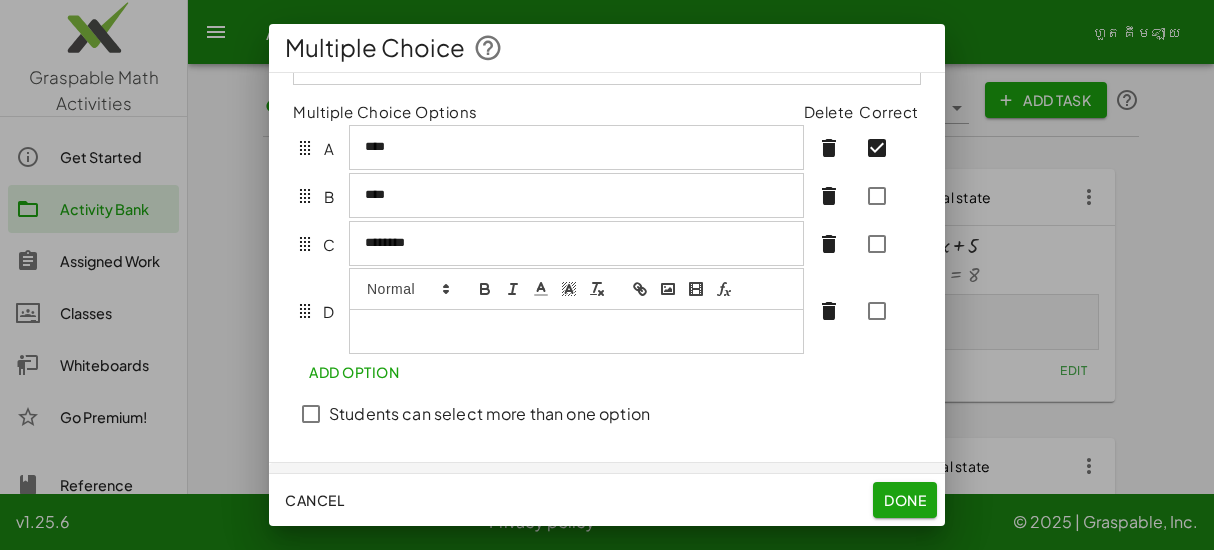 type 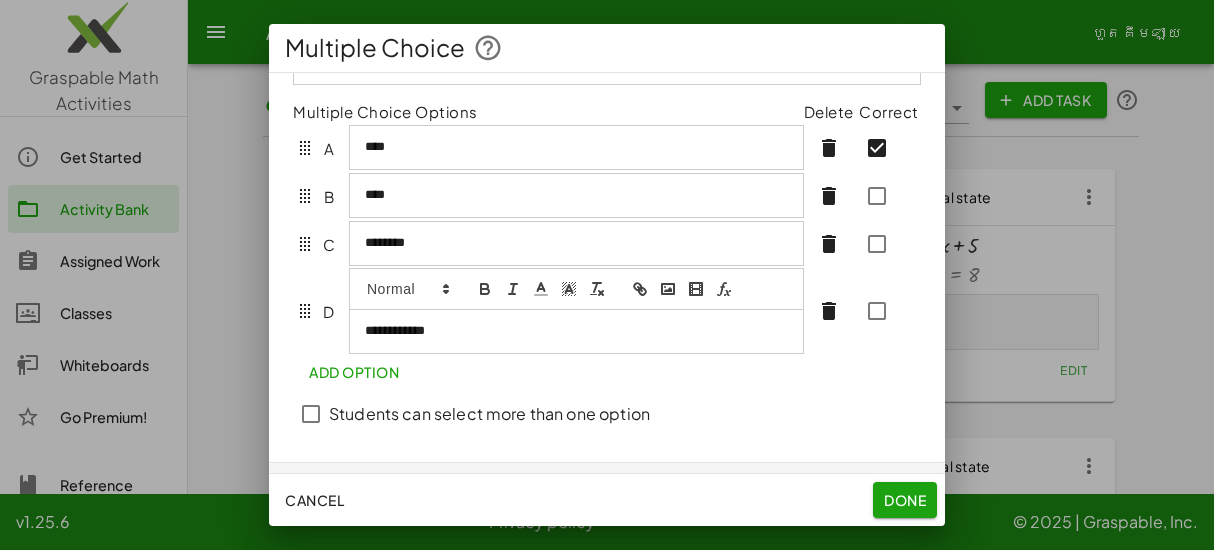 scroll, scrollTop: 105, scrollLeft: 0, axis: vertical 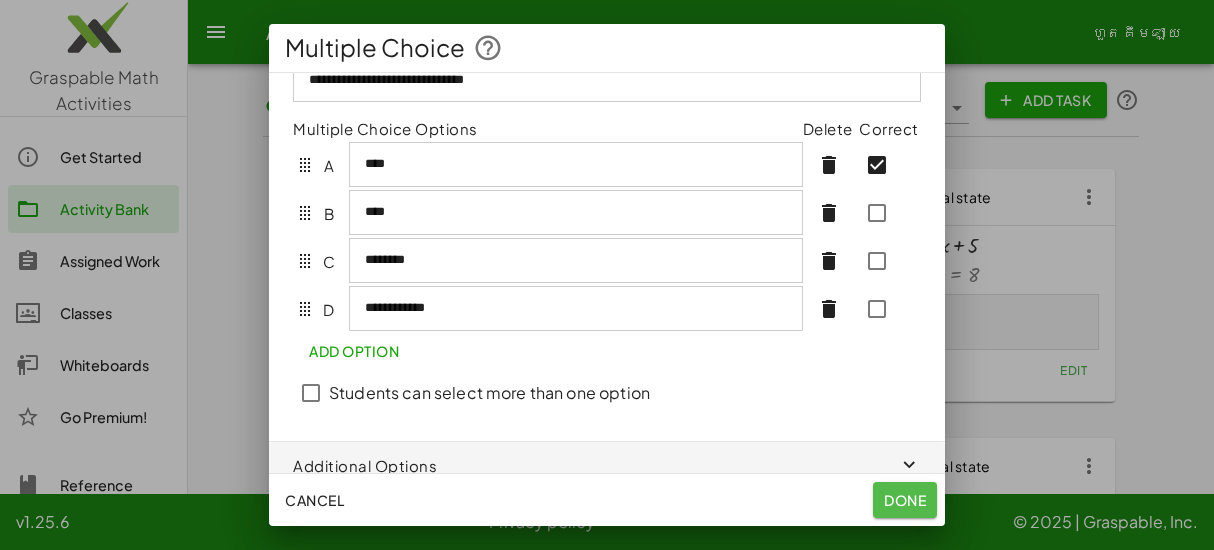 click on "Done" 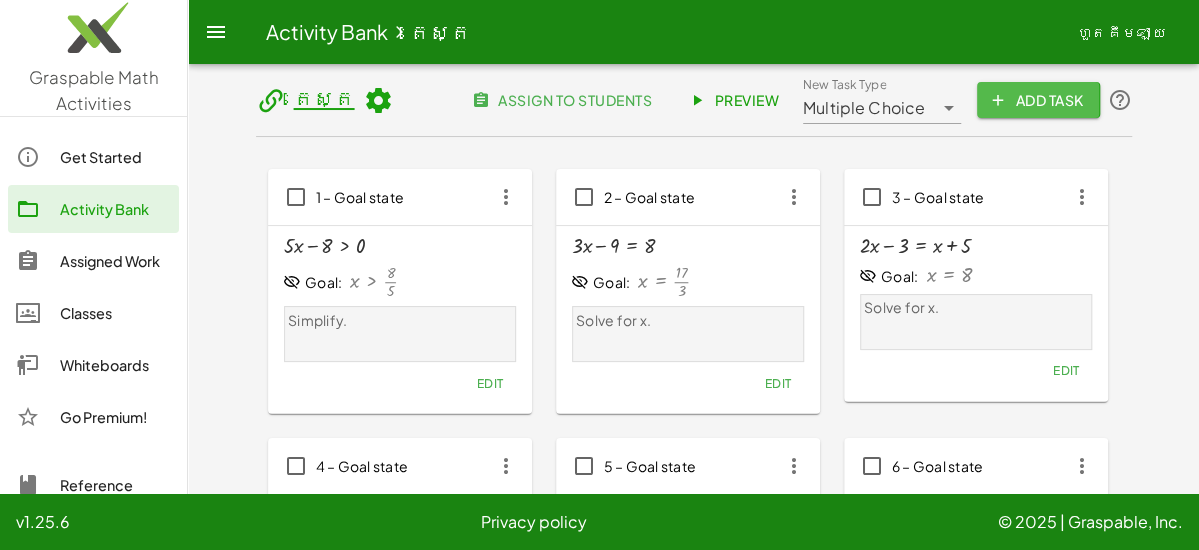 click on "Add Task" 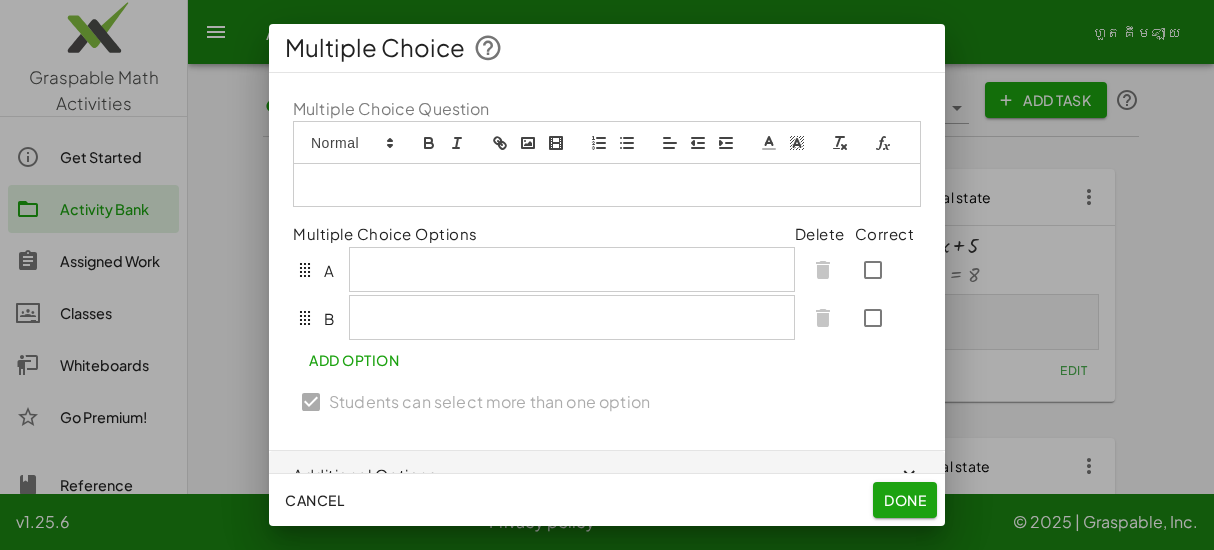 type 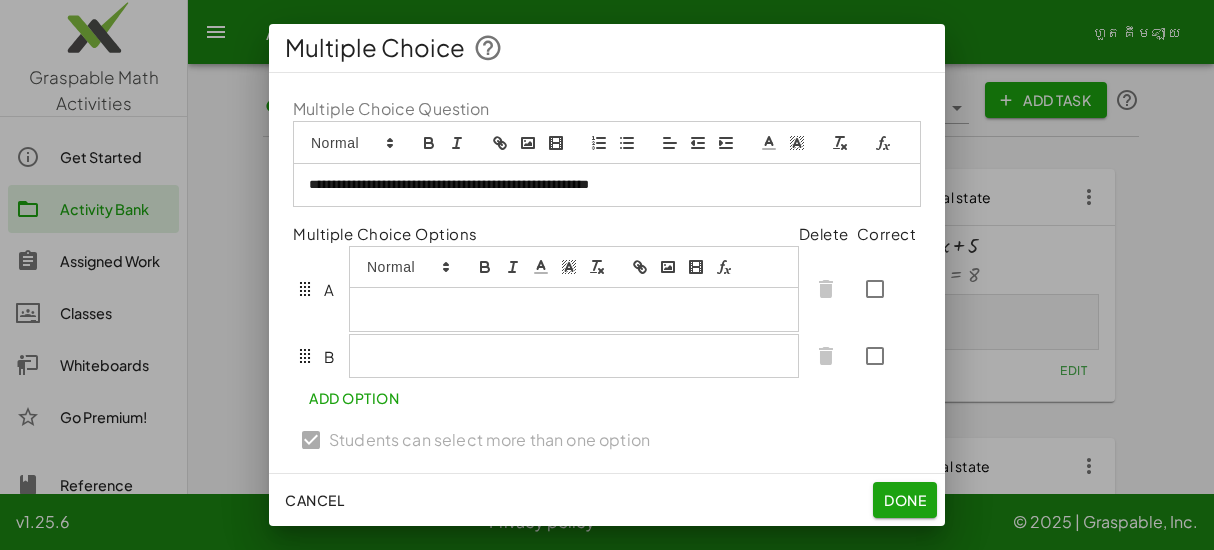 click at bounding box center (574, 289) 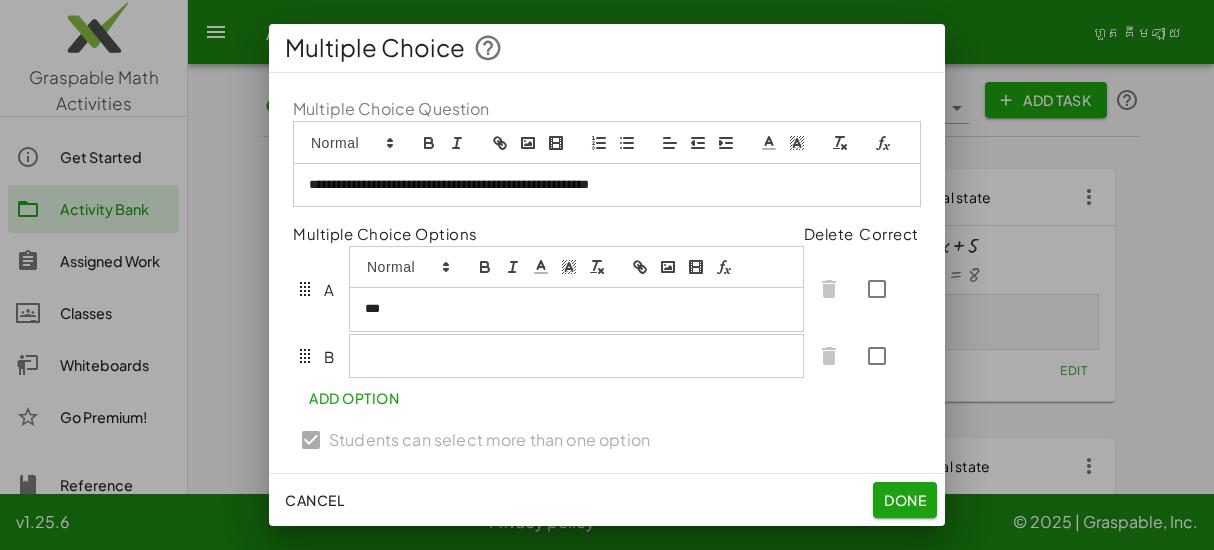 click at bounding box center [576, 356] 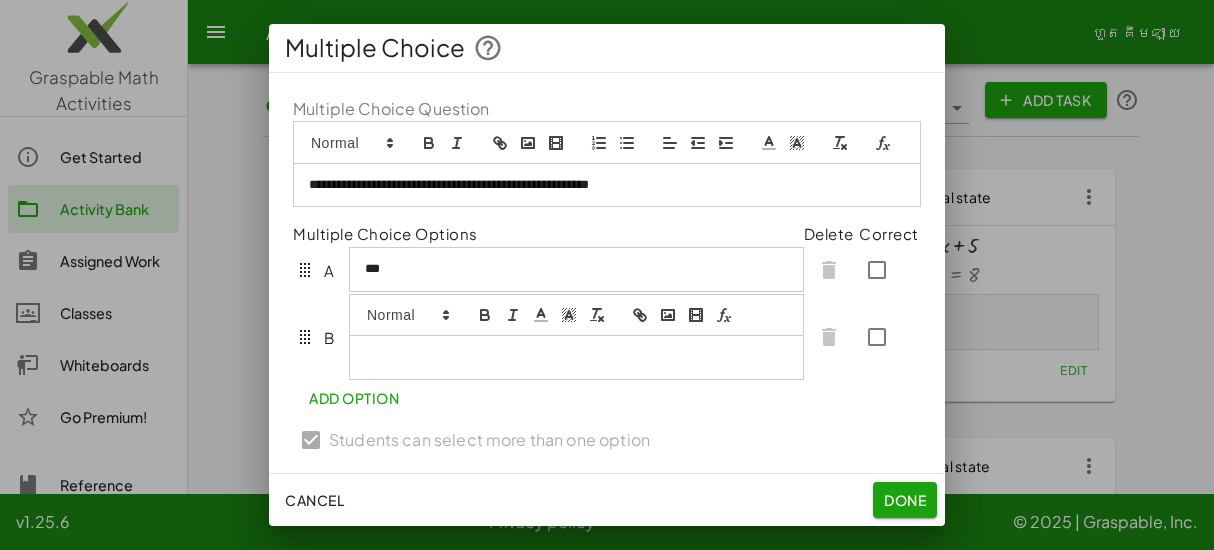 type 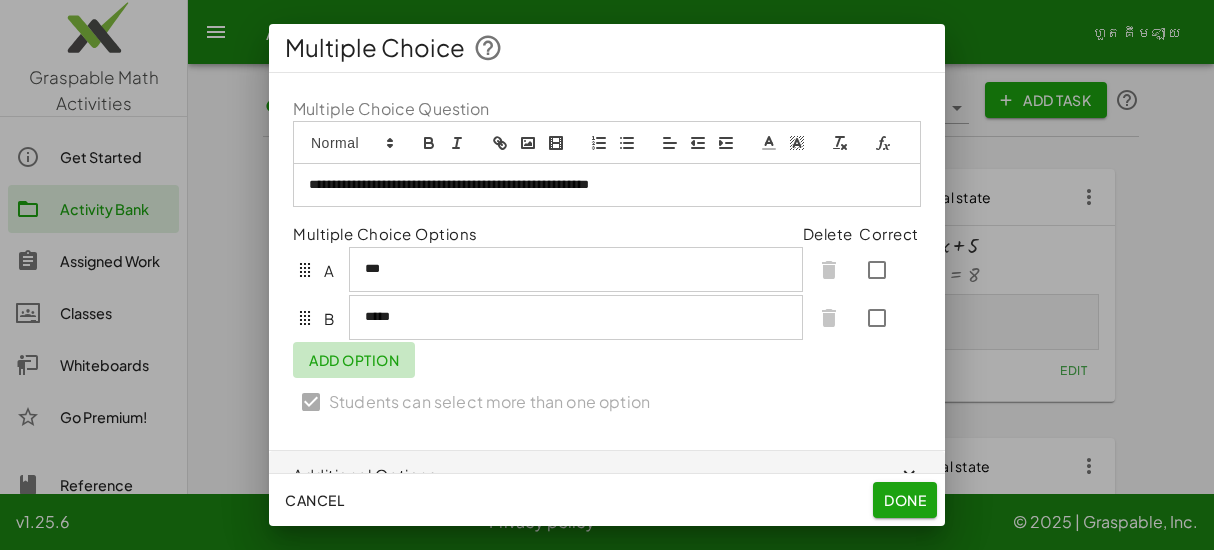 click on "**********" at bounding box center [607, 261] 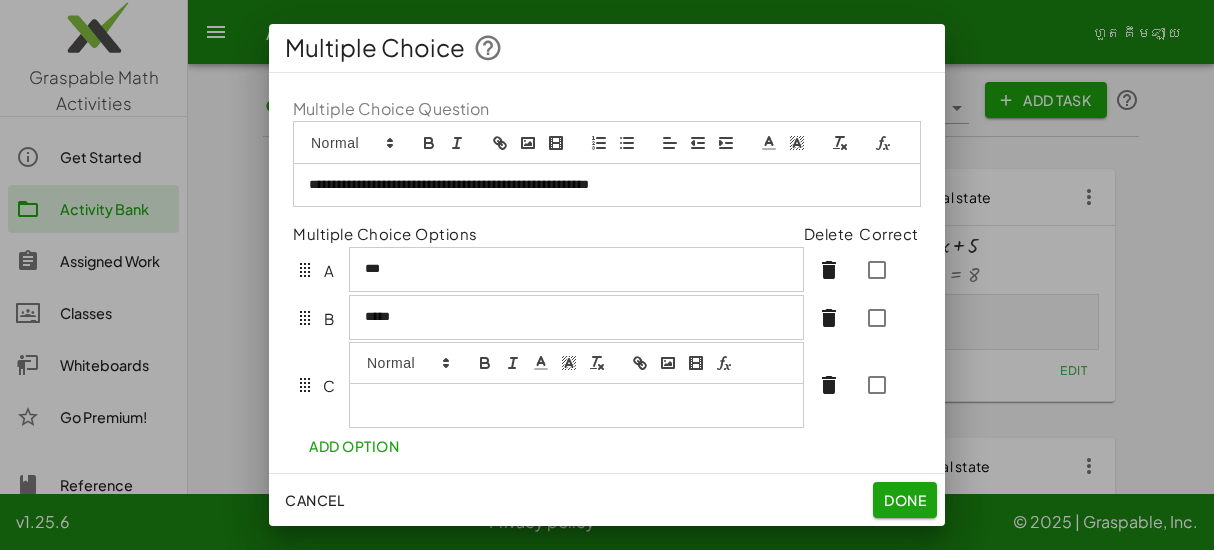 type 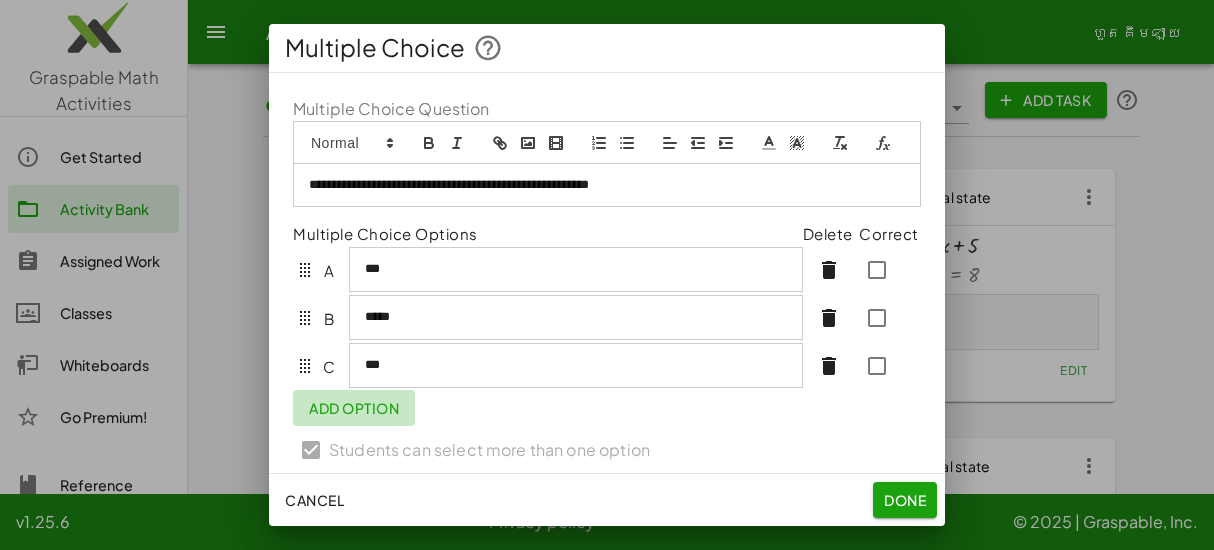 click on "**********" at bounding box center (607, 285) 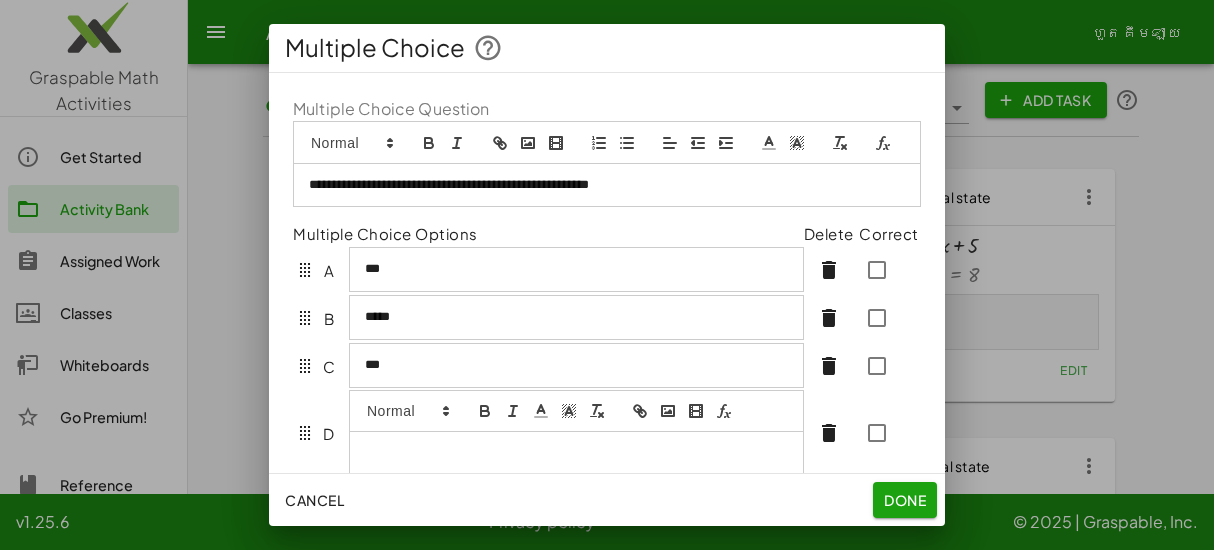 type 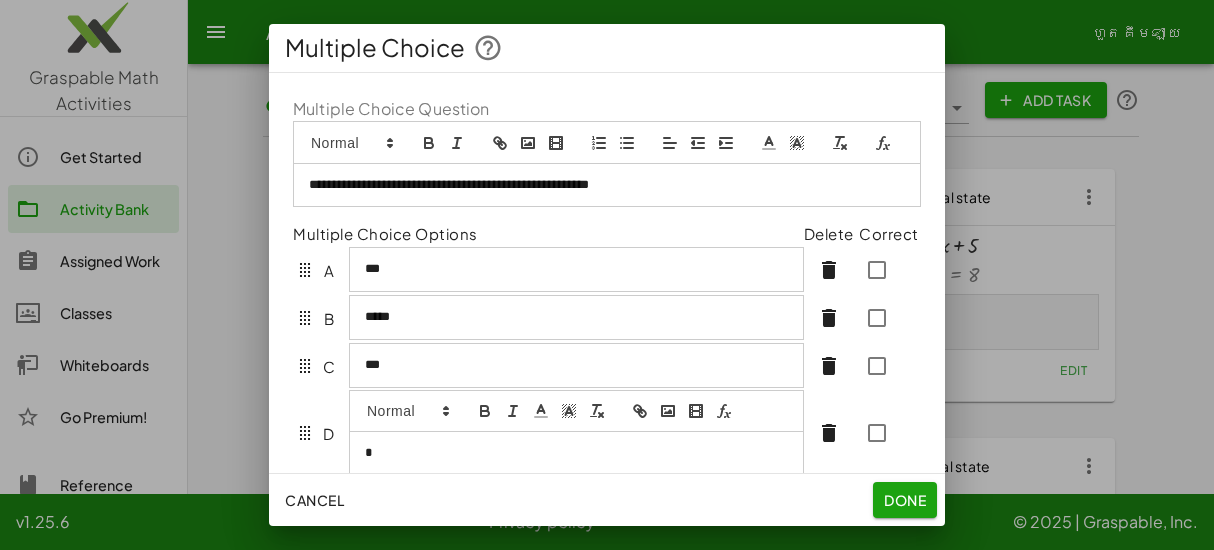 scroll, scrollTop: 11, scrollLeft: 0, axis: vertical 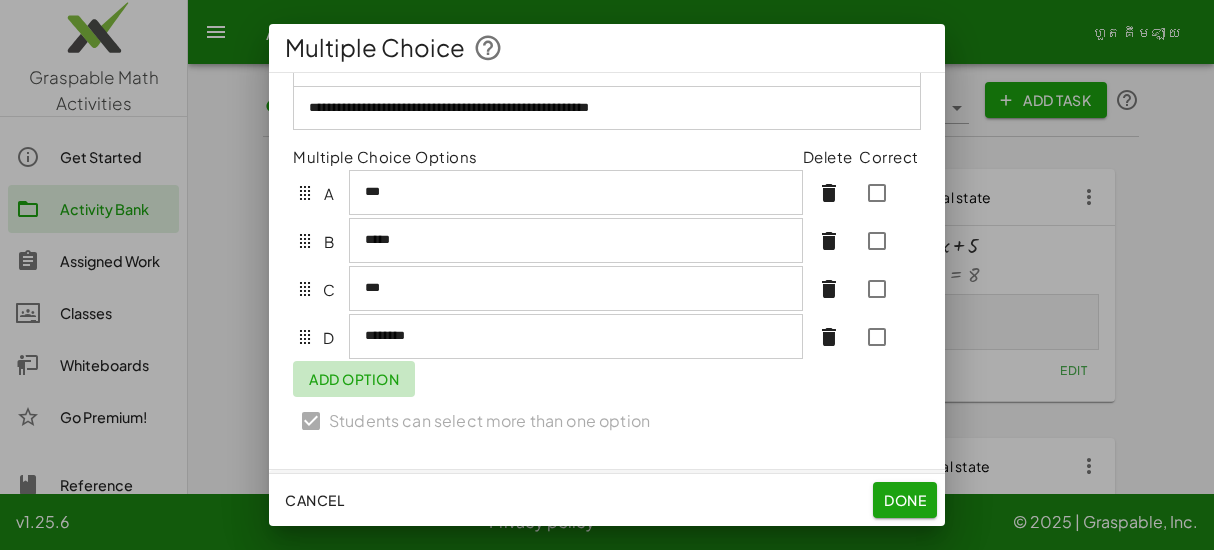 click on "Add Option" 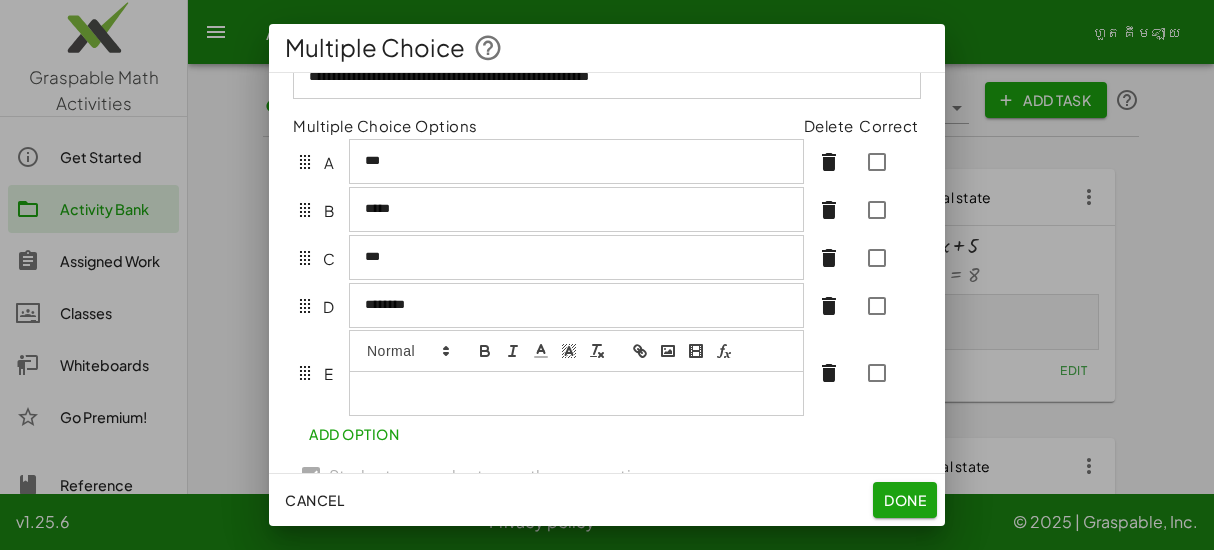 scroll, scrollTop: 117, scrollLeft: 0, axis: vertical 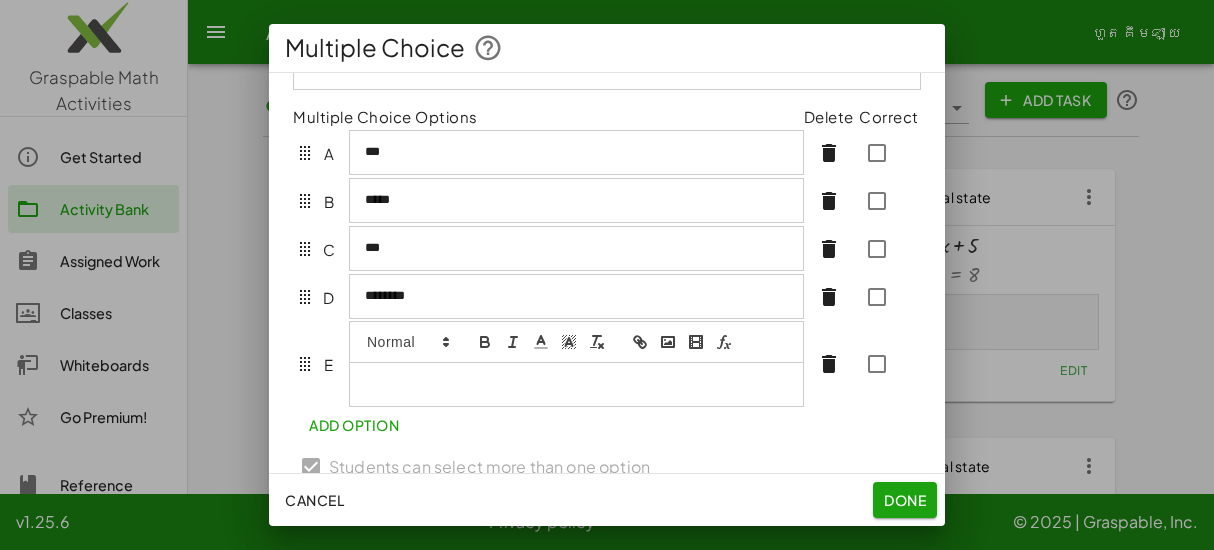 type 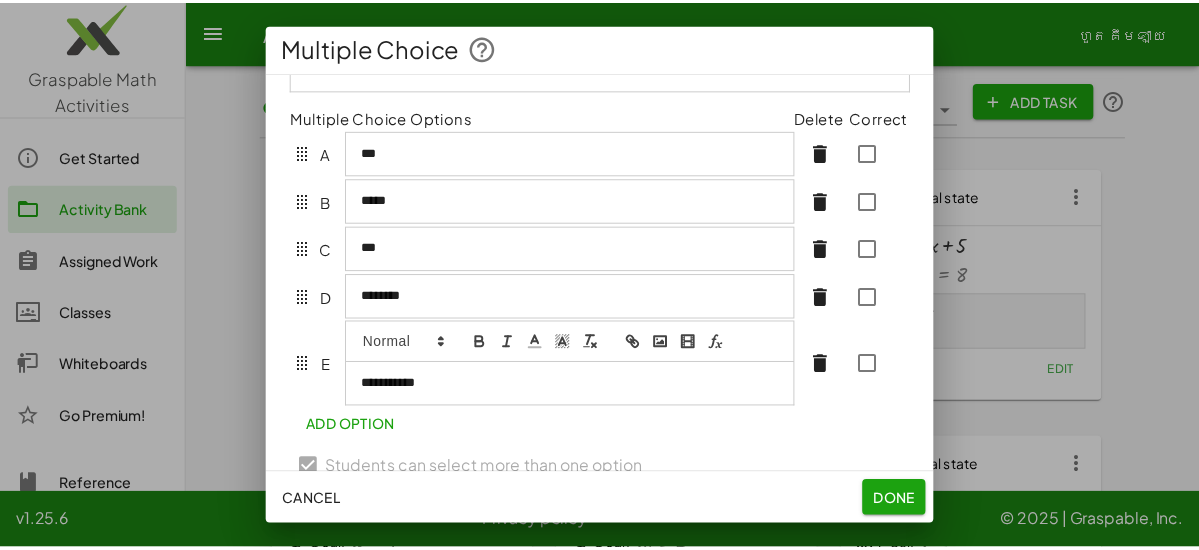 scroll, scrollTop: 100, scrollLeft: 0, axis: vertical 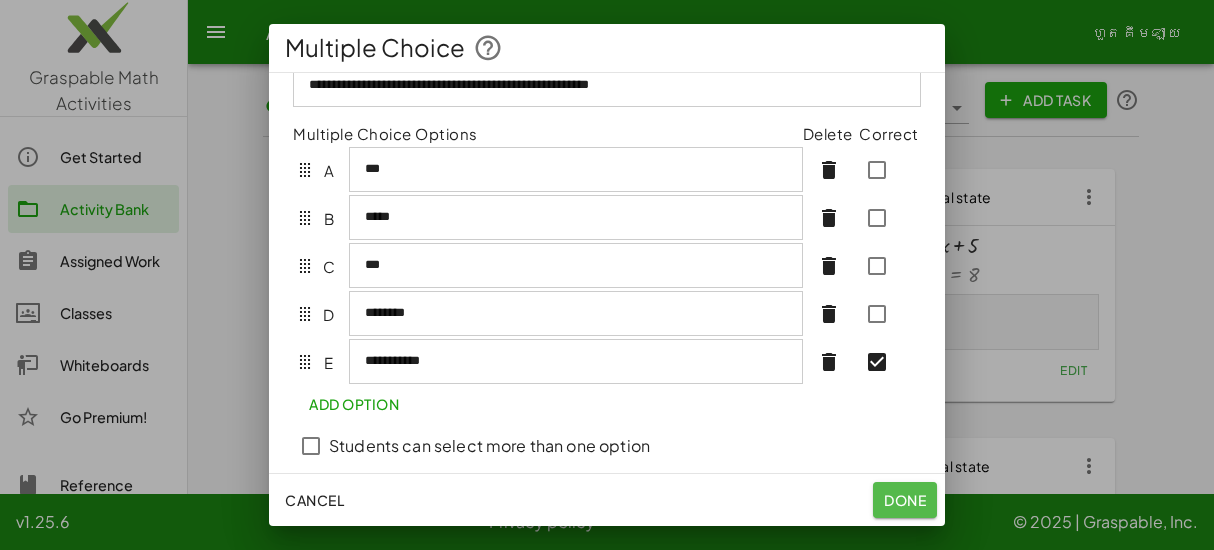 click on "Done" 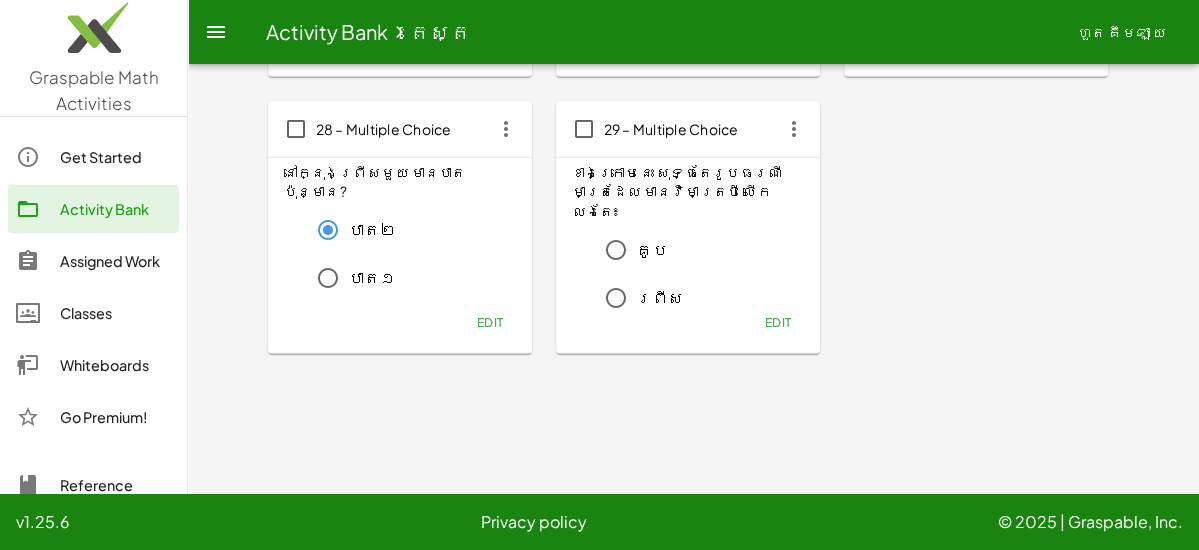 scroll, scrollTop: 2592, scrollLeft: 0, axis: vertical 